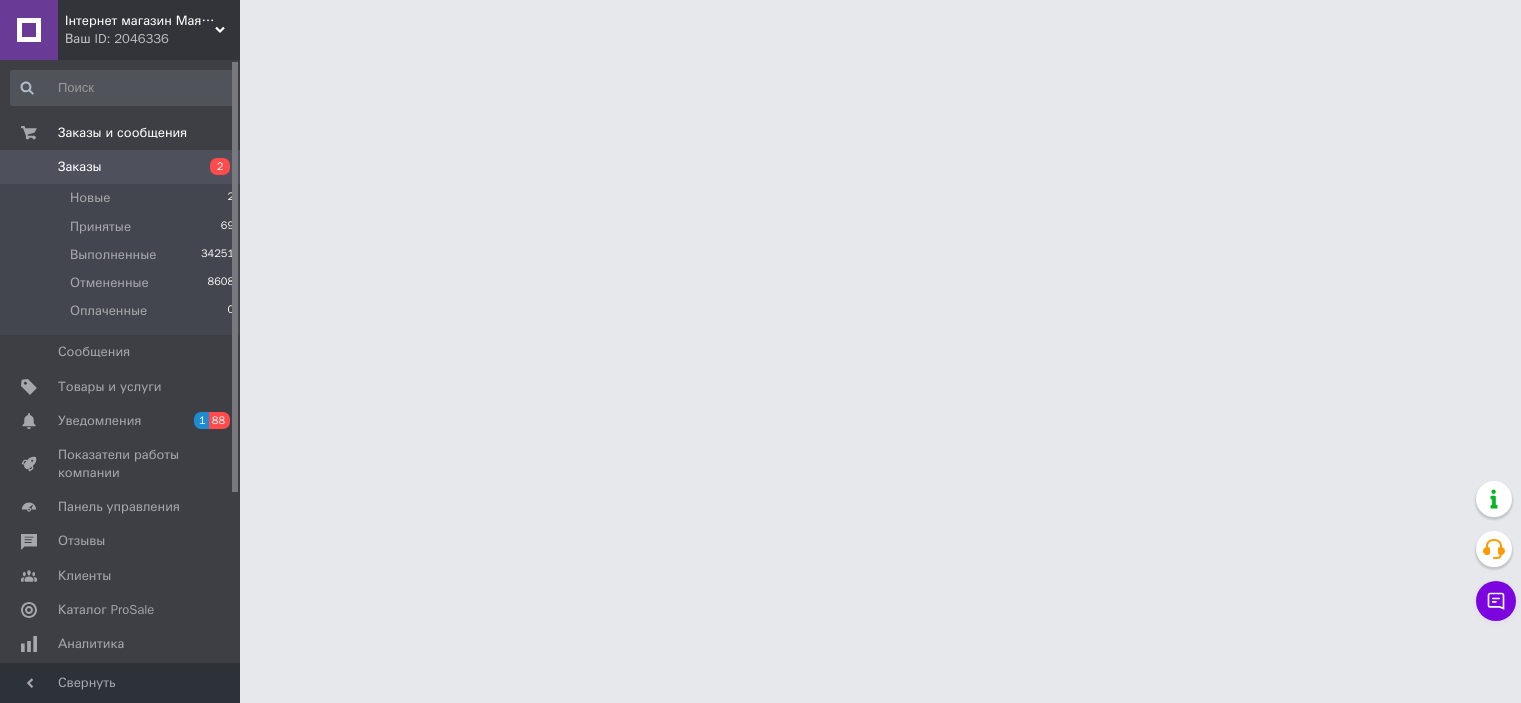 scroll, scrollTop: 0, scrollLeft: 0, axis: both 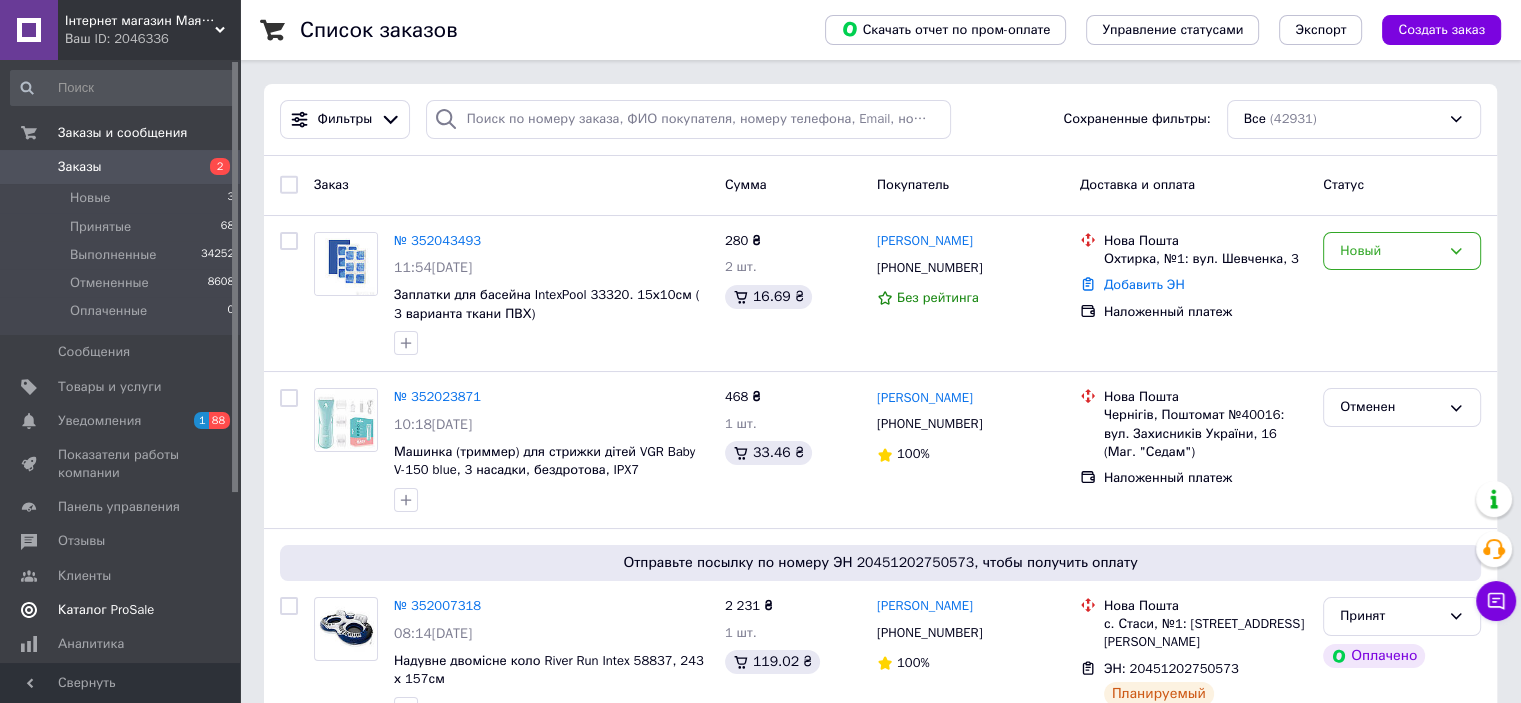 click on "Каталог ProSale" at bounding box center [121, 610] 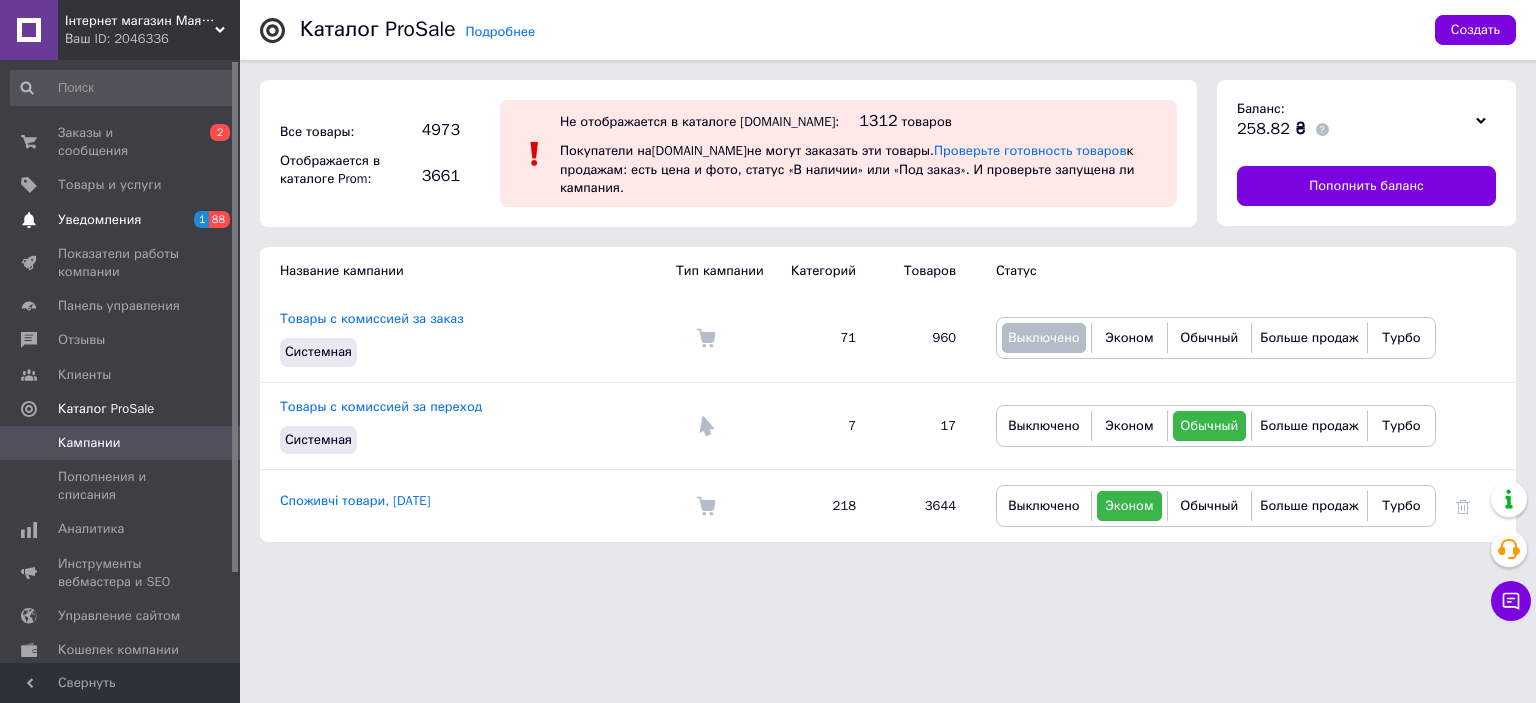 click on "Уведомления" at bounding box center (99, 220) 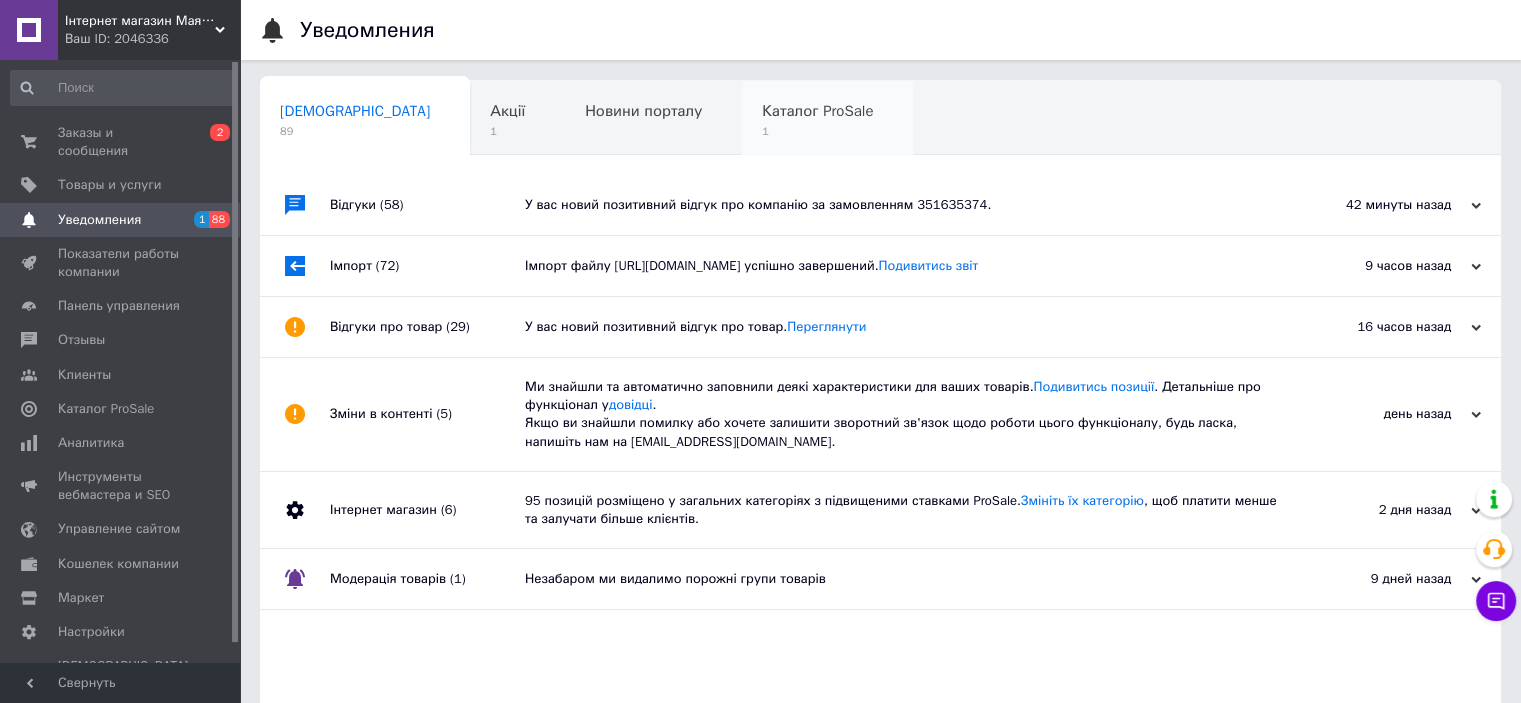 click on "Каталог ProSale" at bounding box center (817, 111) 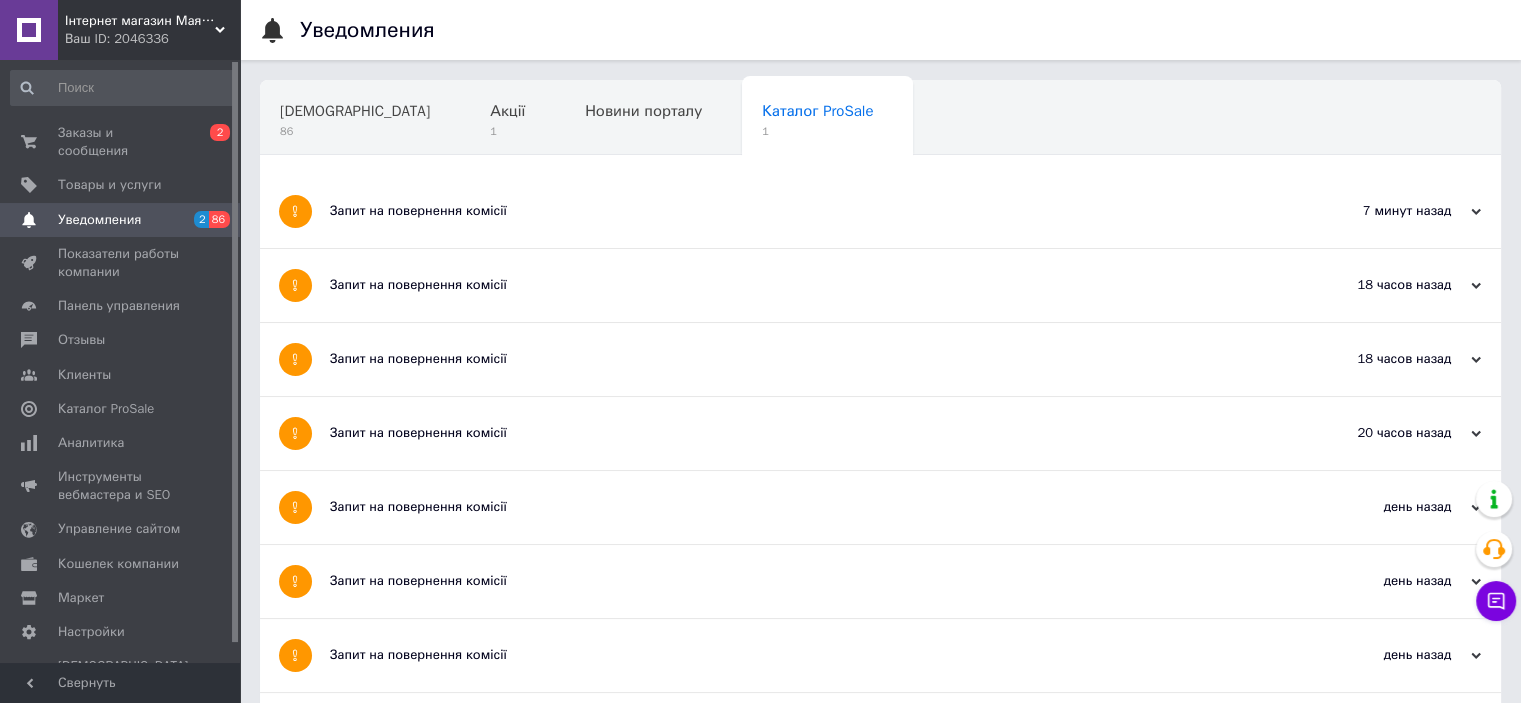 click on "Запит на повернення комісії" at bounding box center [805, 211] 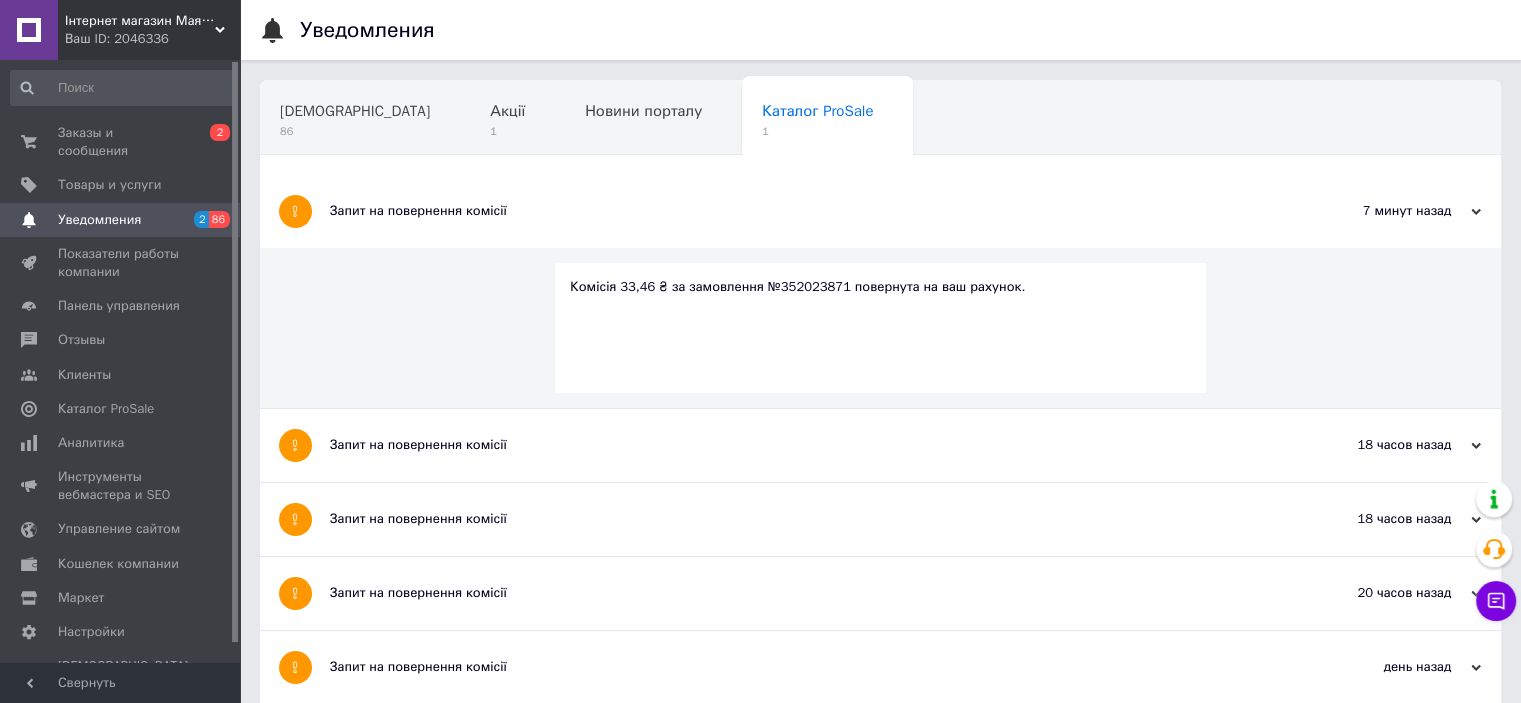 click on "Запит на повернення комісії" at bounding box center [805, 445] 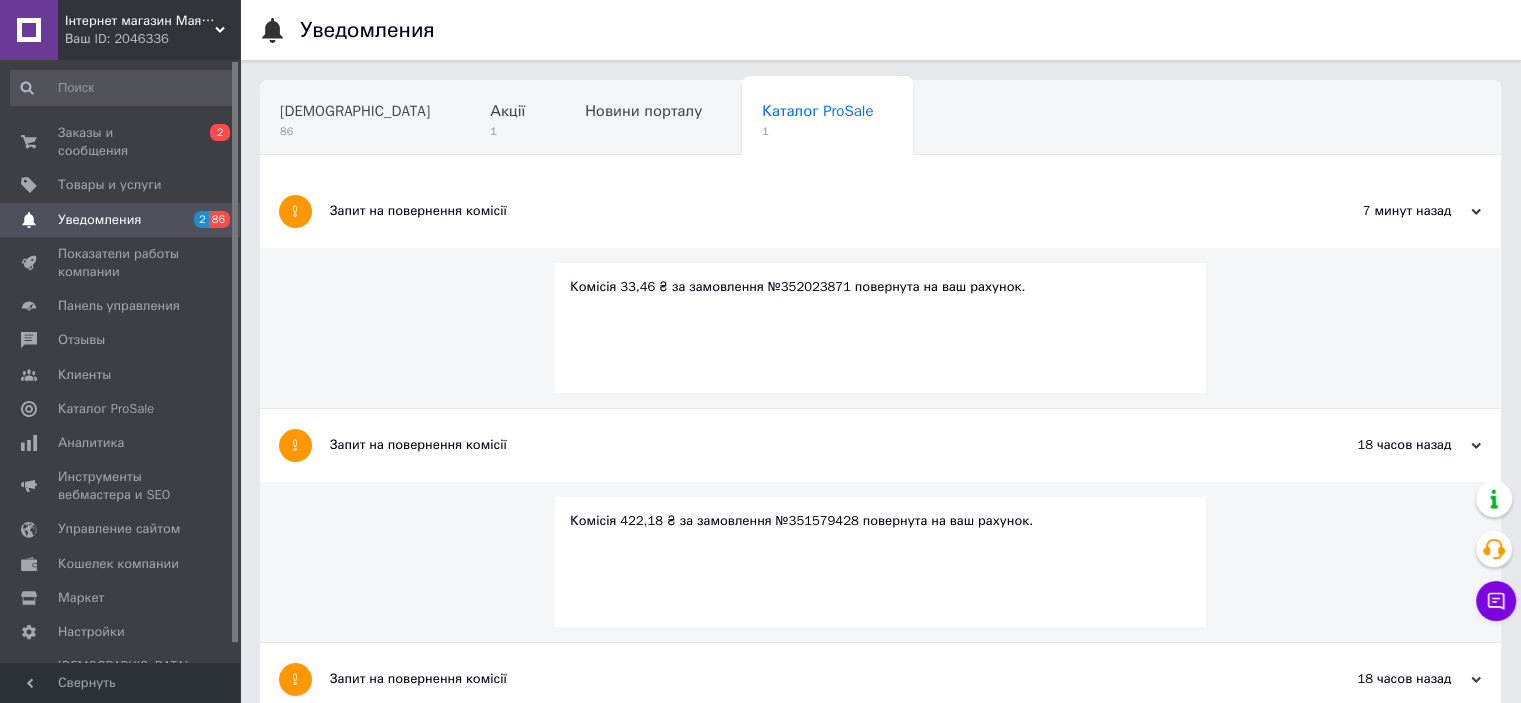 scroll, scrollTop: 200, scrollLeft: 0, axis: vertical 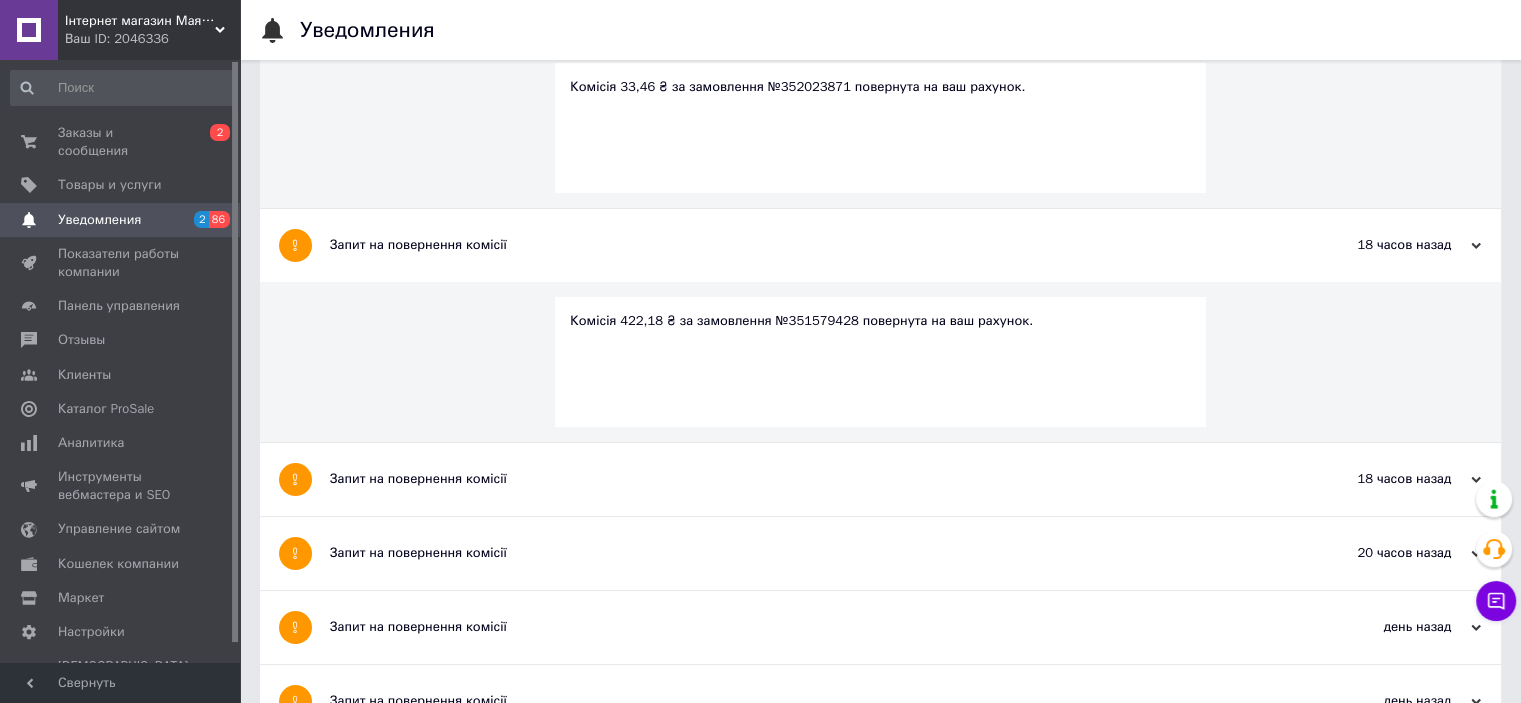 click on "Запит на повернення комісії" at bounding box center [805, 479] 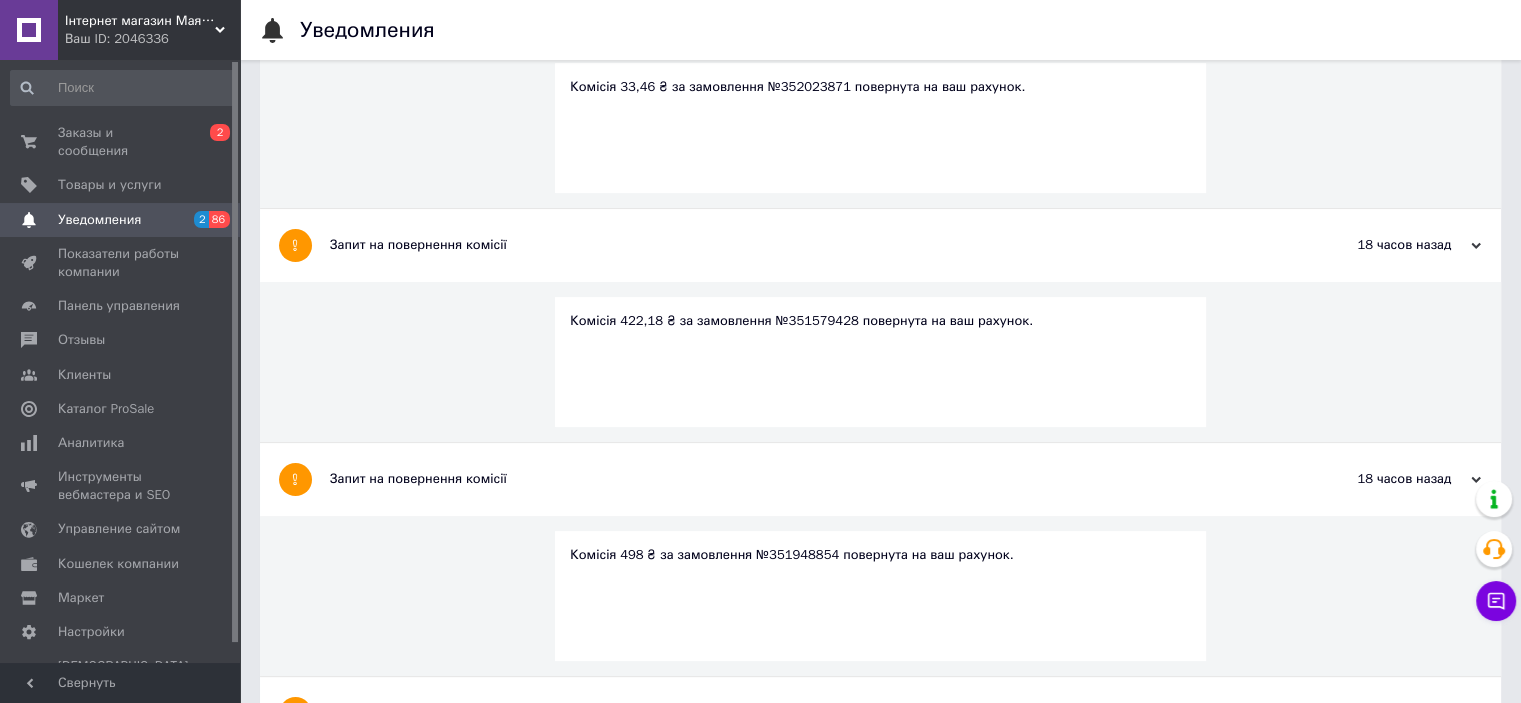 scroll, scrollTop: 400, scrollLeft: 0, axis: vertical 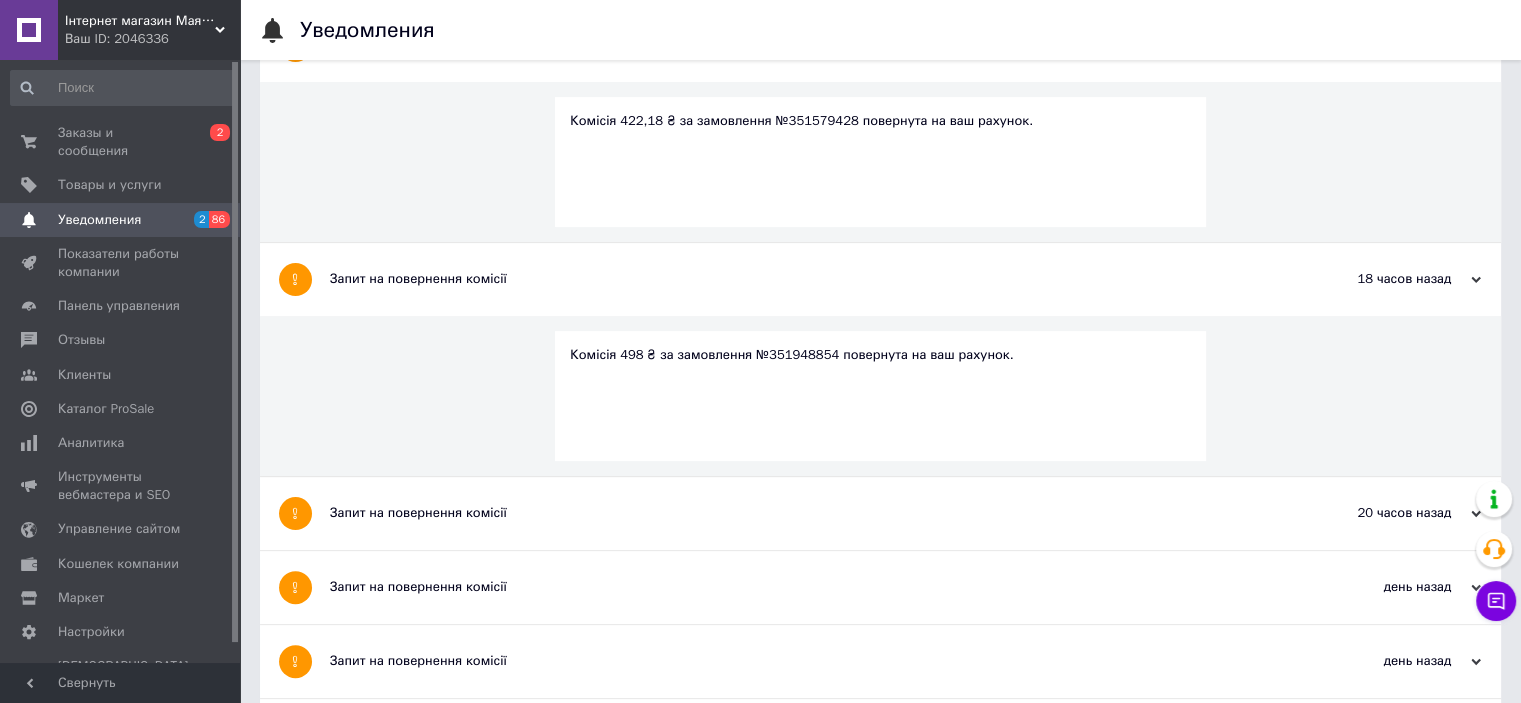 click on "Запит на повернення комісії" at bounding box center (805, 513) 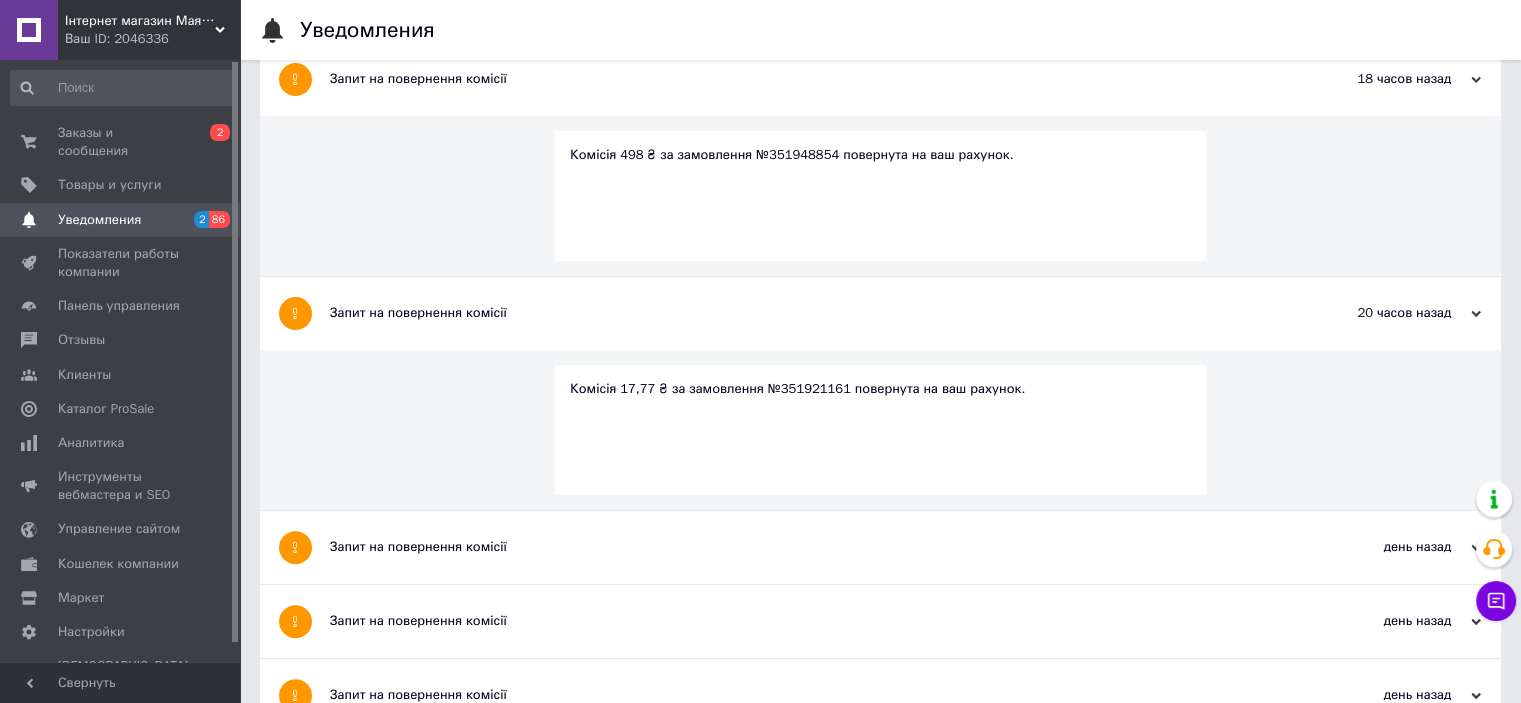 click on "Запит на повернення комісії" at bounding box center [805, 547] 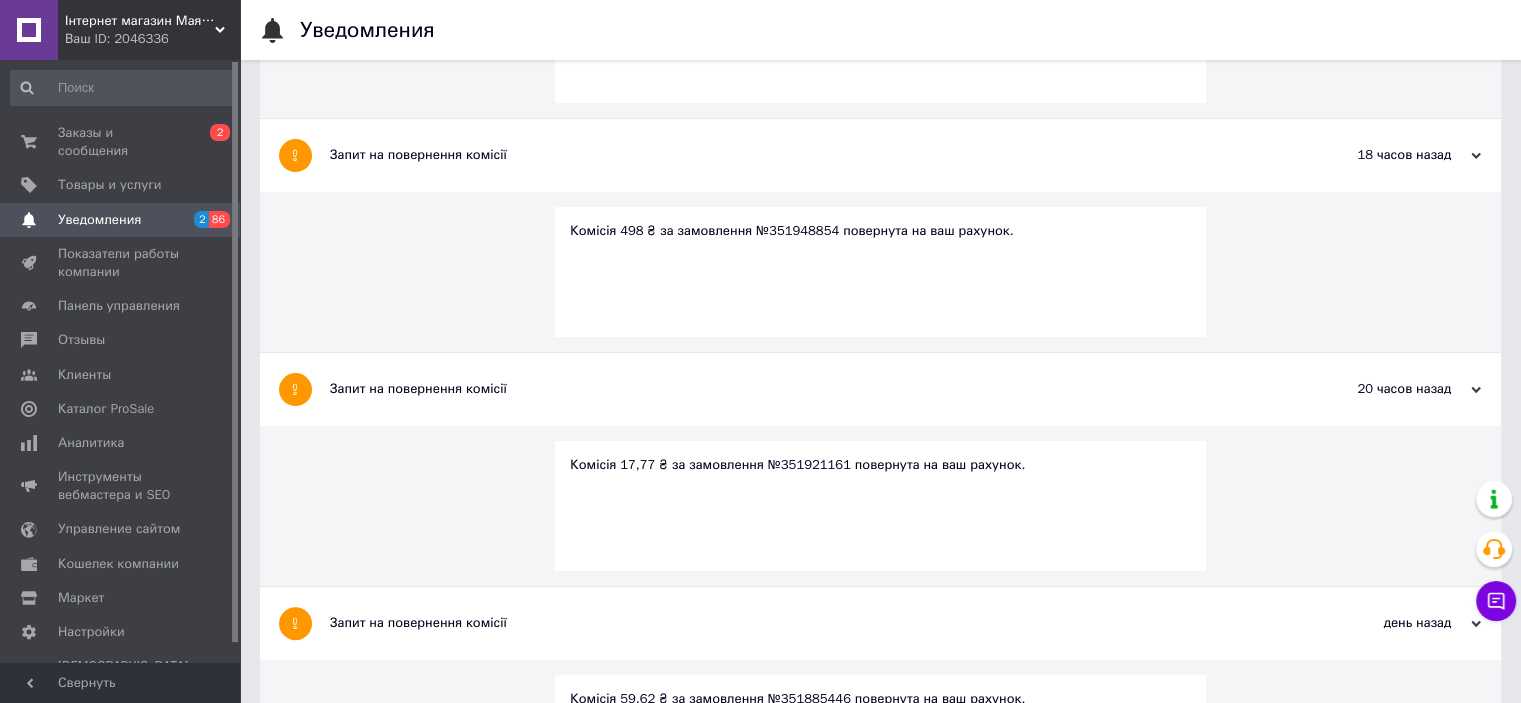 scroll, scrollTop: 300, scrollLeft: 0, axis: vertical 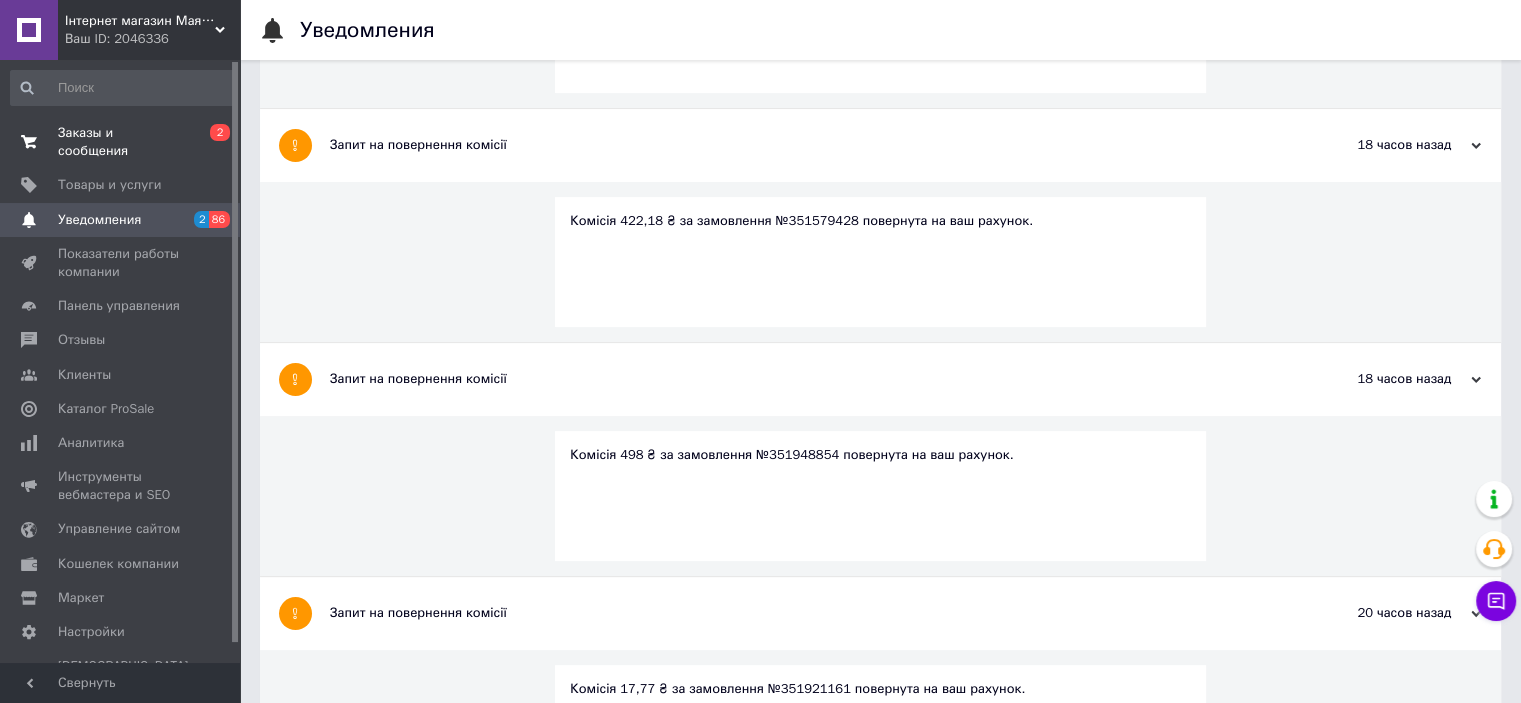 click on "Заказы и сообщения" at bounding box center [121, 142] 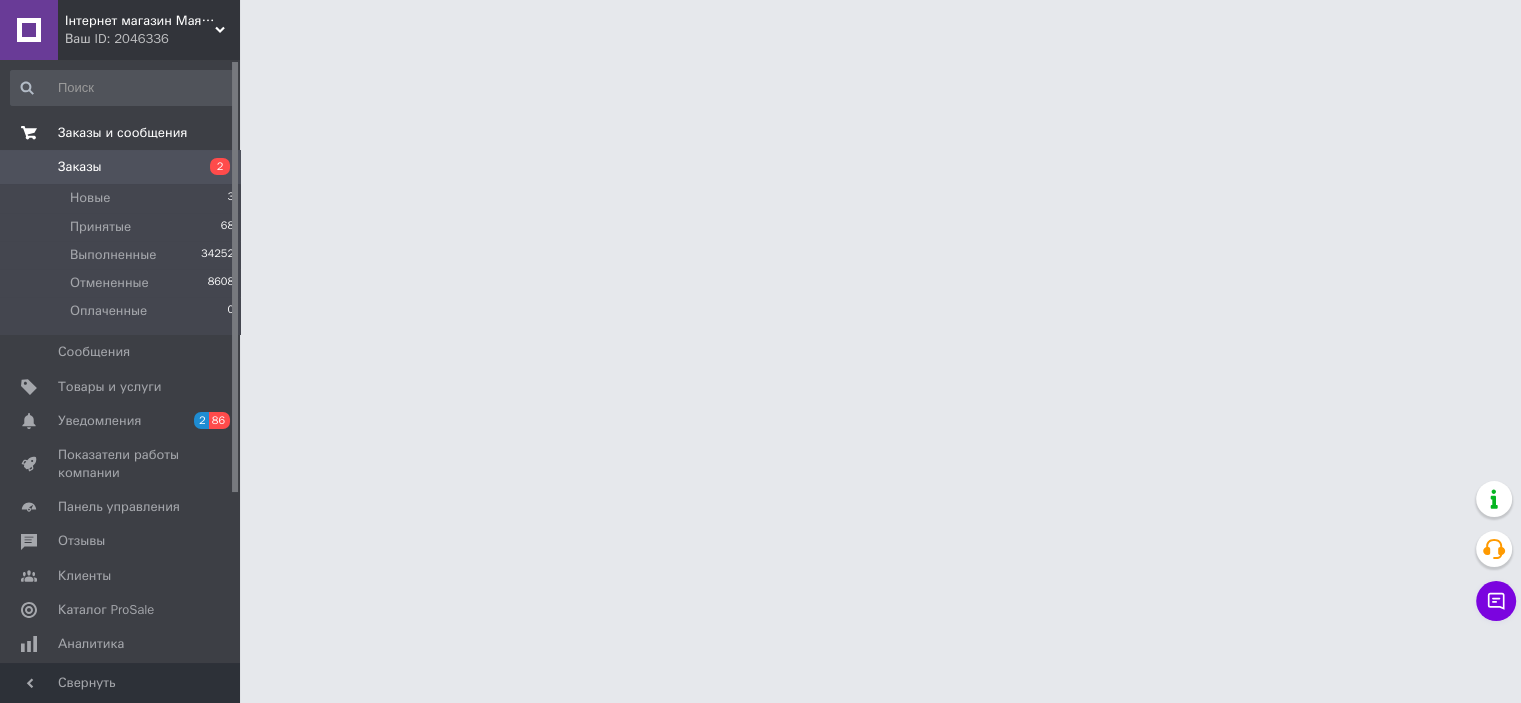 scroll, scrollTop: 0, scrollLeft: 0, axis: both 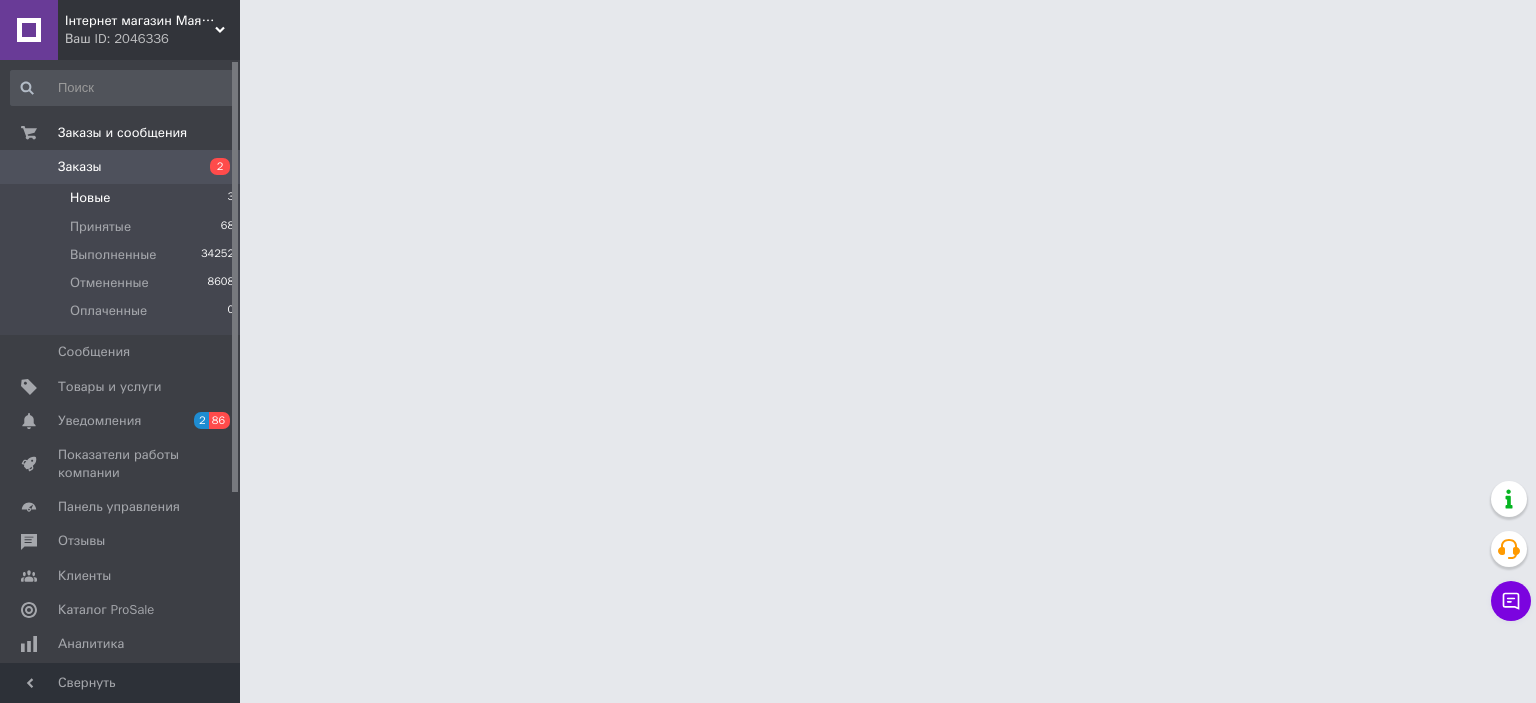 click on "Новые 3" at bounding box center (123, 198) 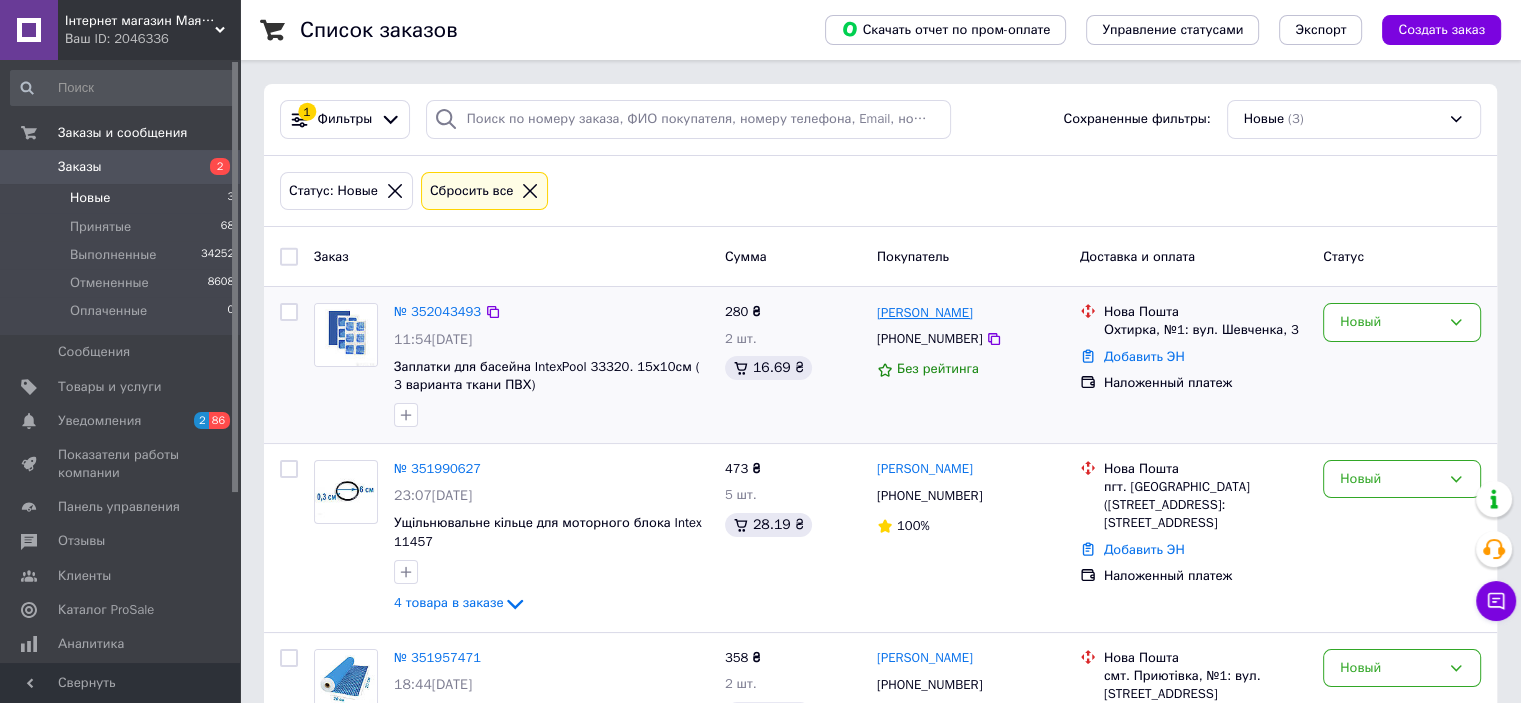 click on "[PERSON_NAME]" at bounding box center [925, 313] 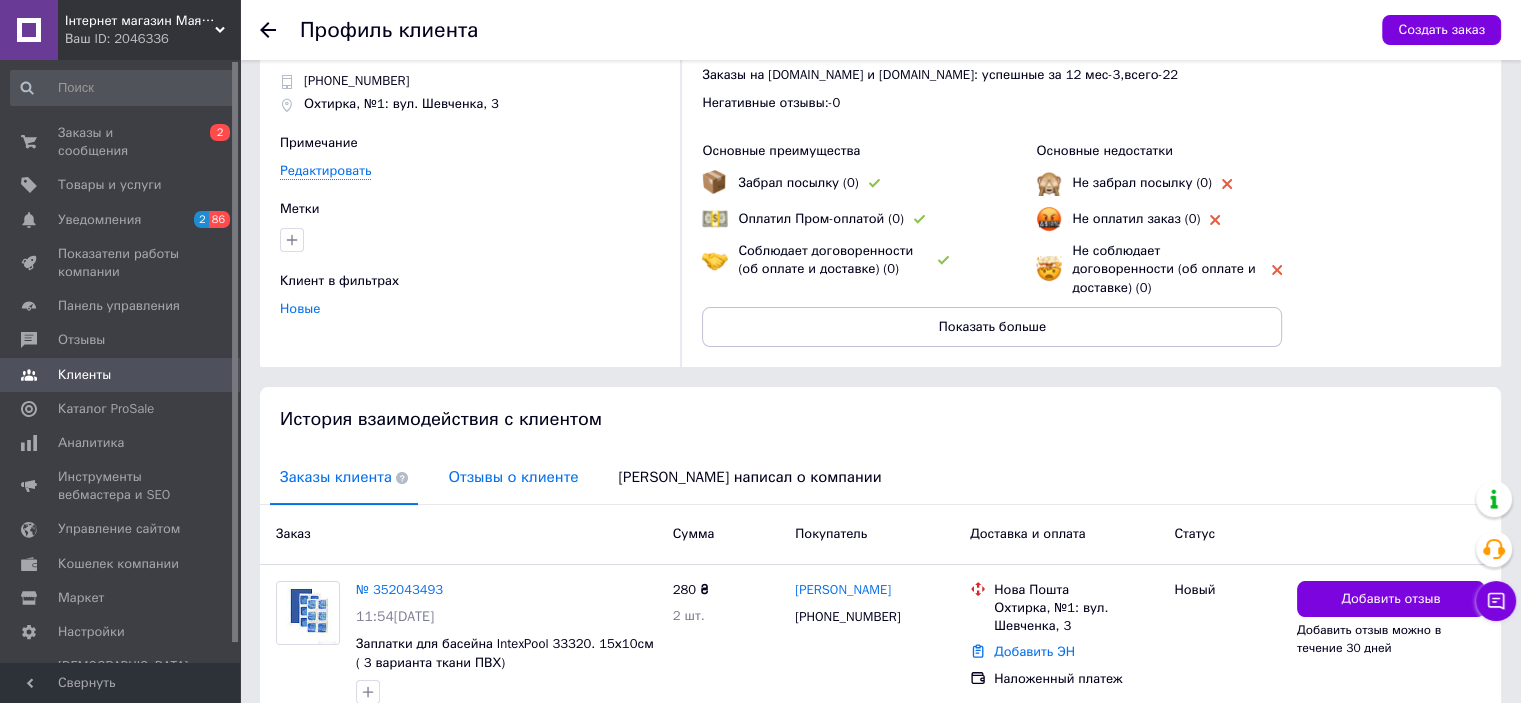 scroll, scrollTop: 146, scrollLeft: 0, axis: vertical 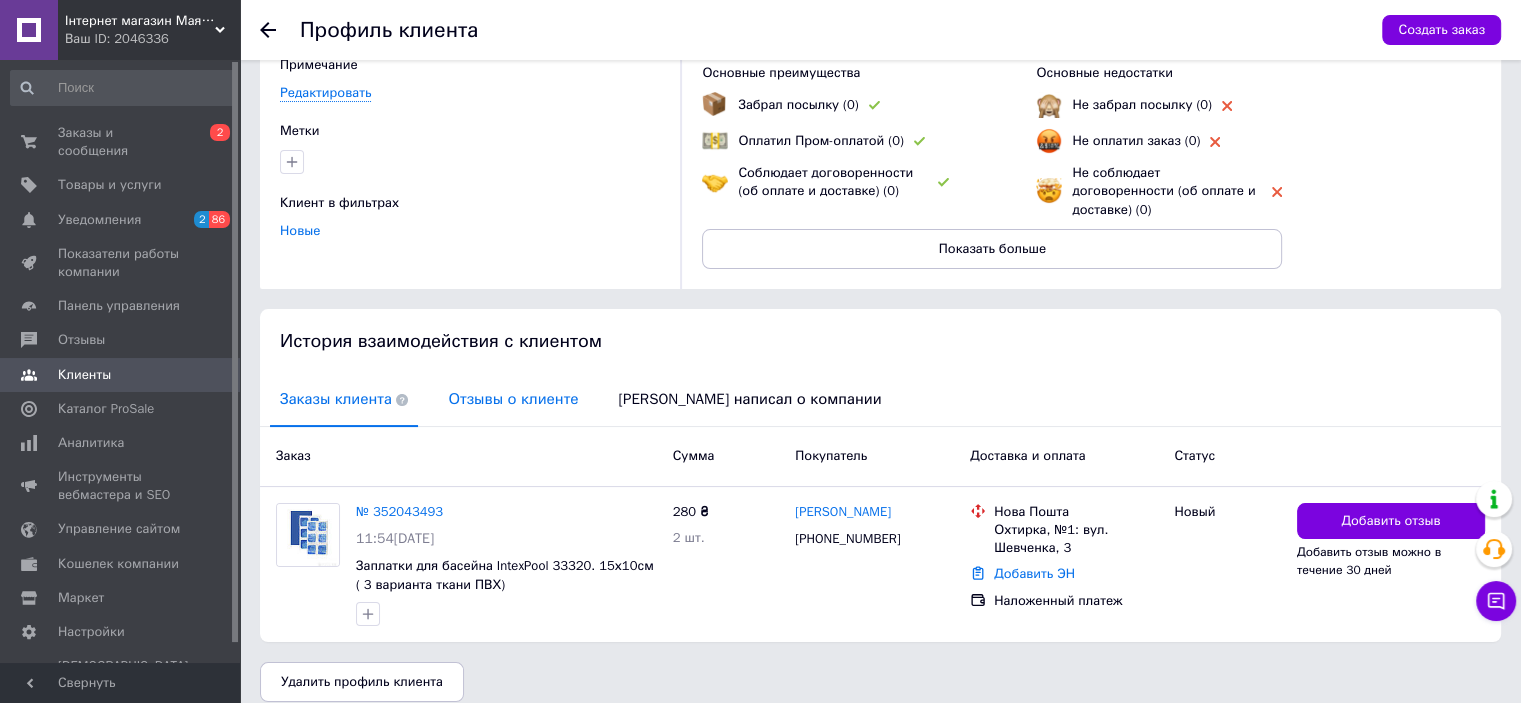 click on "Отзывы о клиенте" at bounding box center [513, 399] 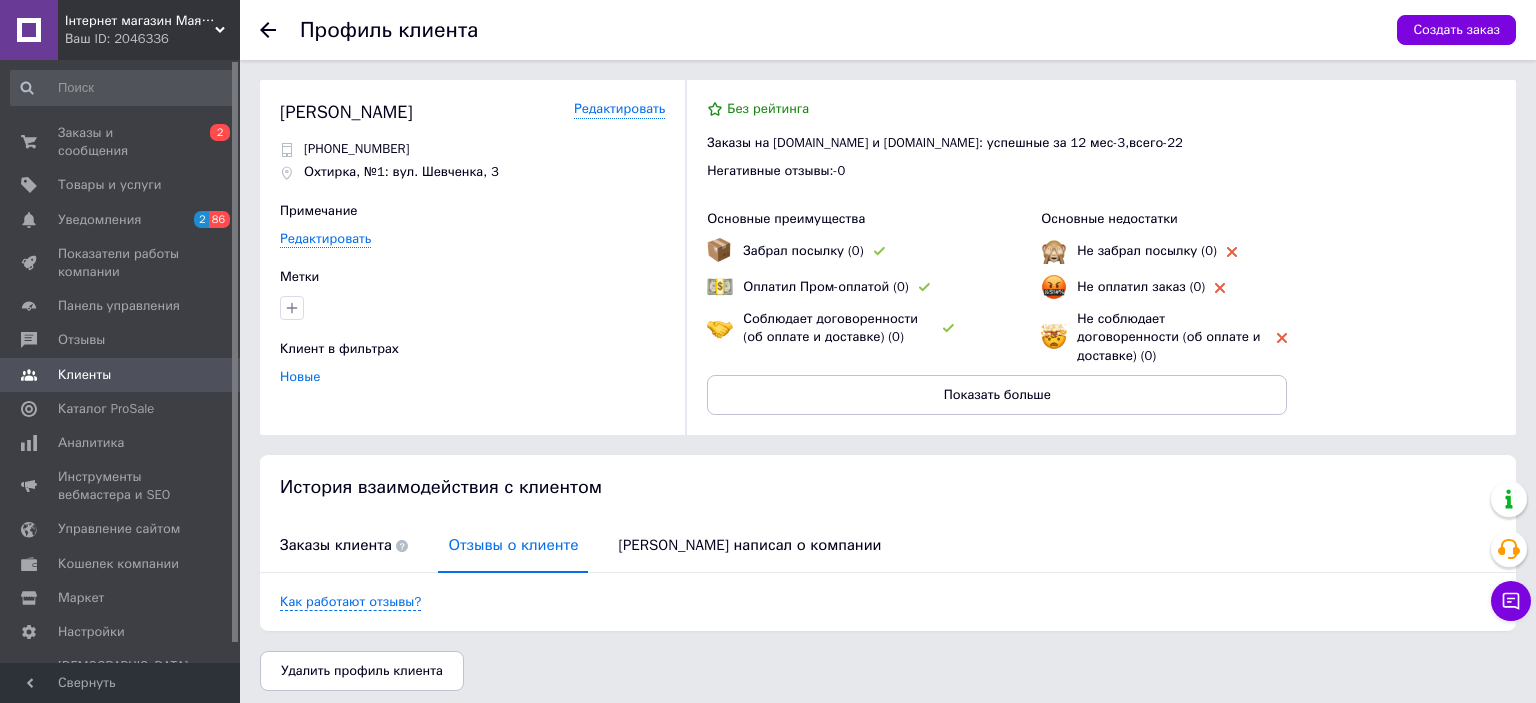 click 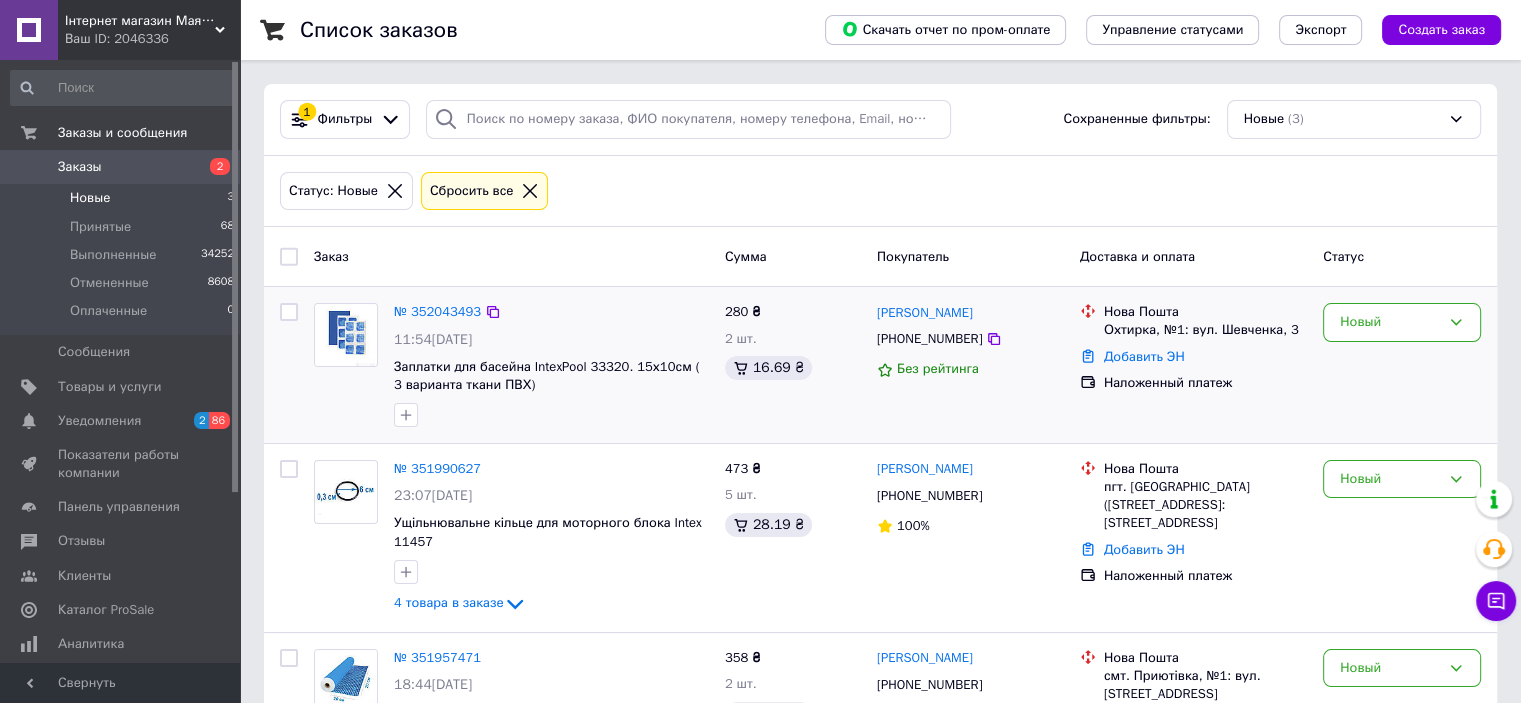 click on "280 ₴ 2 шт. 16.69 ₴" at bounding box center [793, 365] 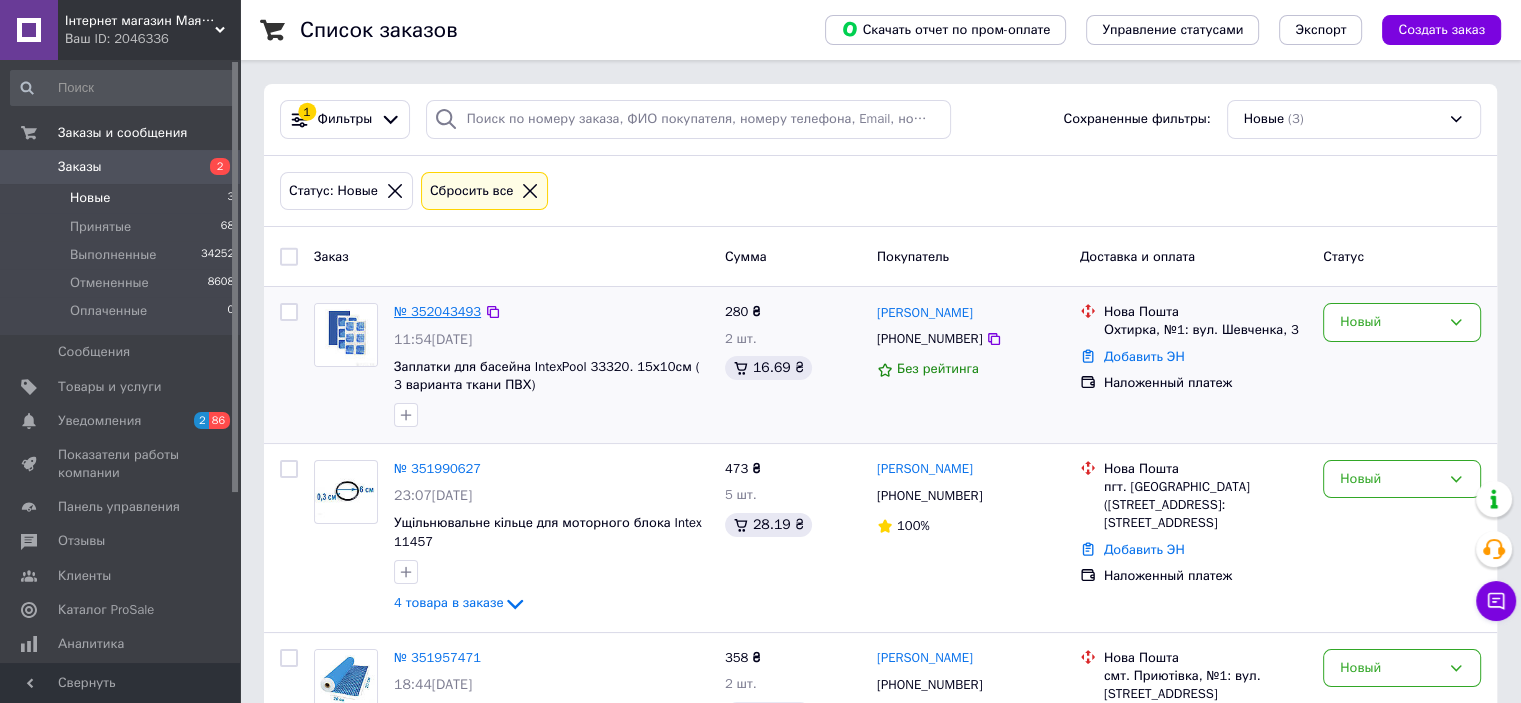 click on "№ 352043493" at bounding box center (437, 311) 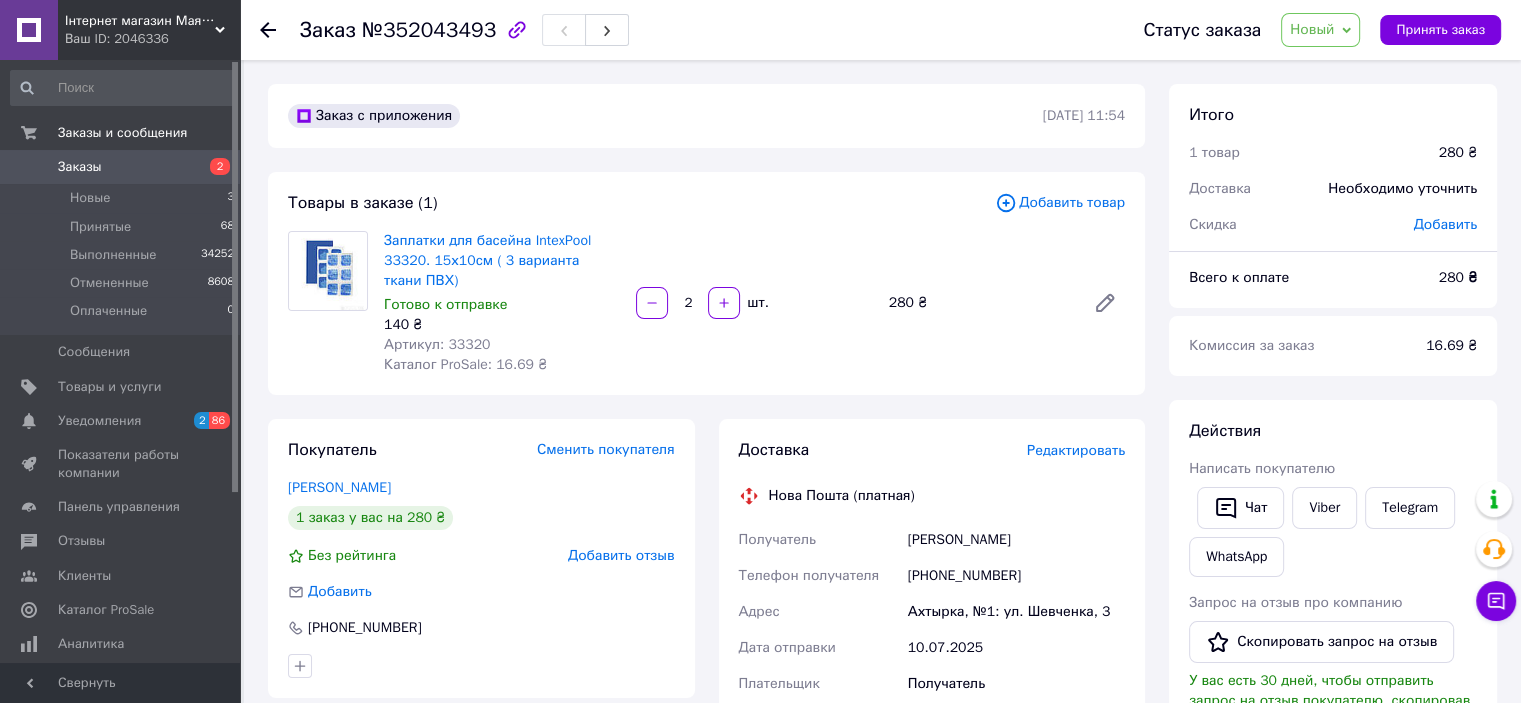 drag, startPoint x: 916, startPoint y: 358, endPoint x: 890, endPoint y: 359, distance: 26.019224 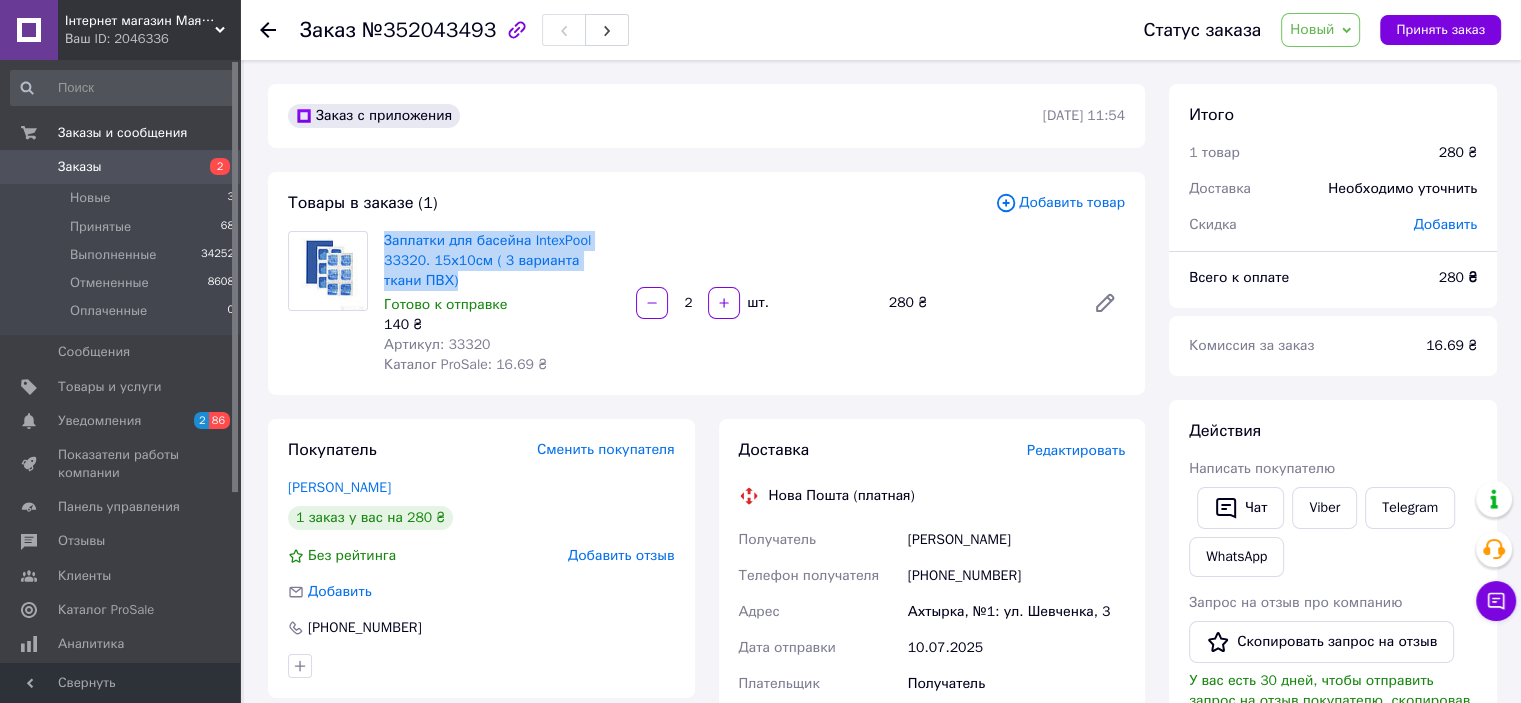 drag, startPoint x: 377, startPoint y: 233, endPoint x: 469, endPoint y: 283, distance: 104.70912 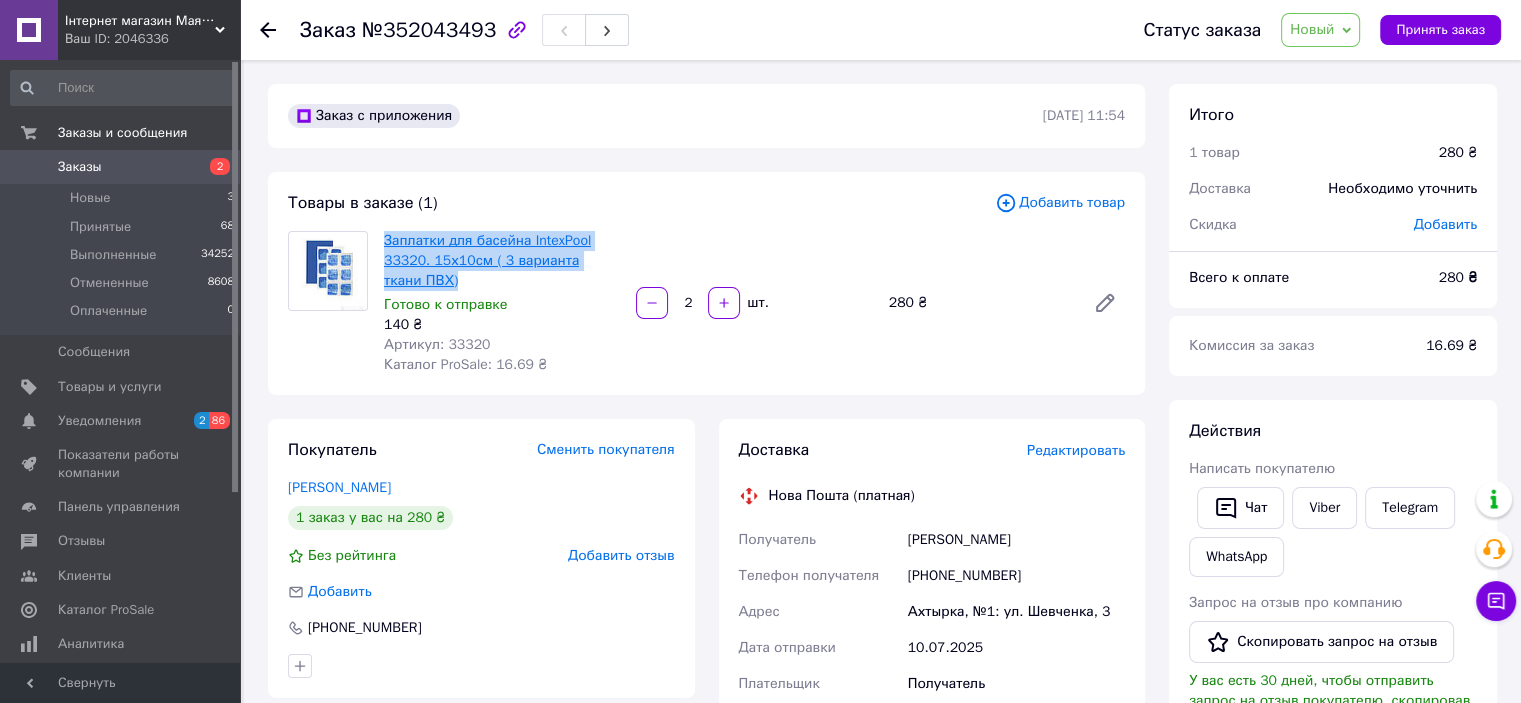 copy on "Заплатки для басейна IntexPool 33320. 15х10см ( 3 варианта ткани ПВХ)" 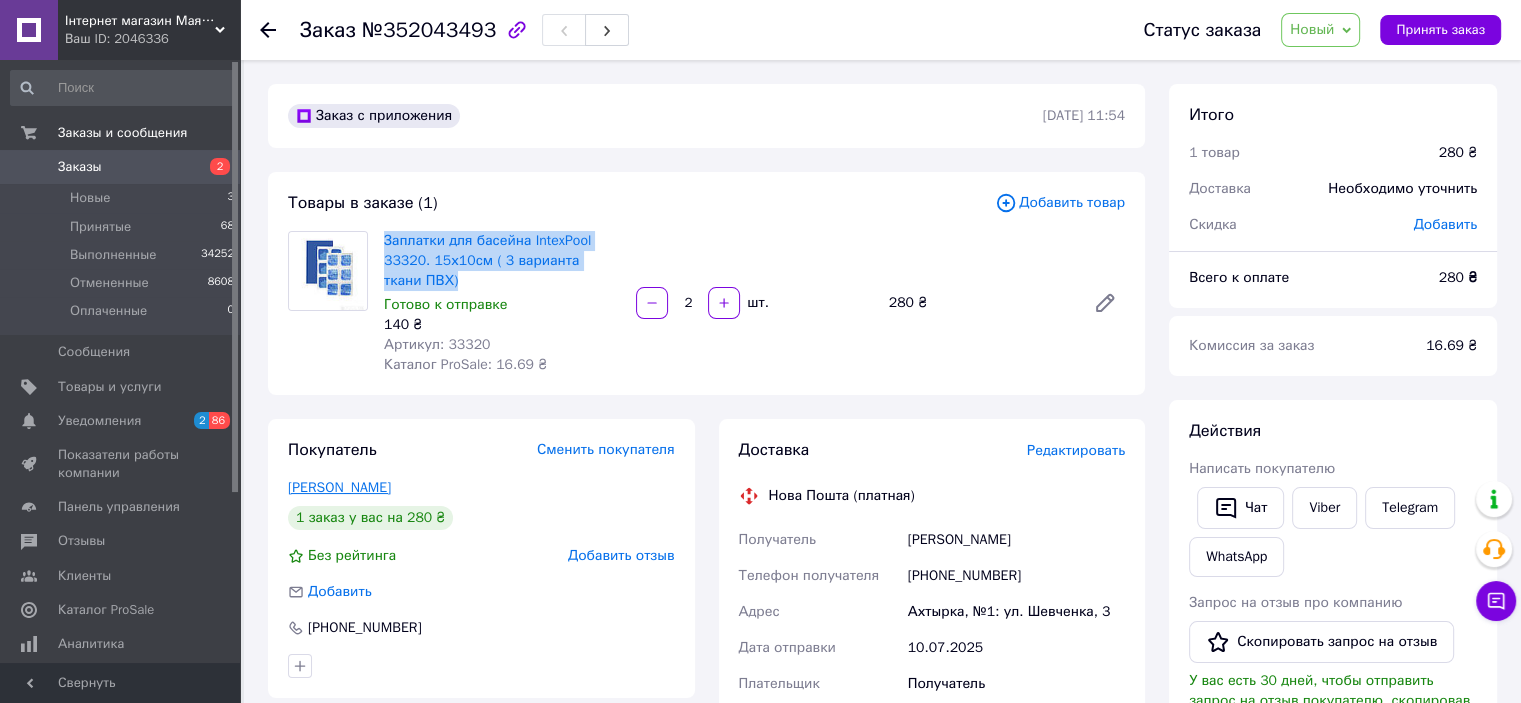 click on "[PERSON_NAME]" at bounding box center (339, 487) 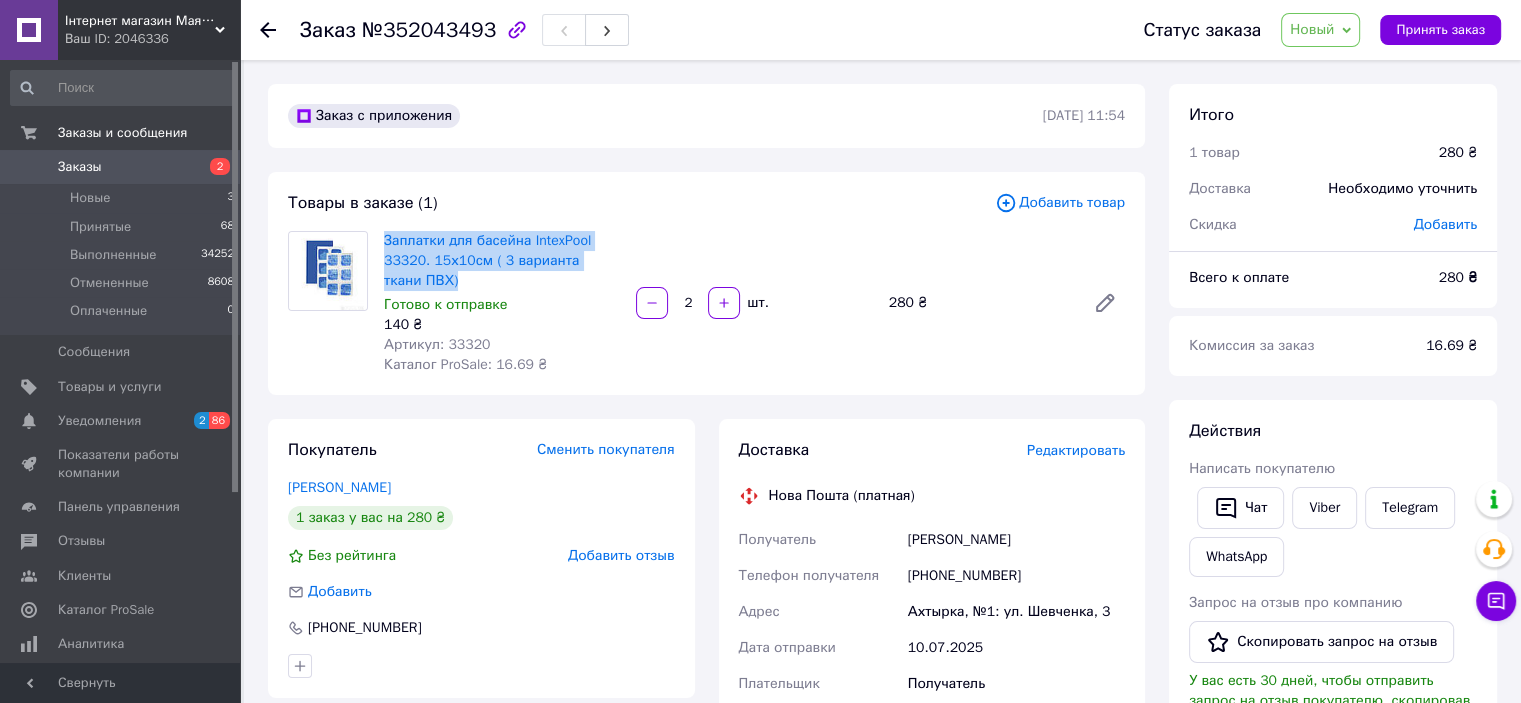 drag, startPoint x: 378, startPoint y: 232, endPoint x: 452, endPoint y: 286, distance: 91.60786 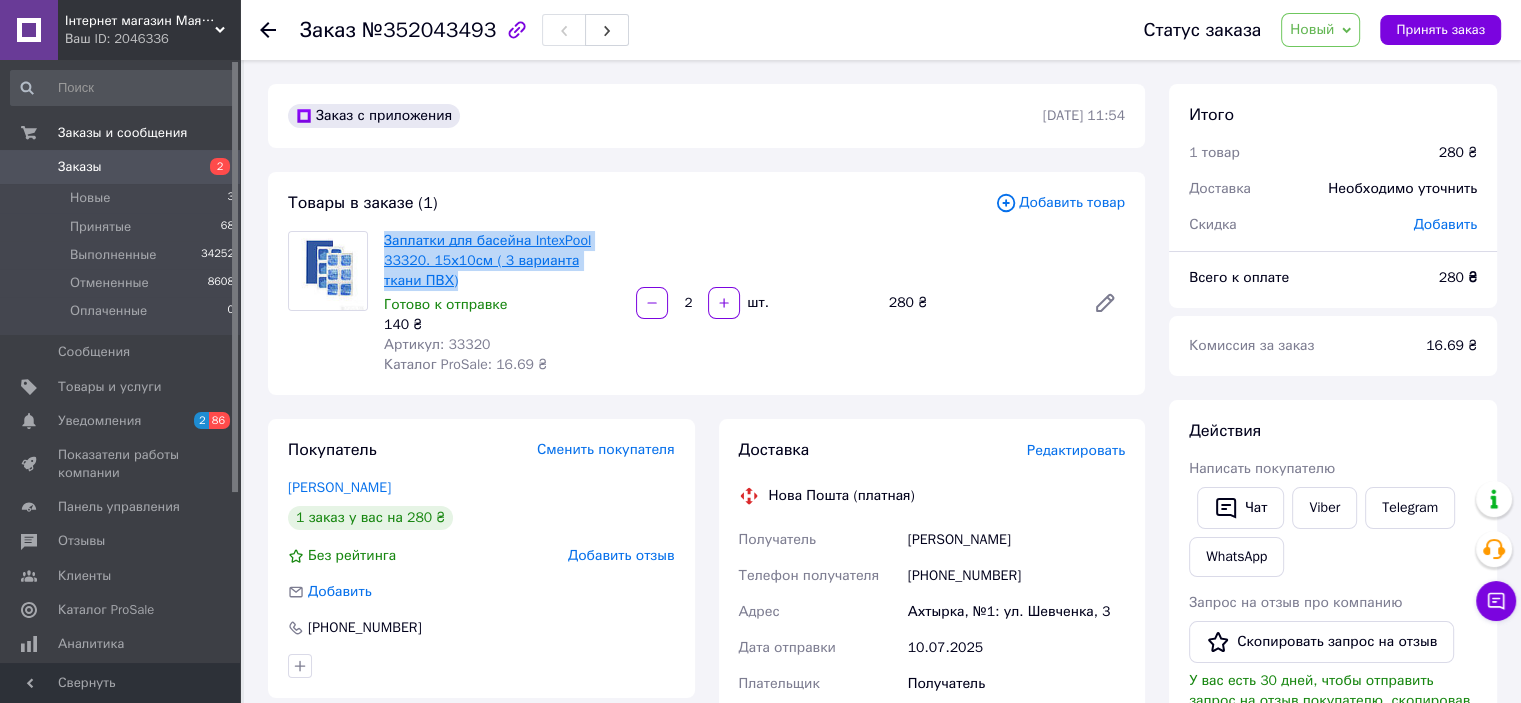 copy on "Заплатки для басейна IntexPool 33320. 15х10см ( 3 варианта ткани ПВХ)" 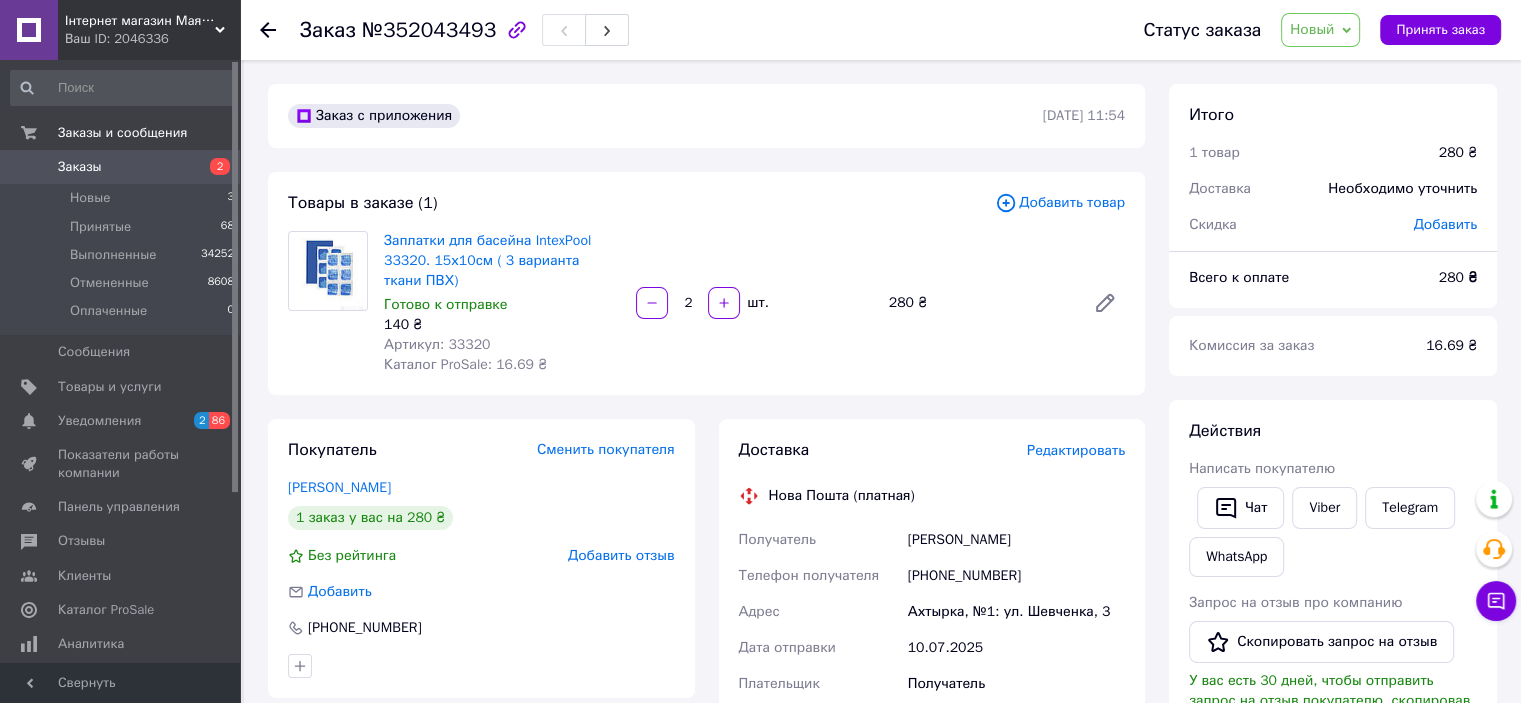 click on "Заплатки для басейна IntexPool 33320. 15х10см ( 3 варианта ткани ПВХ) Готово к отправке 140 ₴ Артикул: 33320 Каталог ProSale: 16.69 ₴  2   шт. 280 ₴" at bounding box center [754, 303] 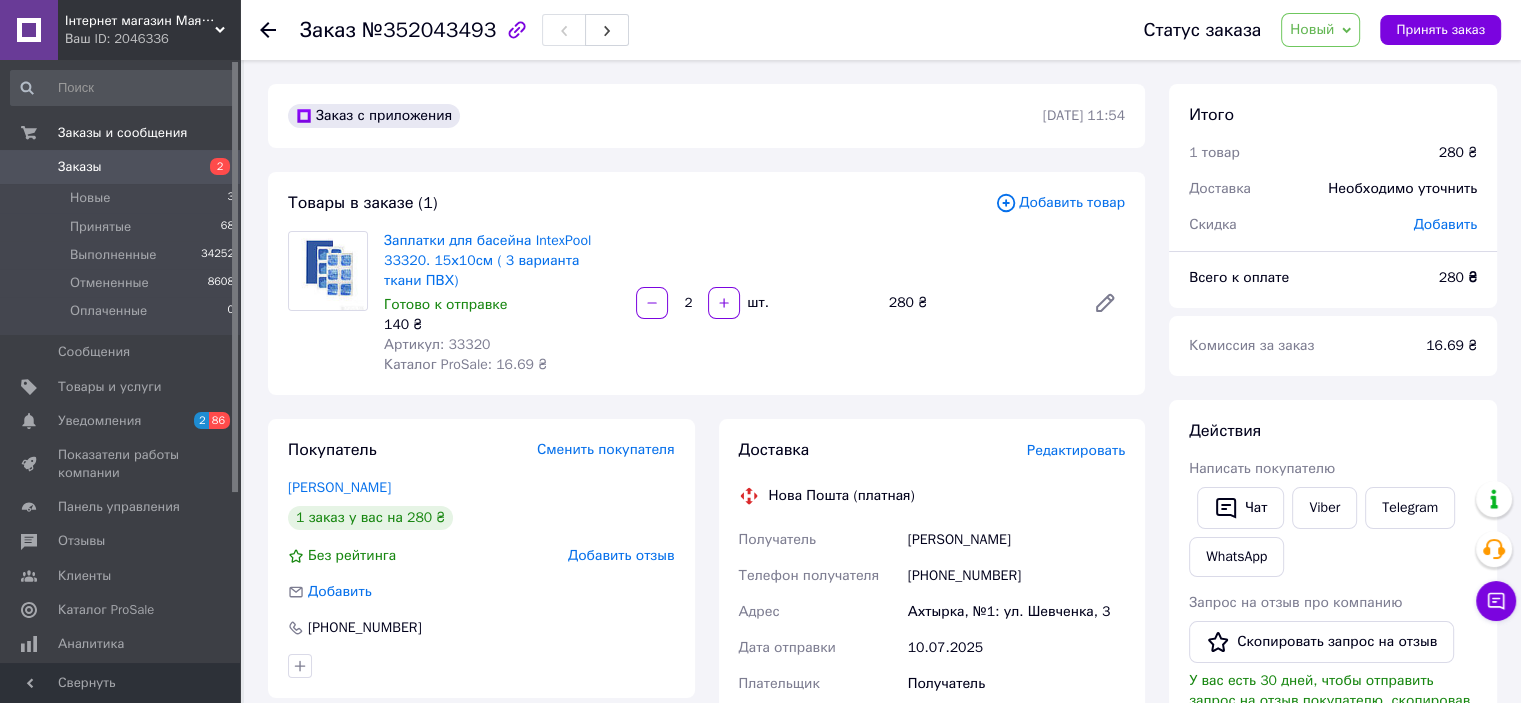 click on "Заплатки для басейна IntexPool 33320. 15х10см ( 3 варианта ткани ПВХ) Готово к отправке 140 ₴ Артикул: 33320 Каталог ProSale: 16.69 ₴  2   шт. 280 ₴" at bounding box center [754, 303] 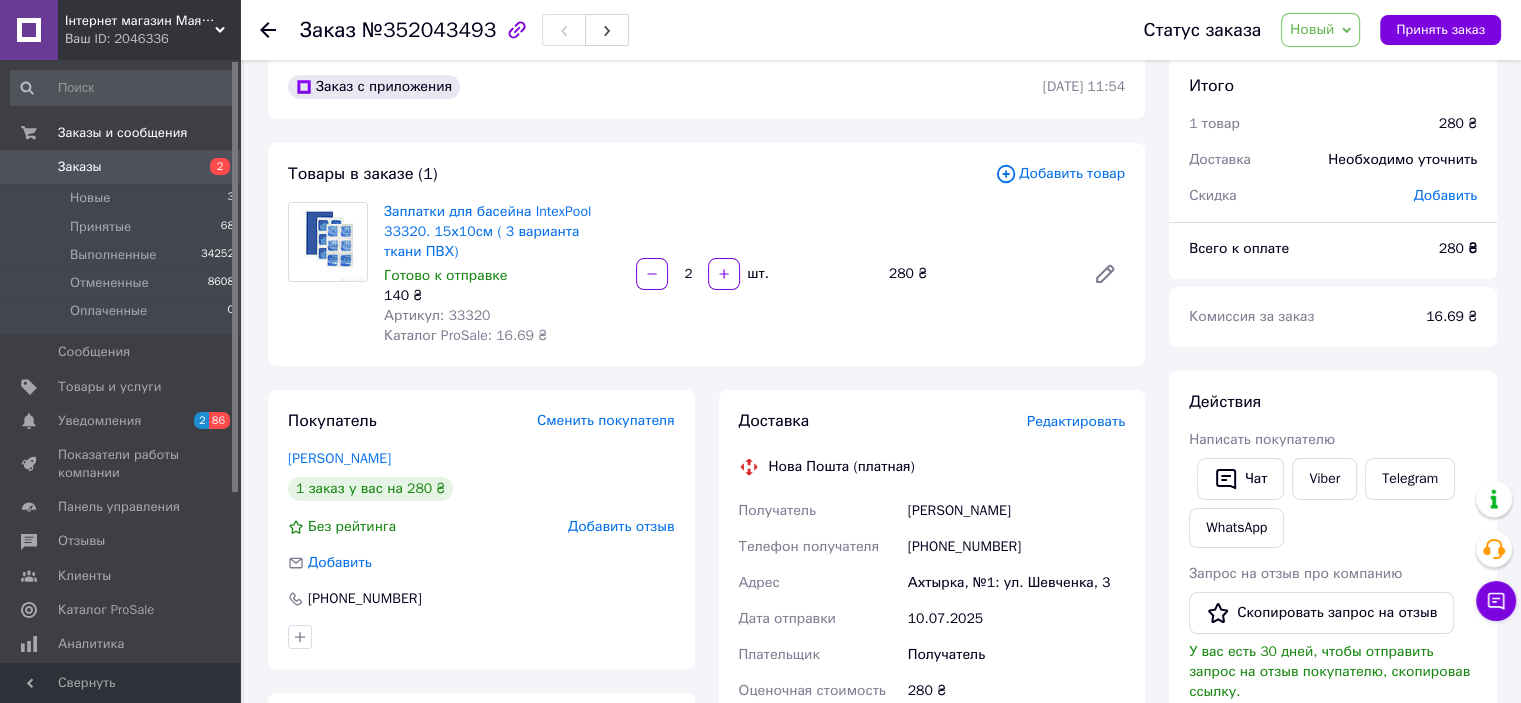 scroll, scrollTop: 0, scrollLeft: 0, axis: both 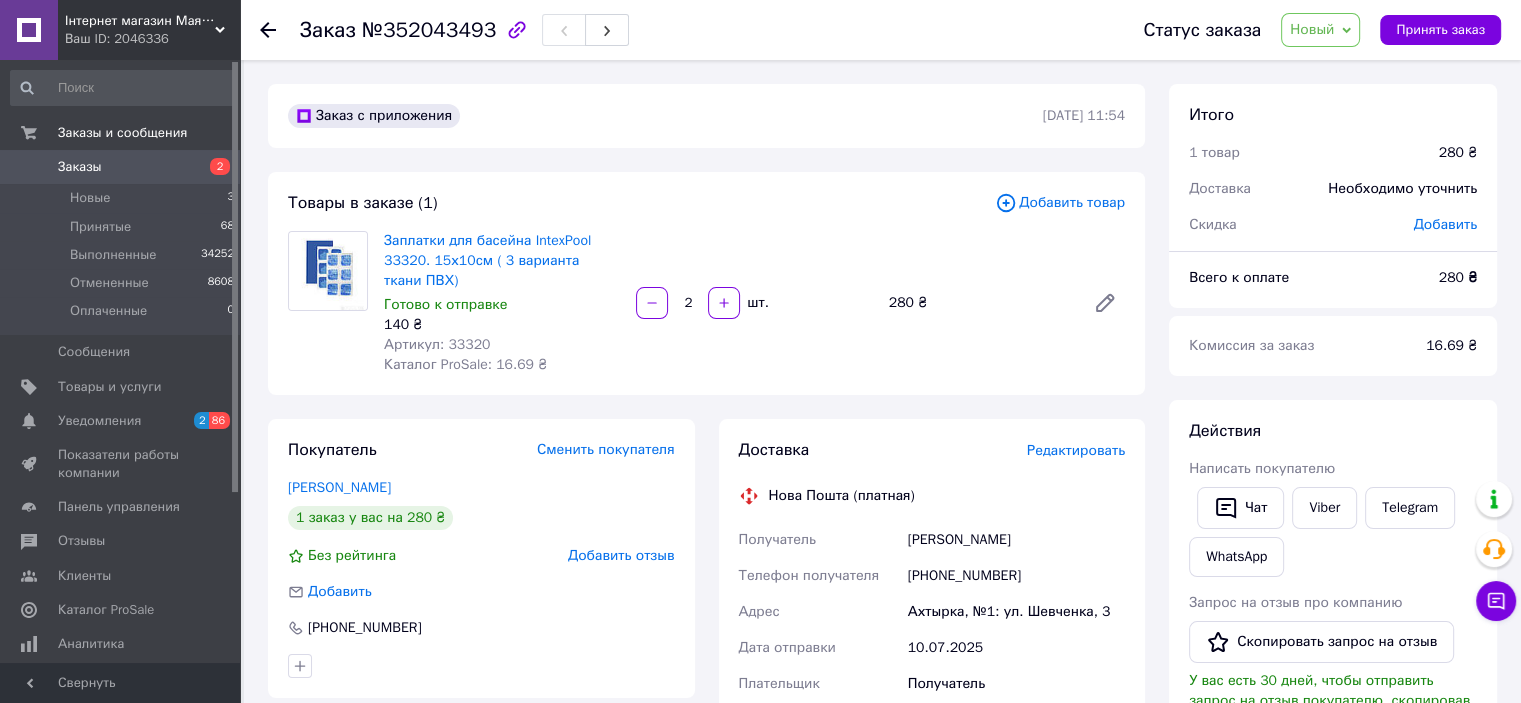 click on "Заплатки для басейна IntexPool 33320. 15х10см ( 3 варианта ткани ПВХ) Готово к отправке 140 ₴ Артикул: 33320 Каталог ProSale: 16.69 ₴  2   шт. 280 ₴" at bounding box center [754, 303] 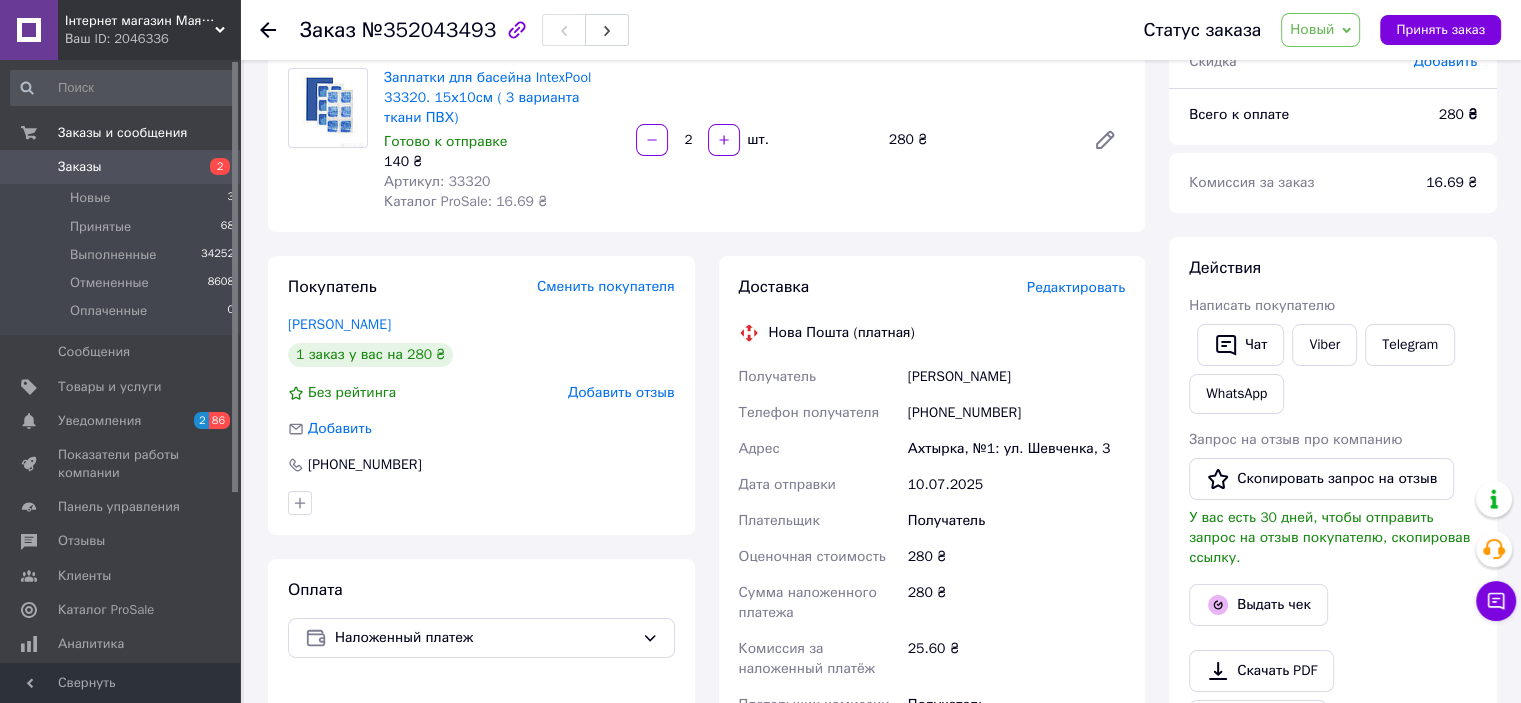 scroll, scrollTop: 400, scrollLeft: 0, axis: vertical 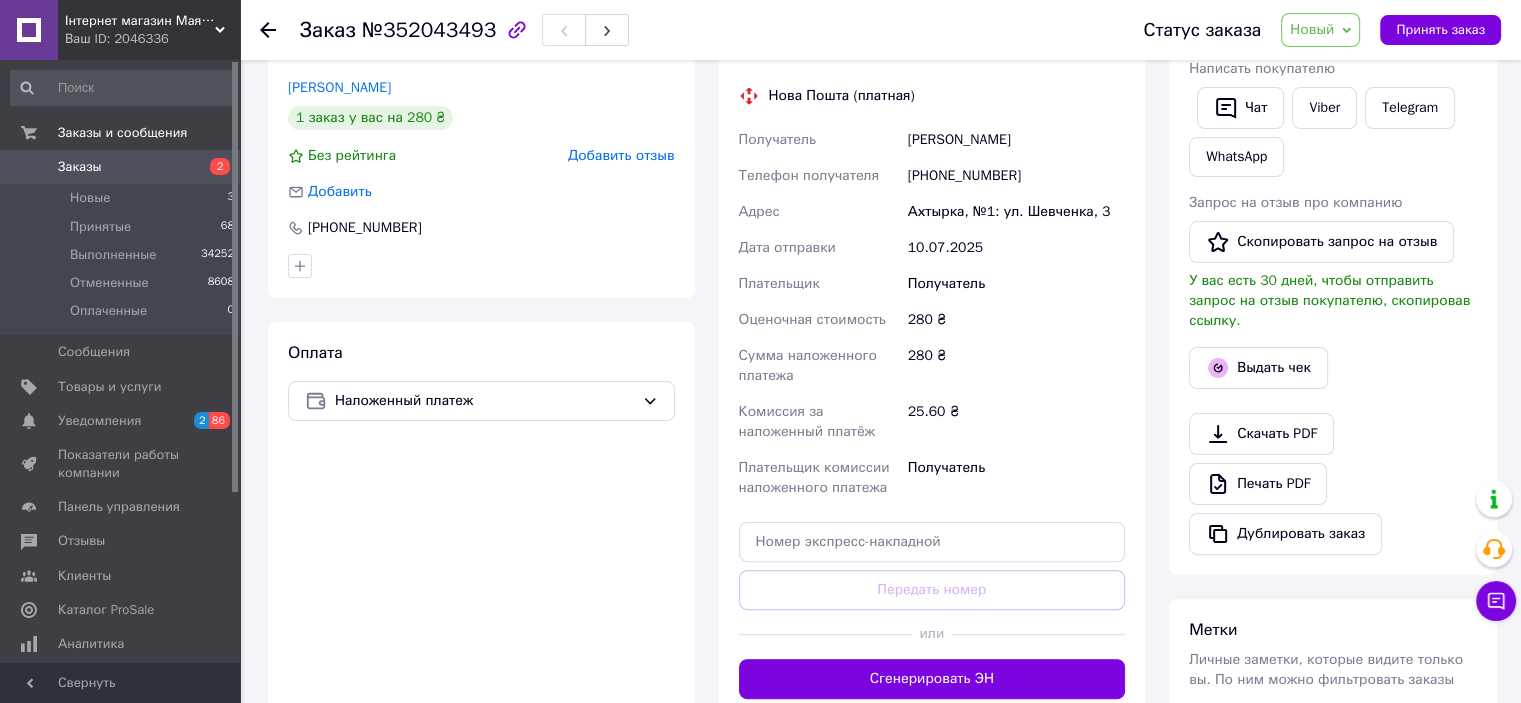 drag, startPoint x: 893, startPoint y: 146, endPoint x: 1109, endPoint y: 146, distance: 216 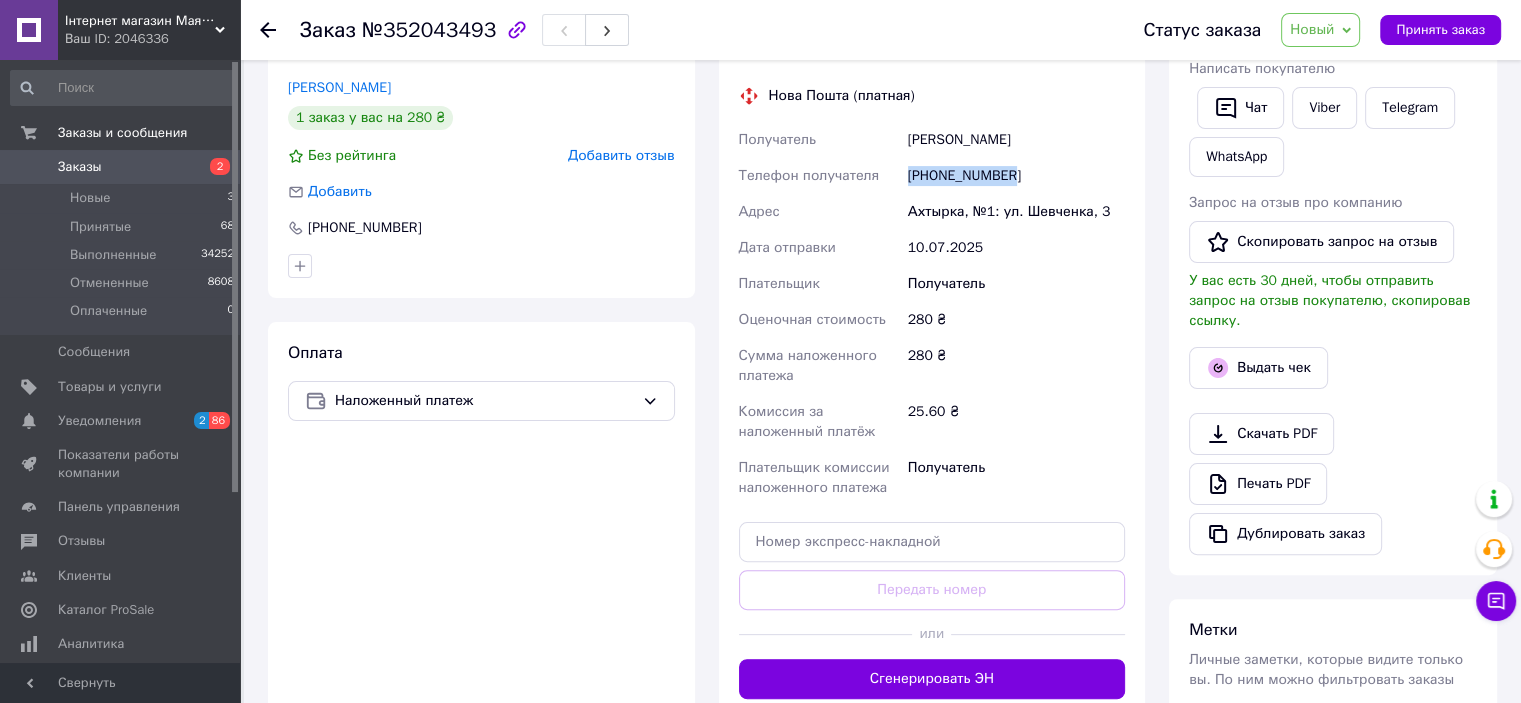 drag, startPoint x: 982, startPoint y: 188, endPoint x: 878, endPoint y: 189, distance: 104.00481 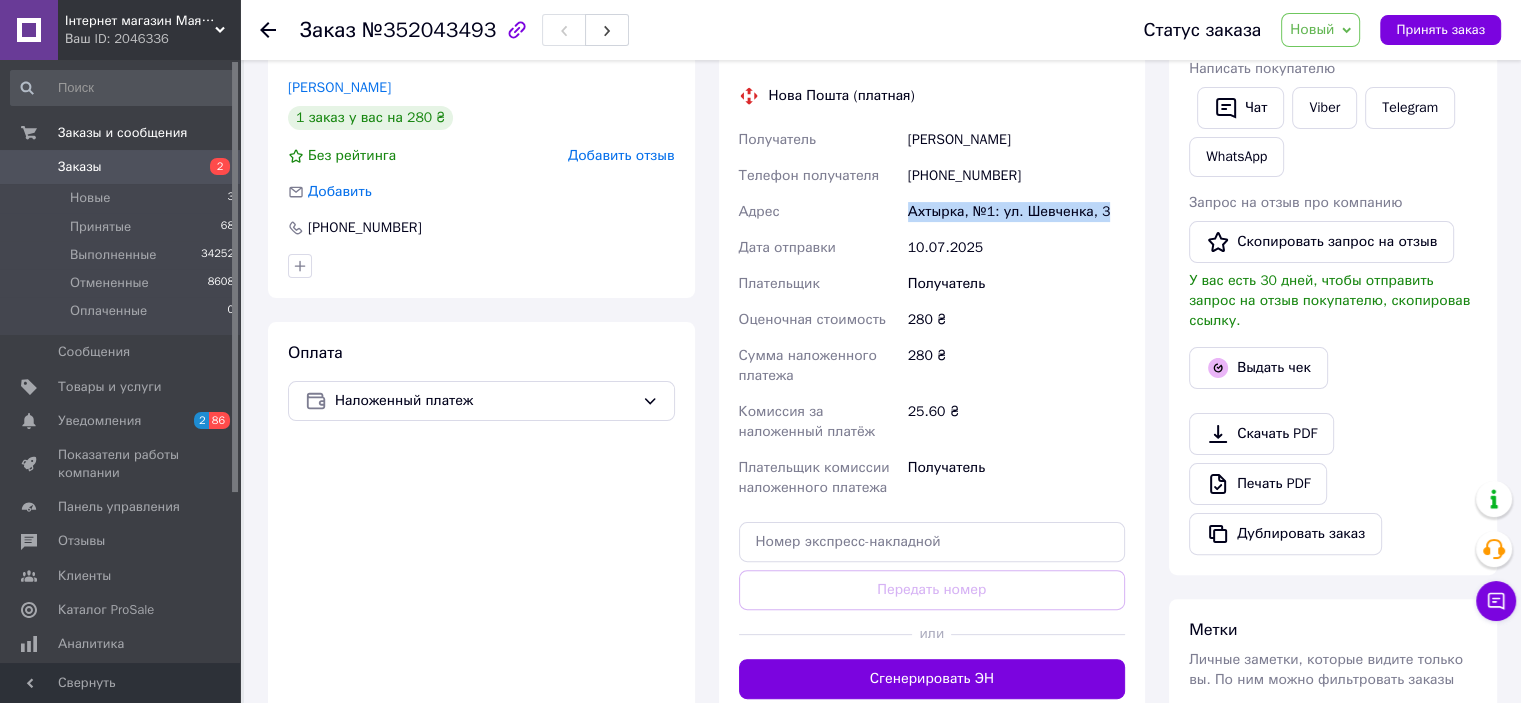 drag, startPoint x: 892, startPoint y: 221, endPoint x: 1122, endPoint y: 219, distance: 230.0087 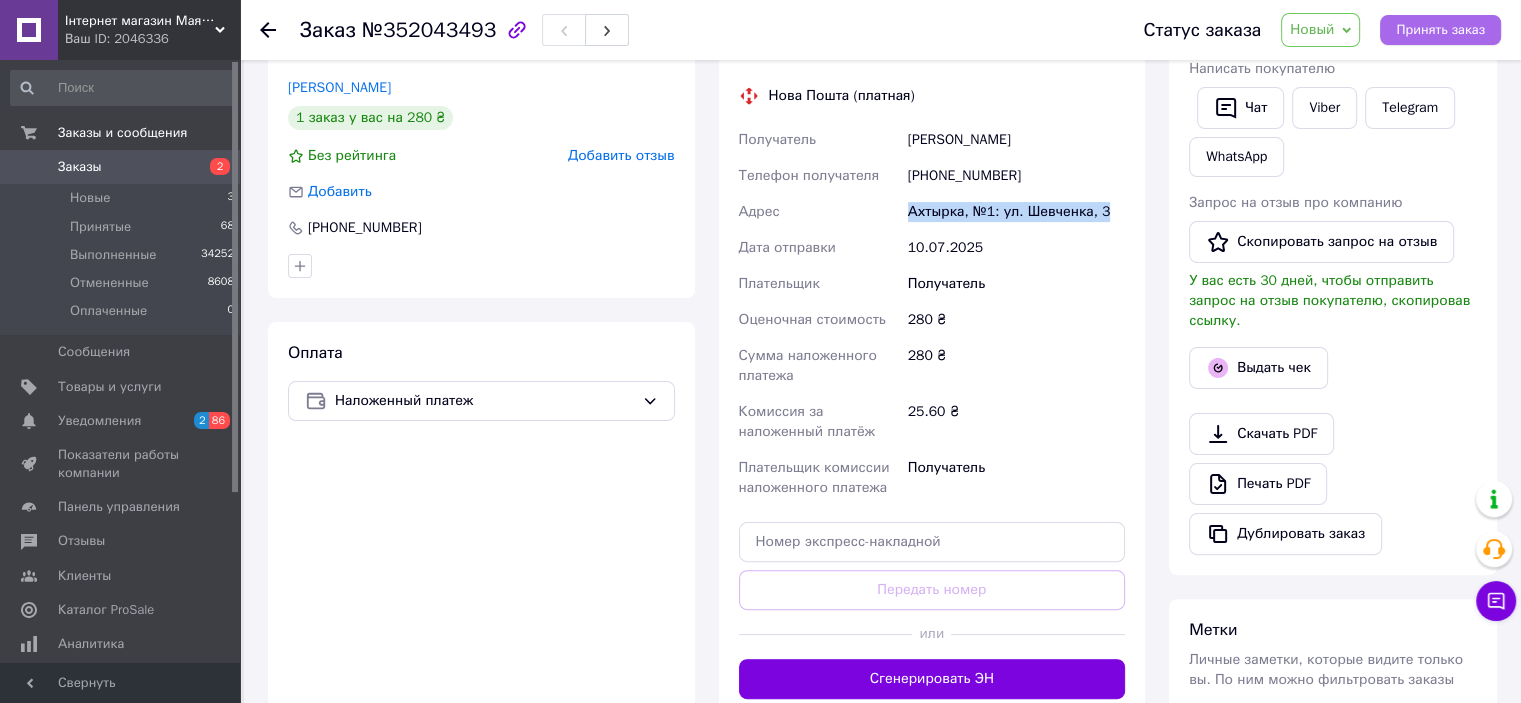 click on "Принять заказ" at bounding box center [1440, 30] 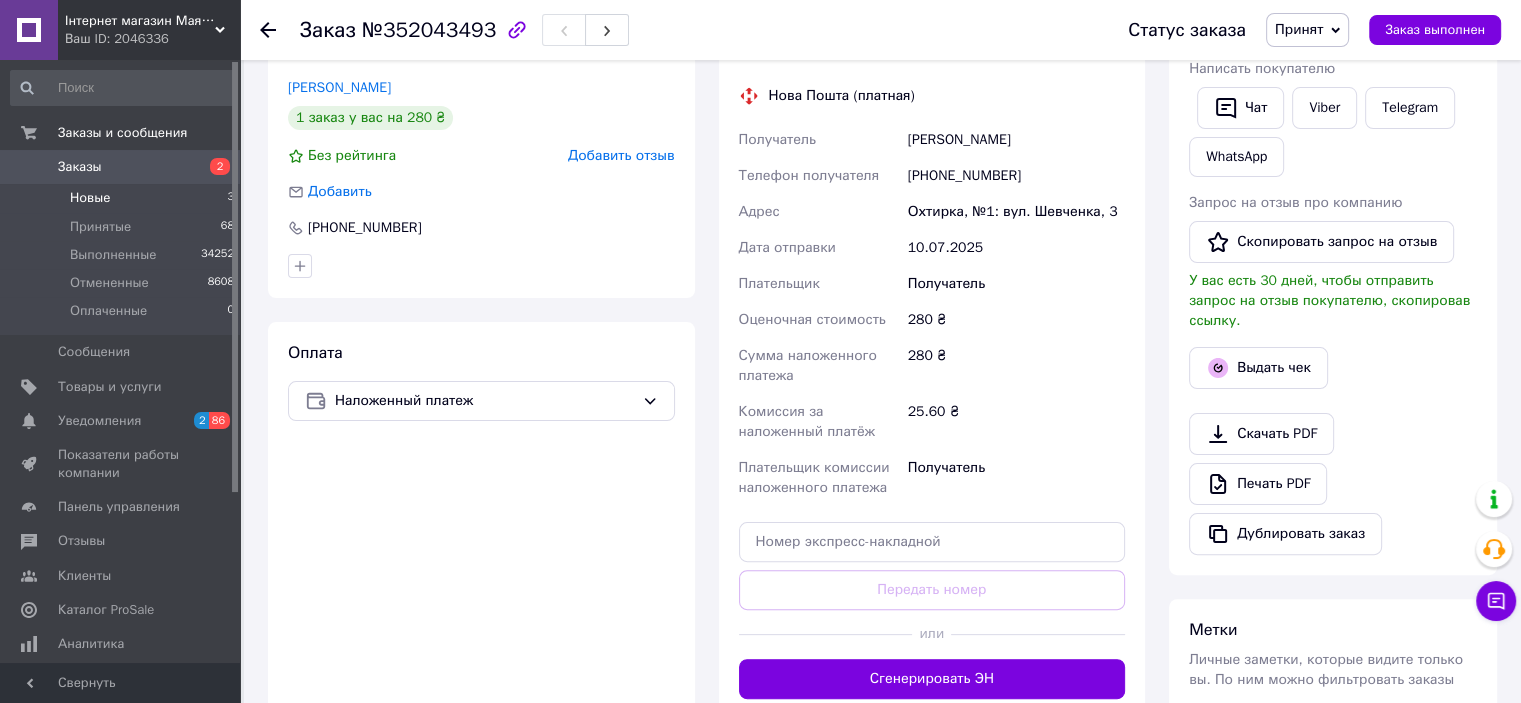 click on "Новые 3" at bounding box center (123, 198) 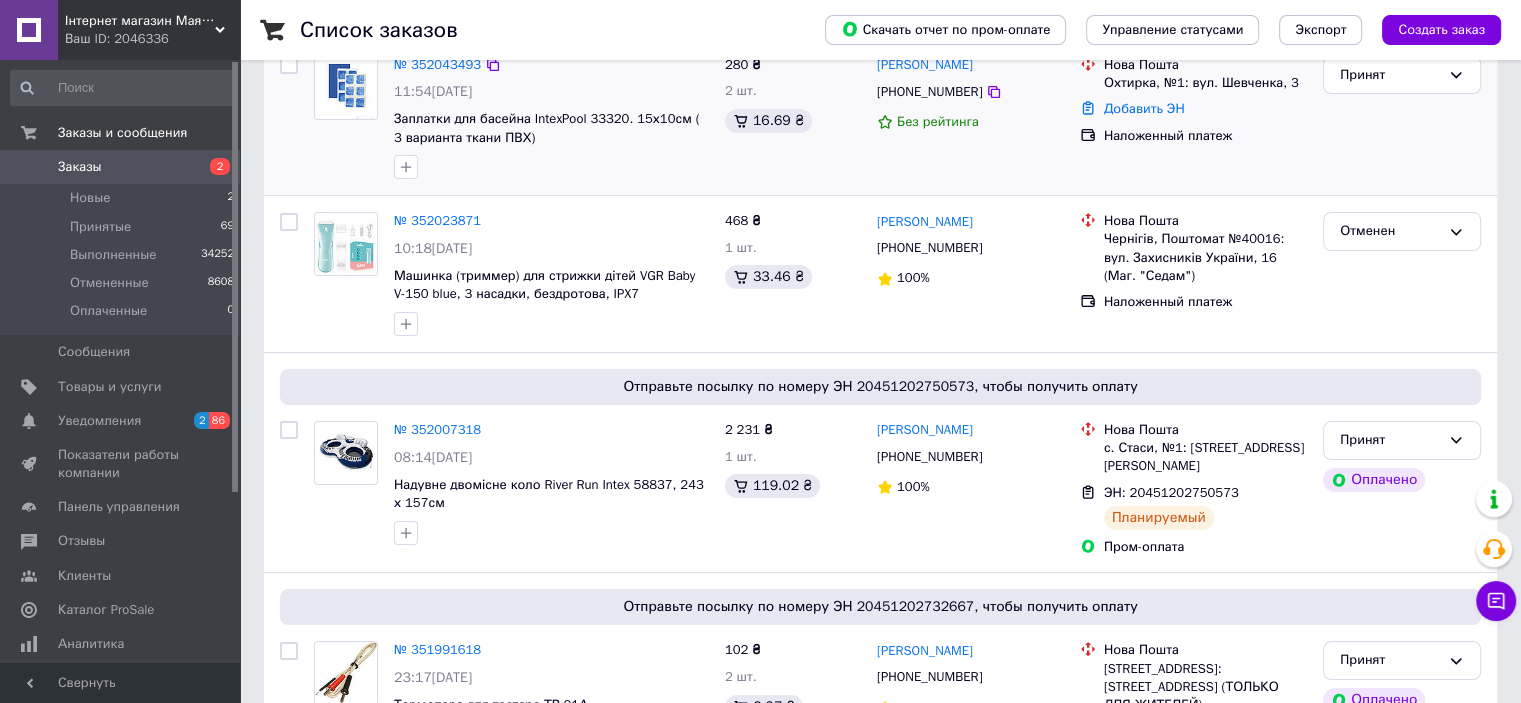 scroll, scrollTop: 0, scrollLeft: 0, axis: both 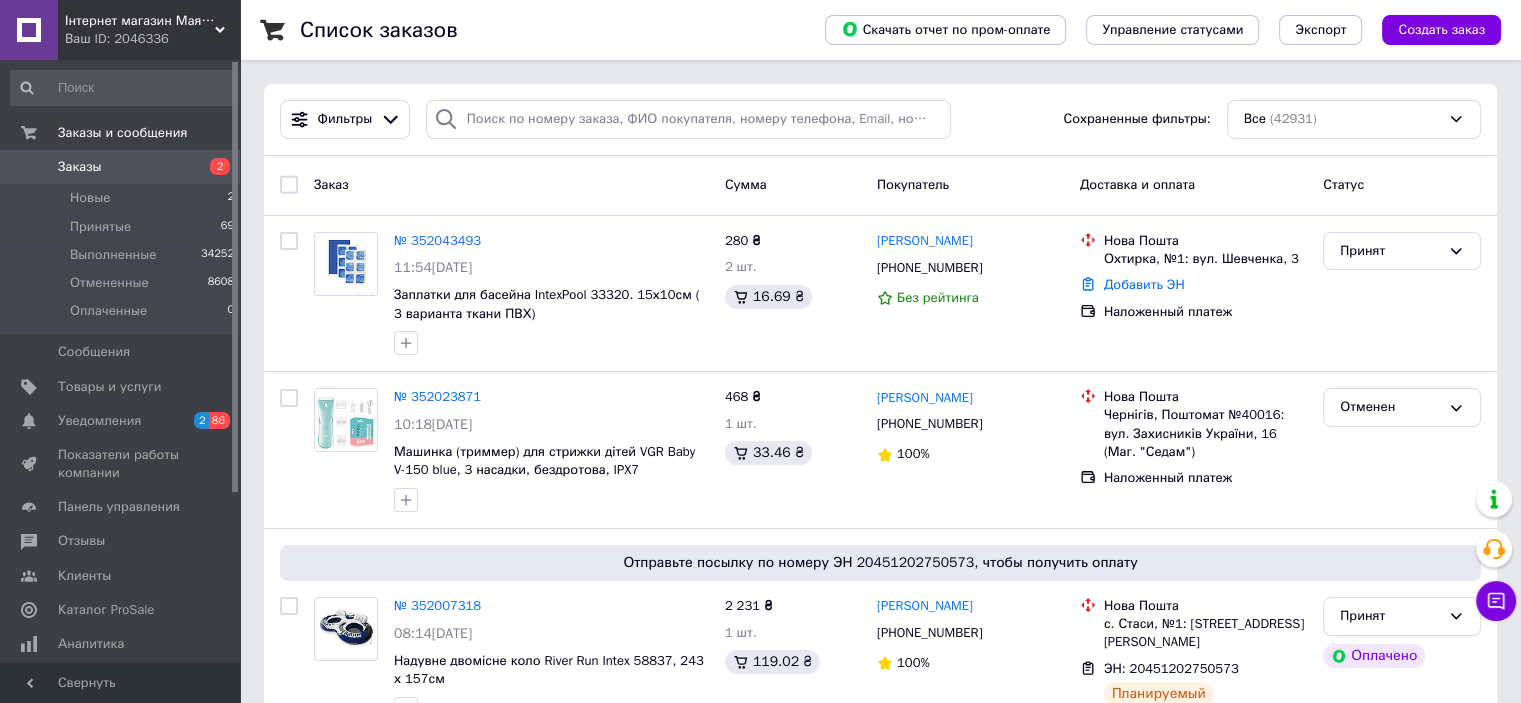 click on "Заказы" at bounding box center [121, 167] 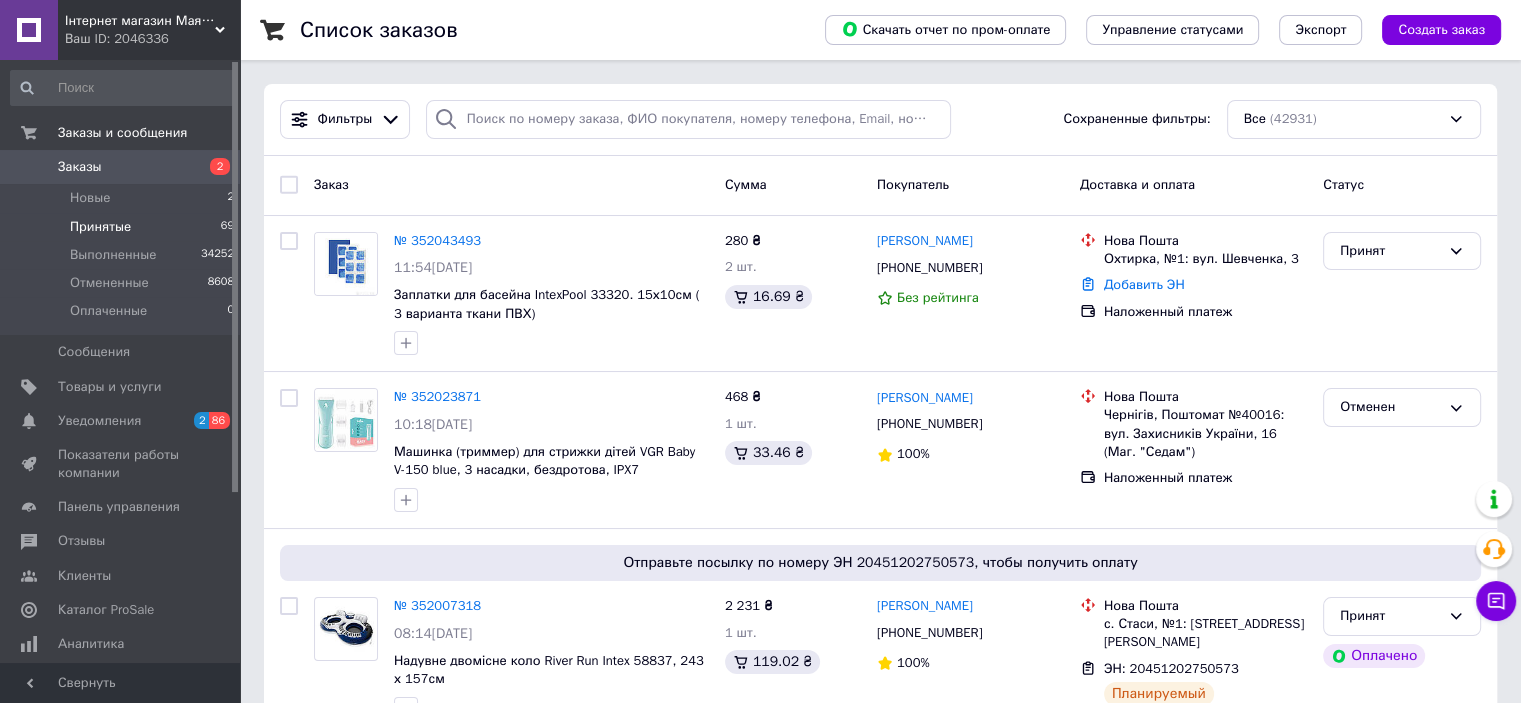 click on "Принятые 69" at bounding box center [123, 227] 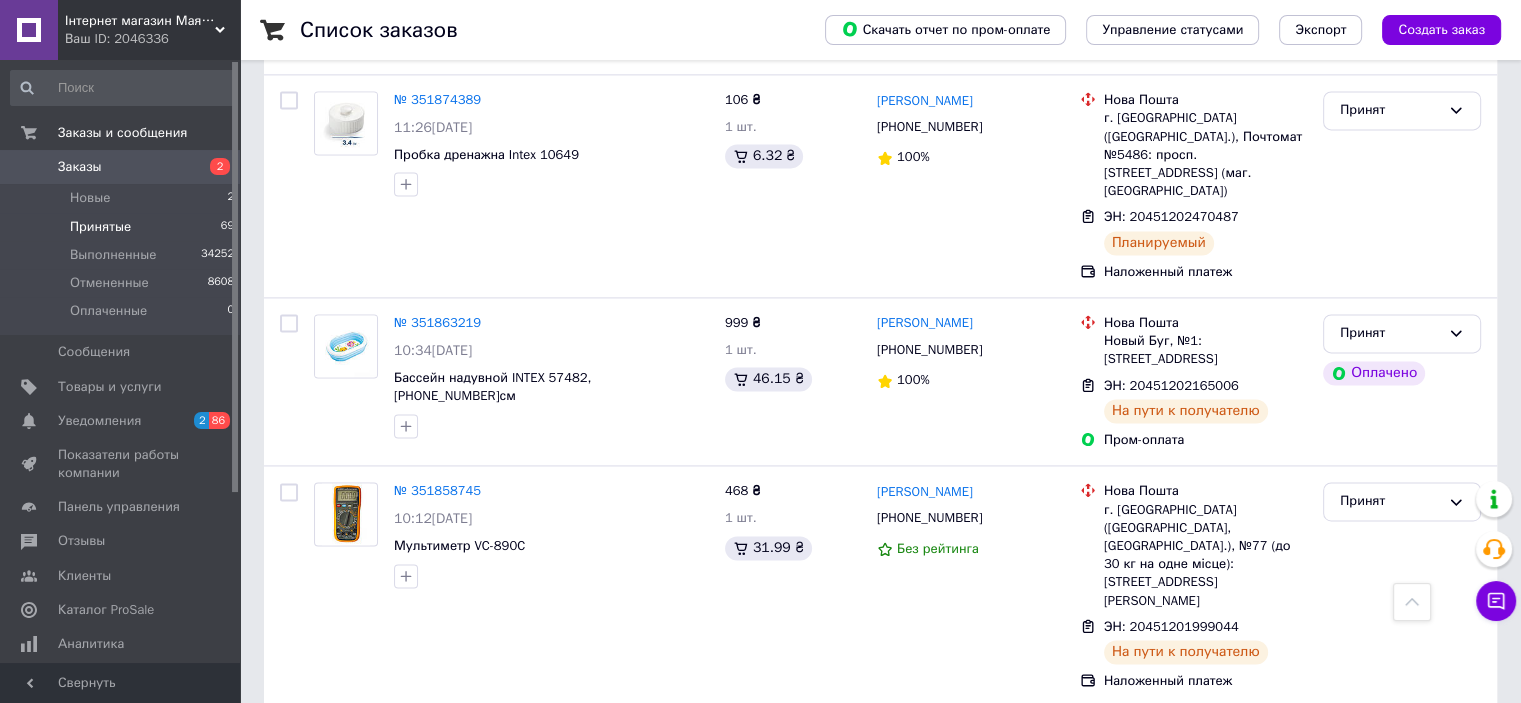 scroll, scrollTop: 2100, scrollLeft: 0, axis: vertical 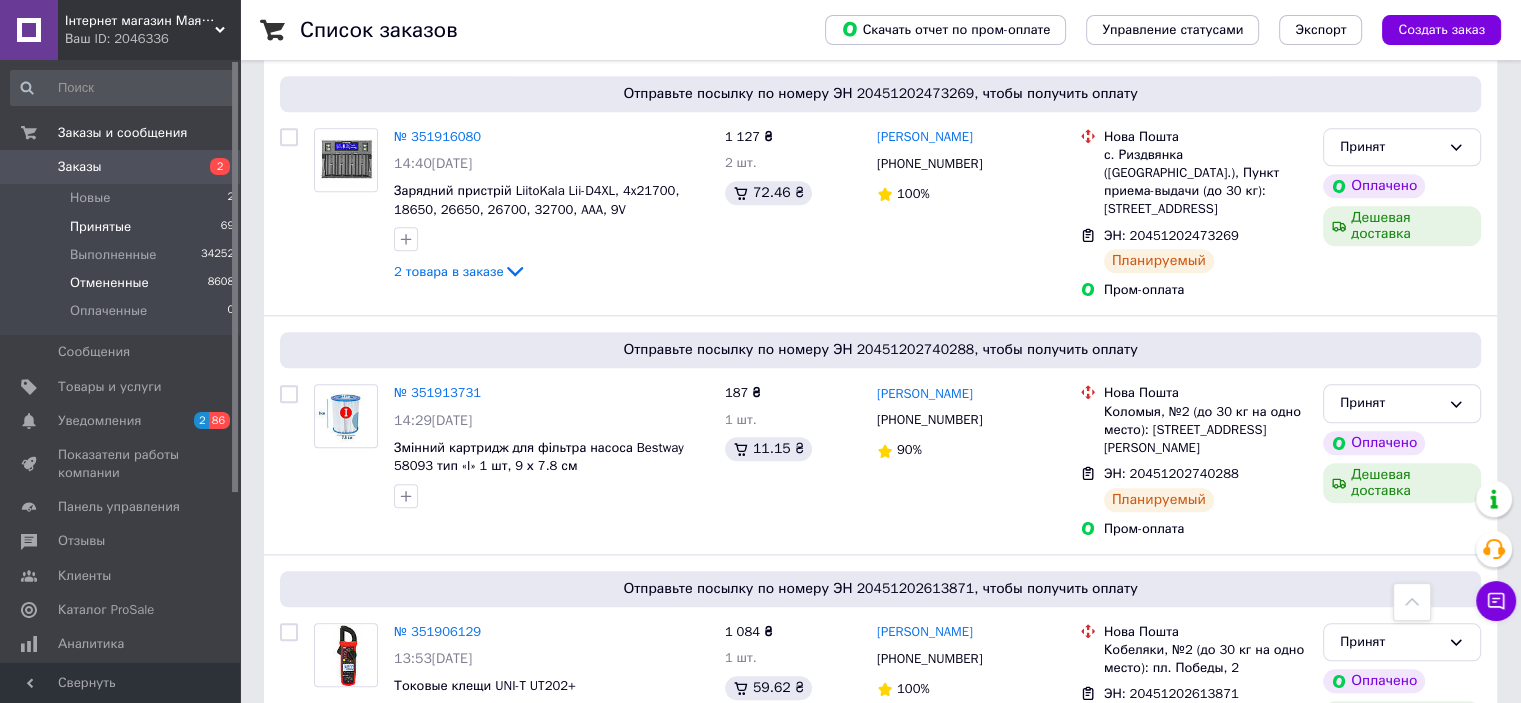 click on "Отмененные 8608" at bounding box center [123, 283] 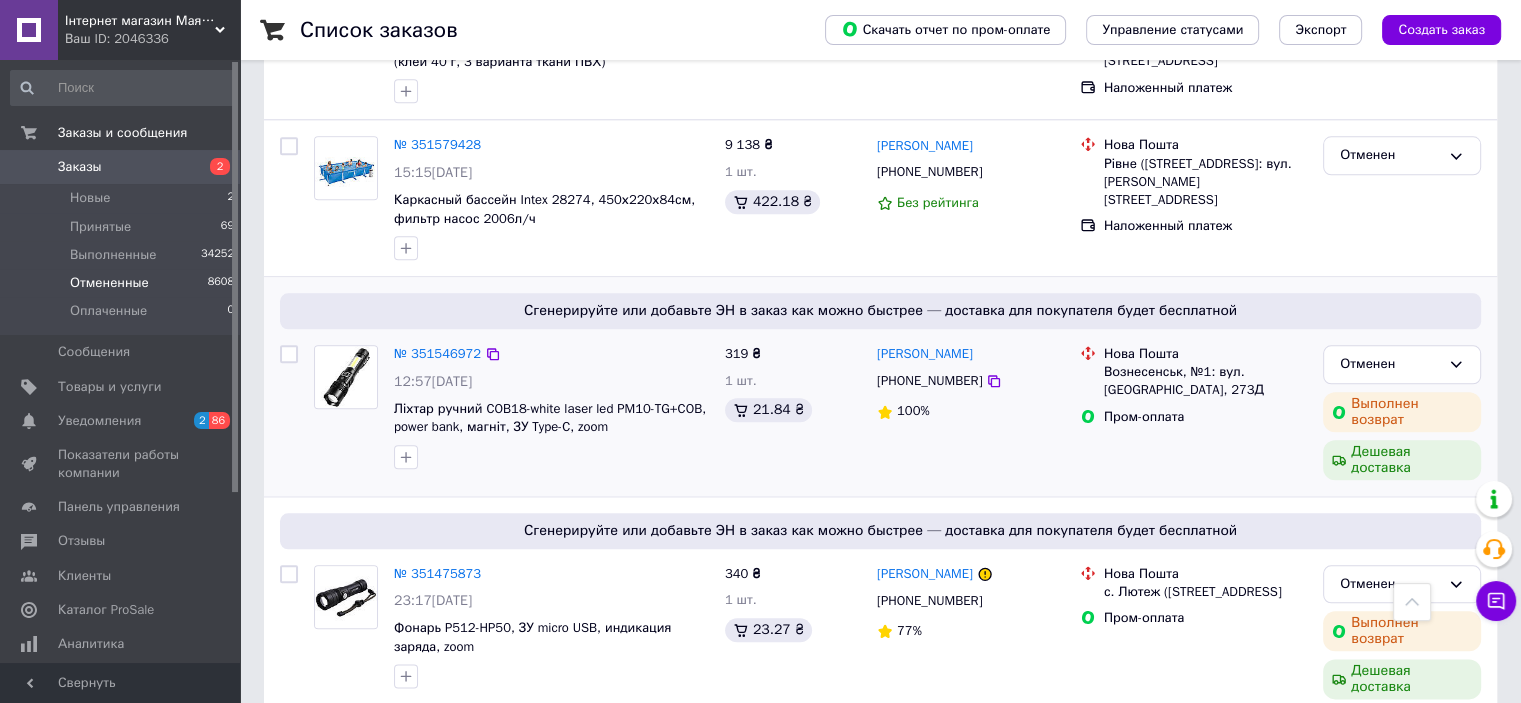 scroll, scrollTop: 2200, scrollLeft: 0, axis: vertical 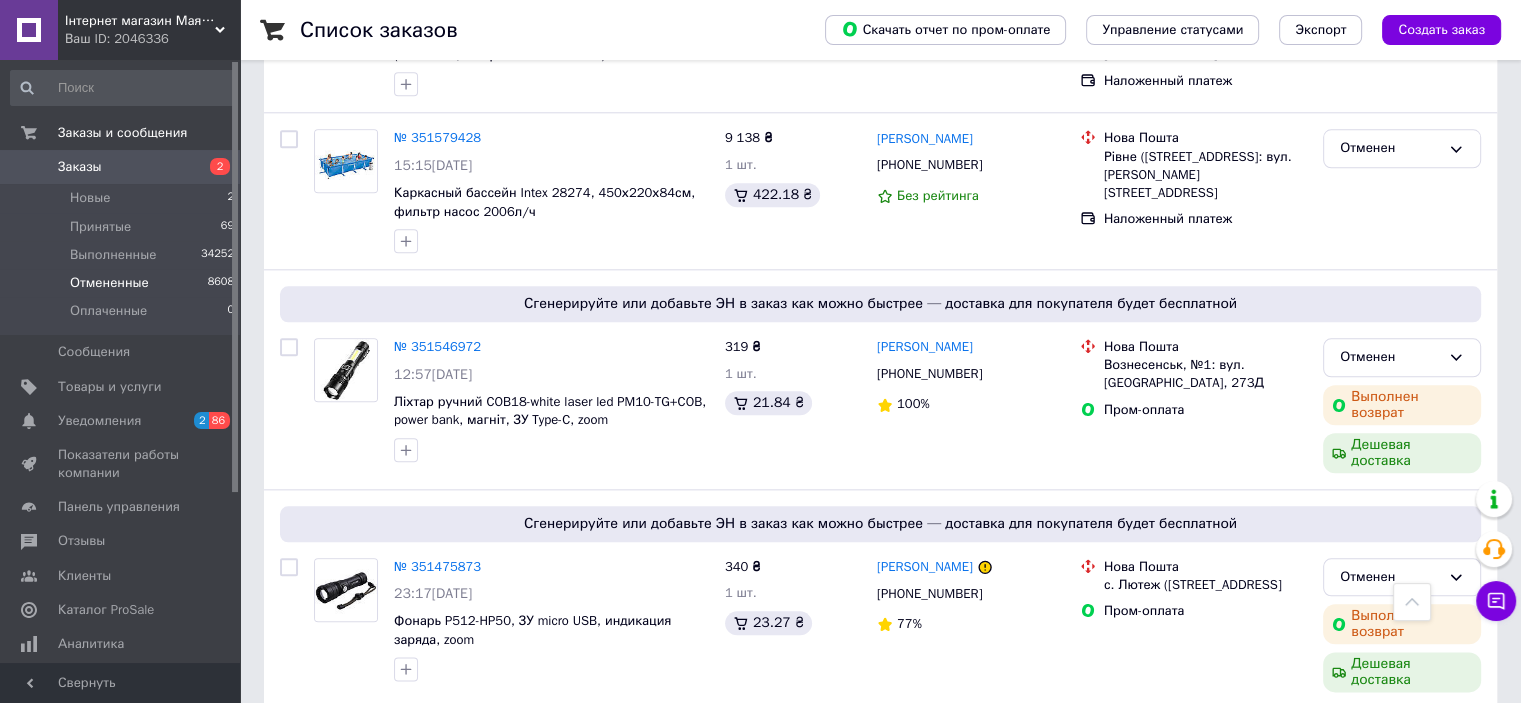 click on "Заказы" at bounding box center (121, 167) 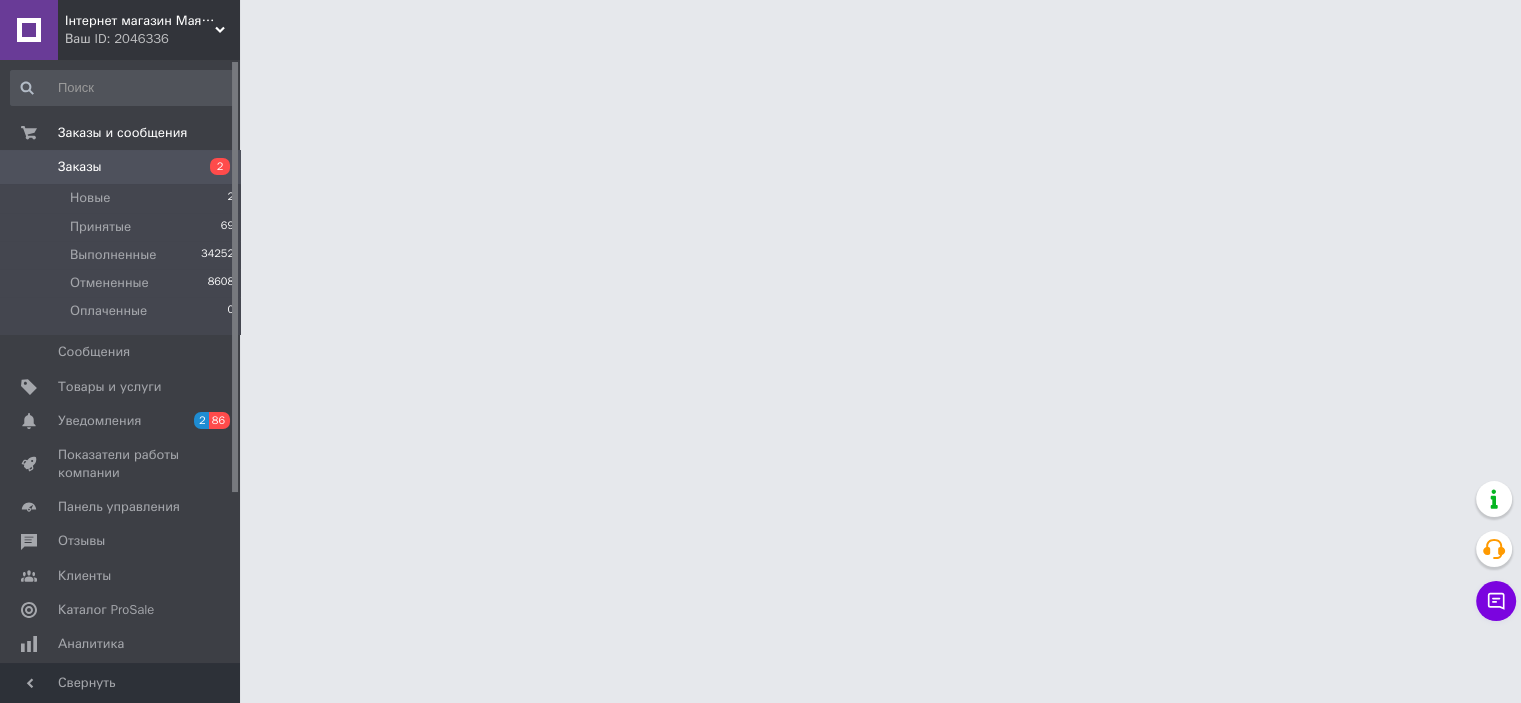 scroll, scrollTop: 0, scrollLeft: 0, axis: both 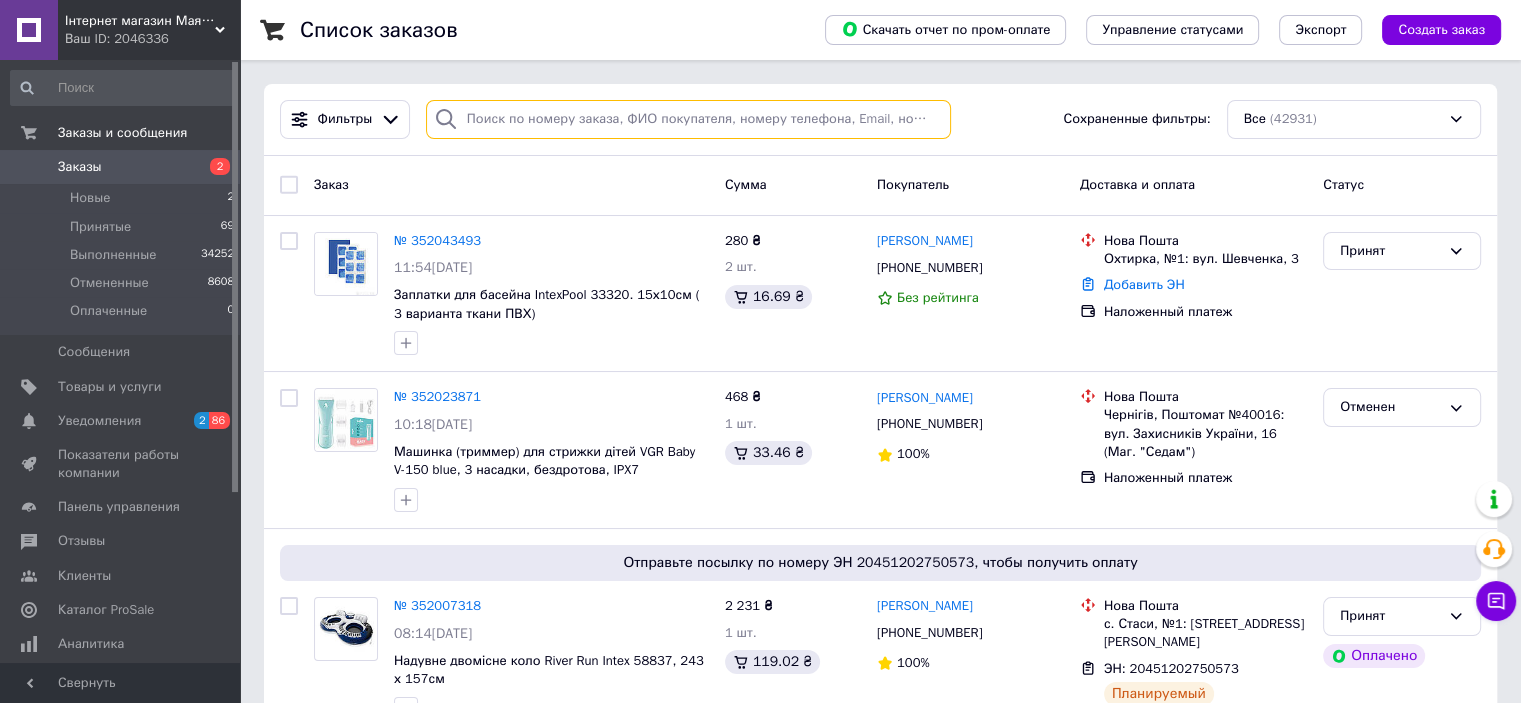 paste on "[PERSON_NAME]" 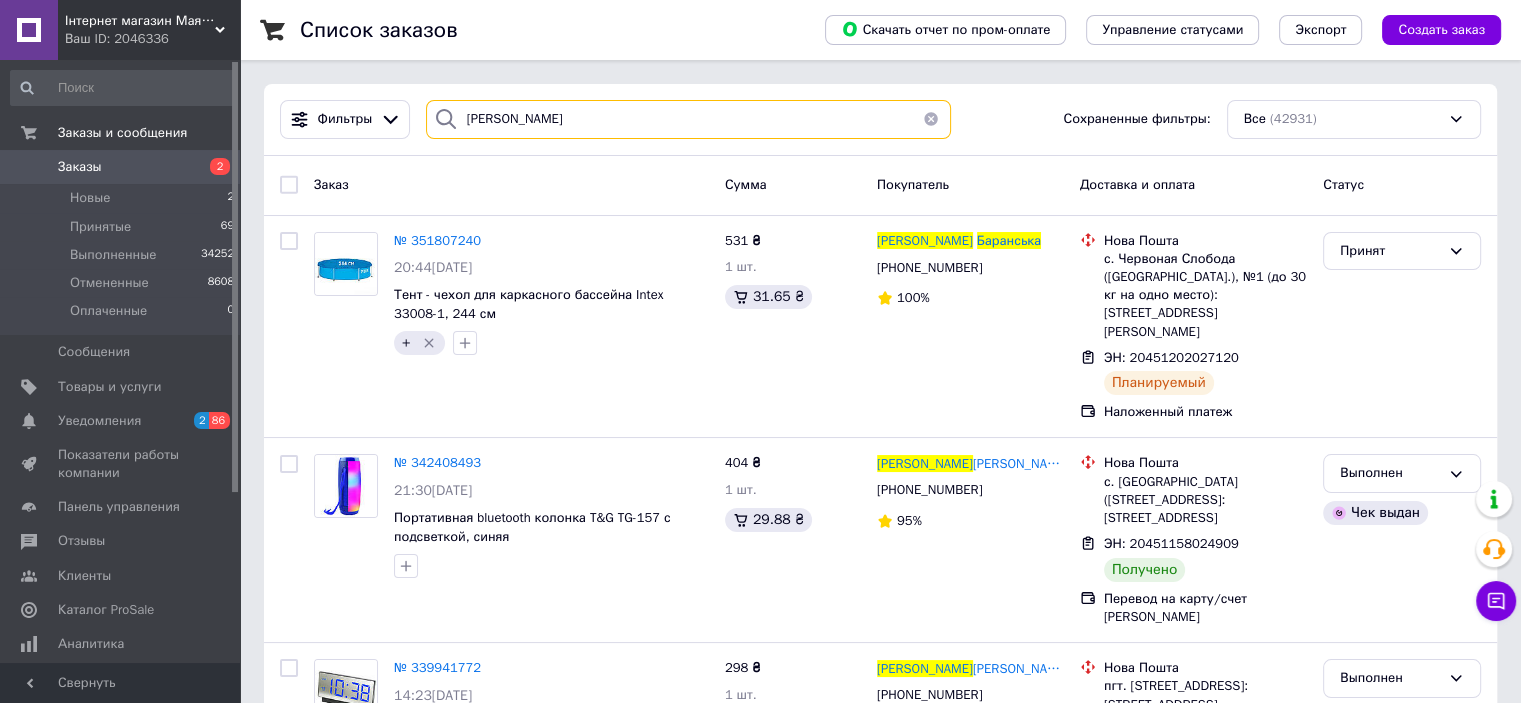 type on "[PERSON_NAME]" 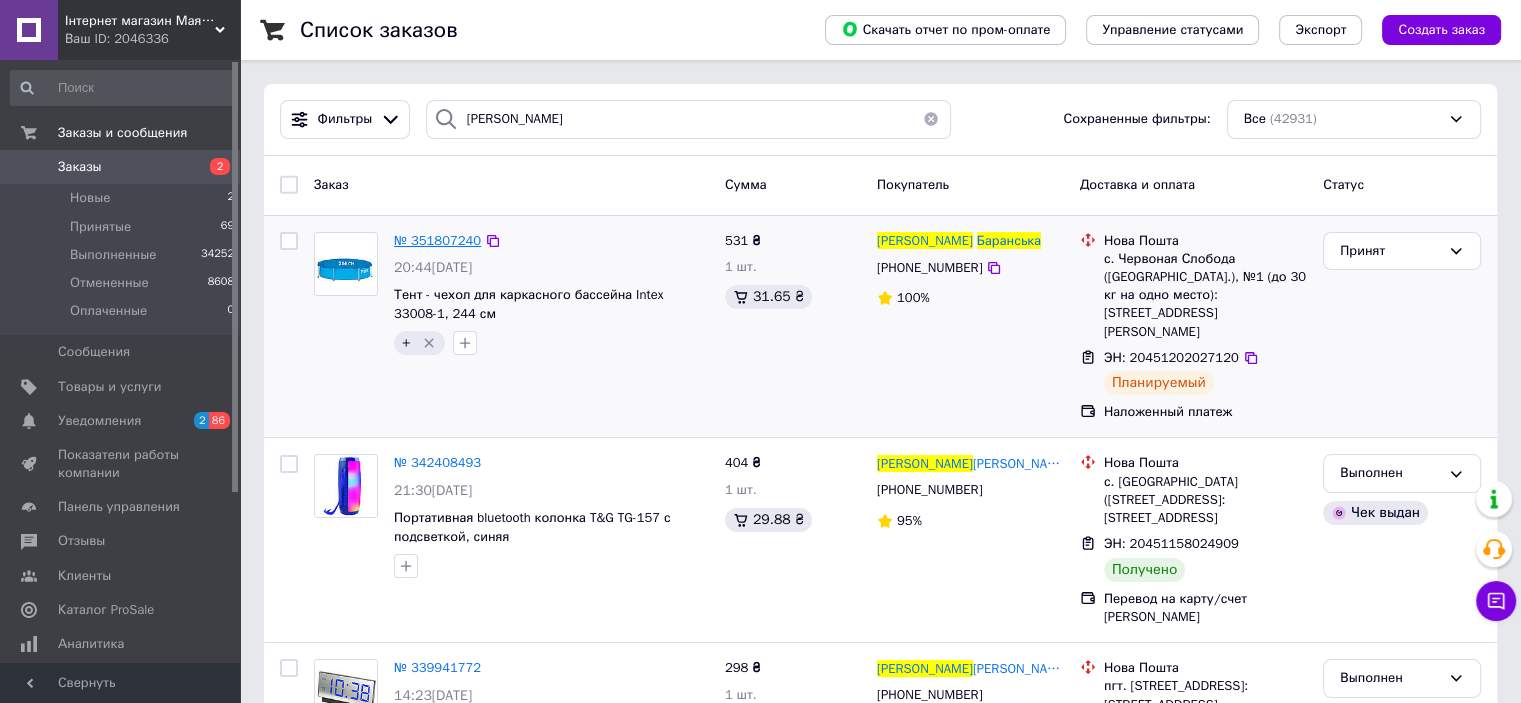 click on "№ 351807240" at bounding box center (437, 240) 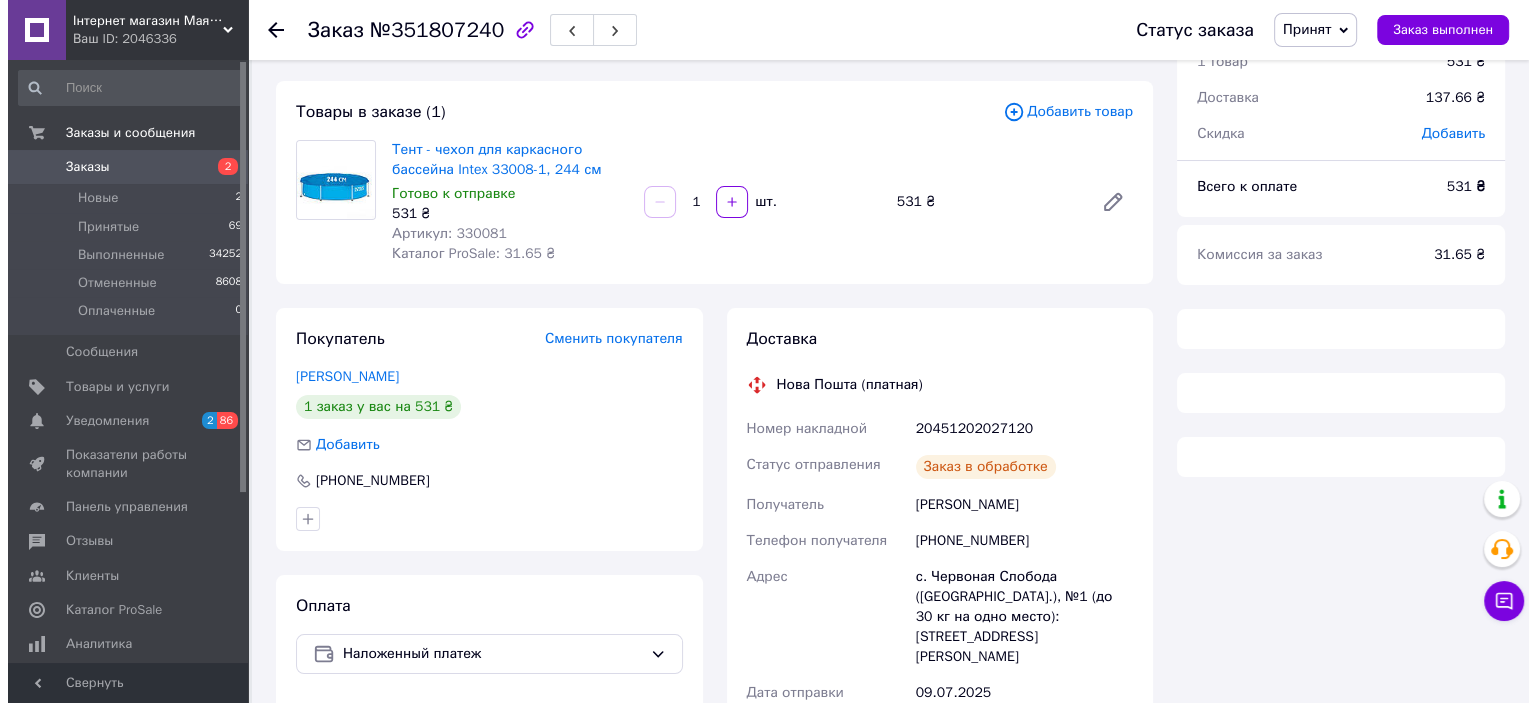 scroll, scrollTop: 170, scrollLeft: 0, axis: vertical 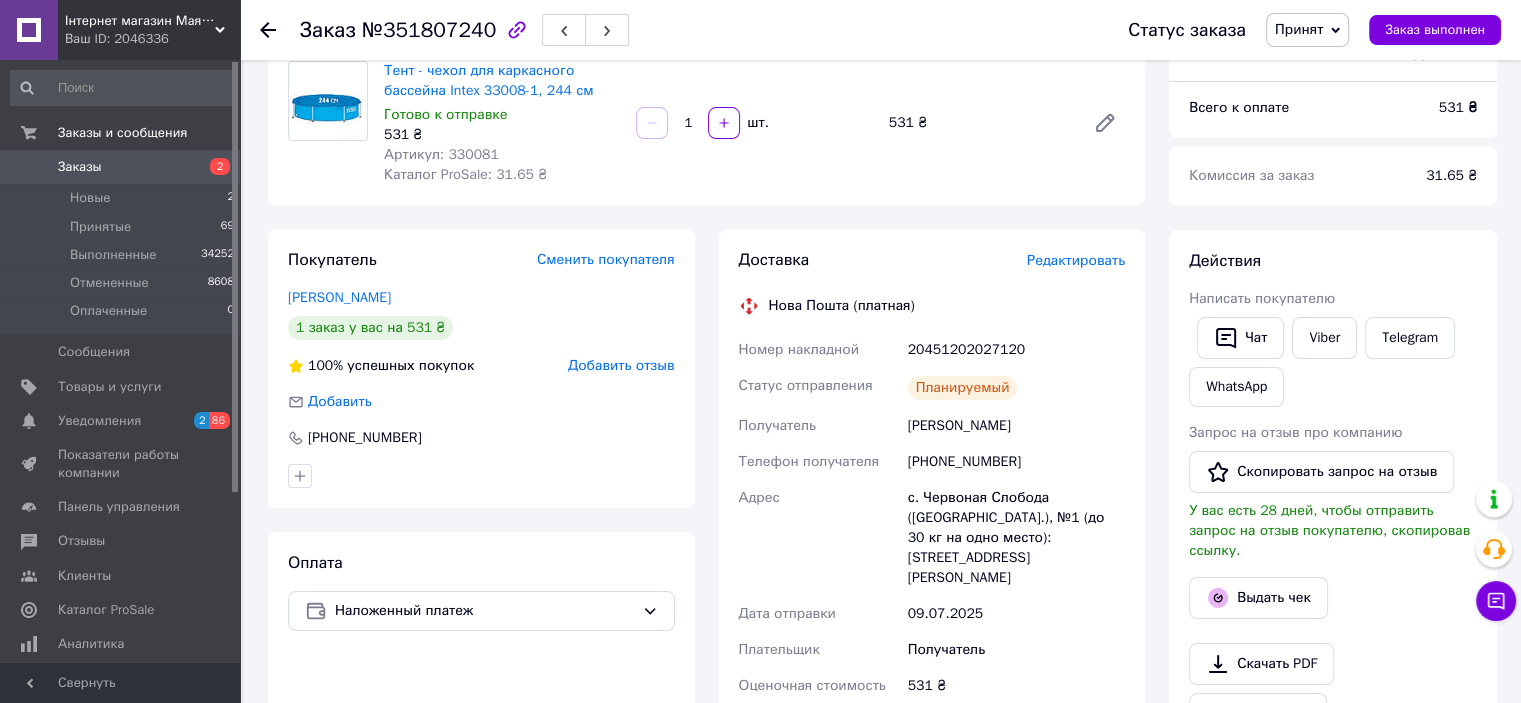 click on "Редактировать" at bounding box center (1076, 260) 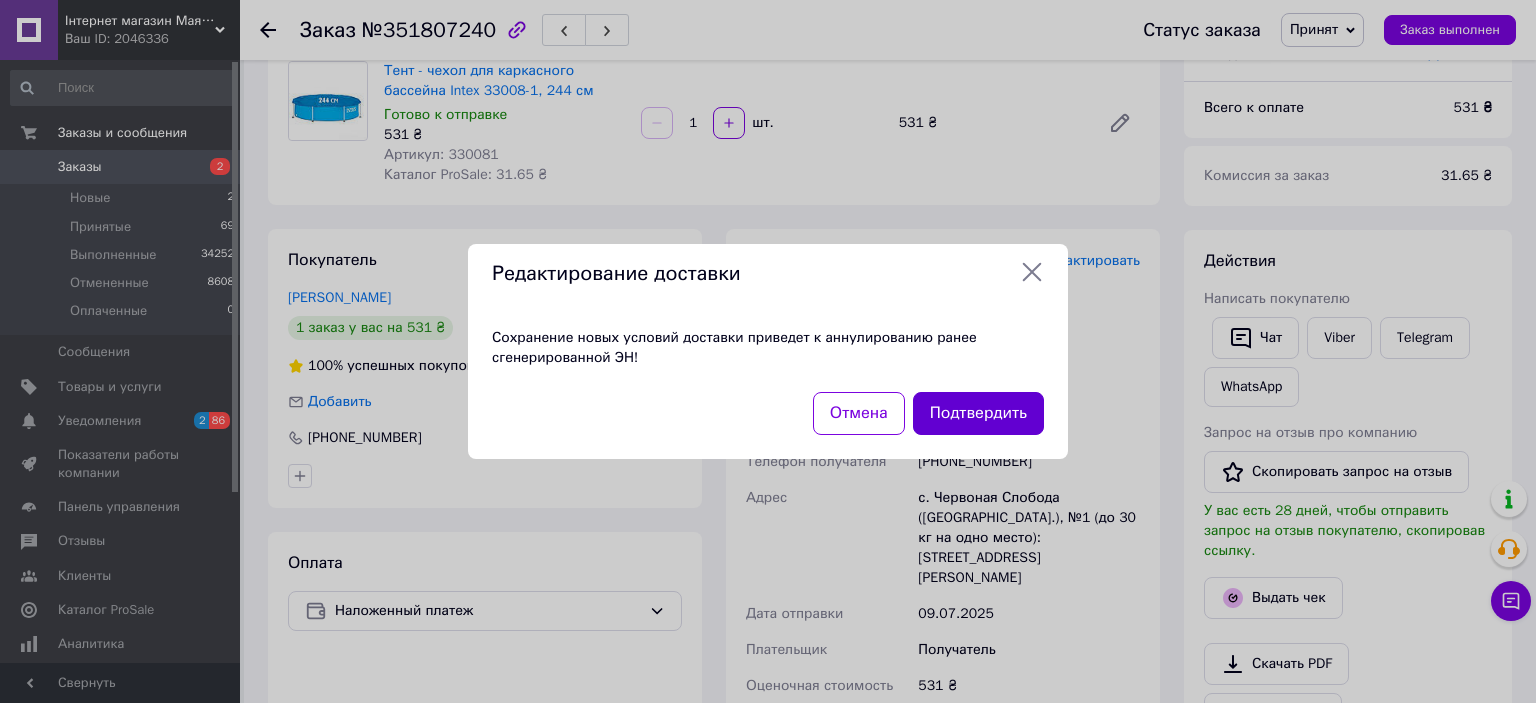 click on "Подтвердить" at bounding box center [978, 413] 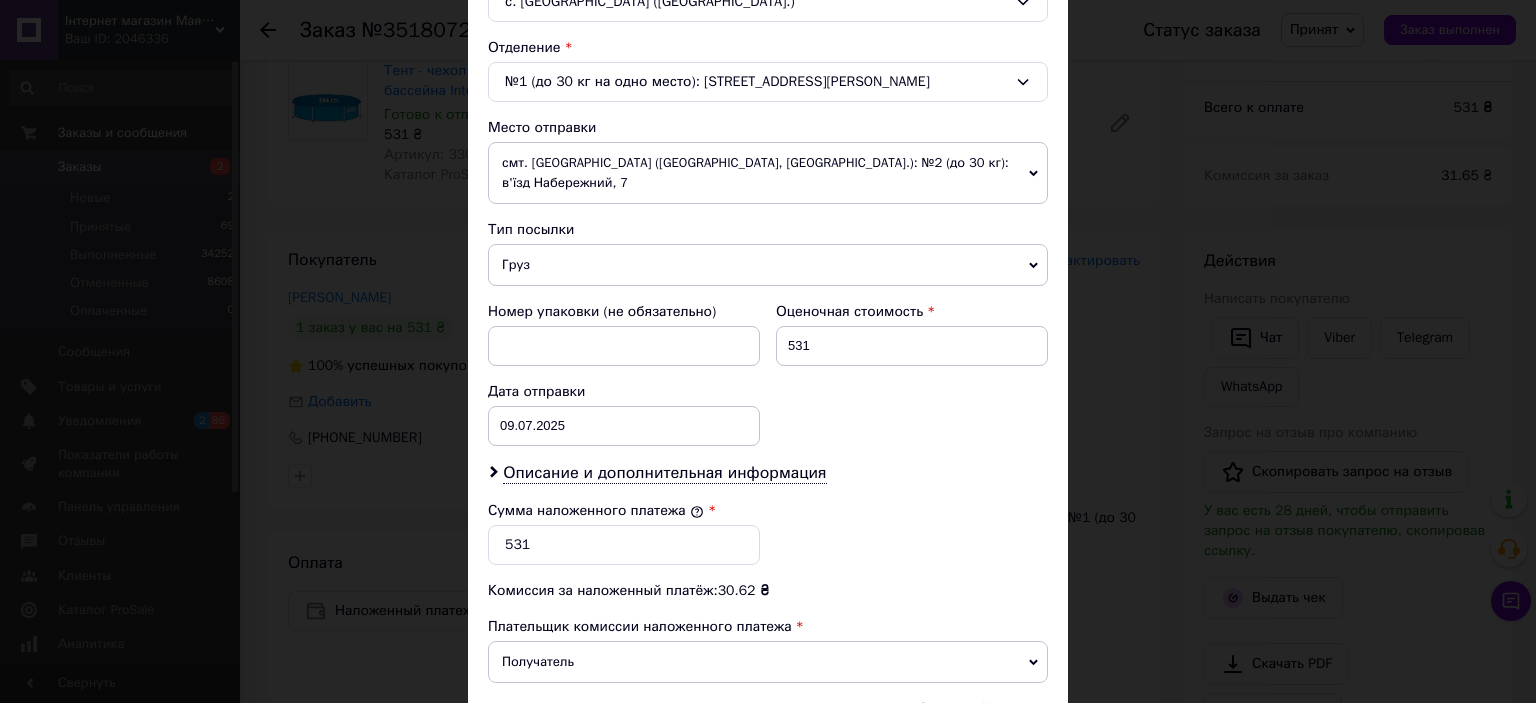 scroll, scrollTop: 600, scrollLeft: 0, axis: vertical 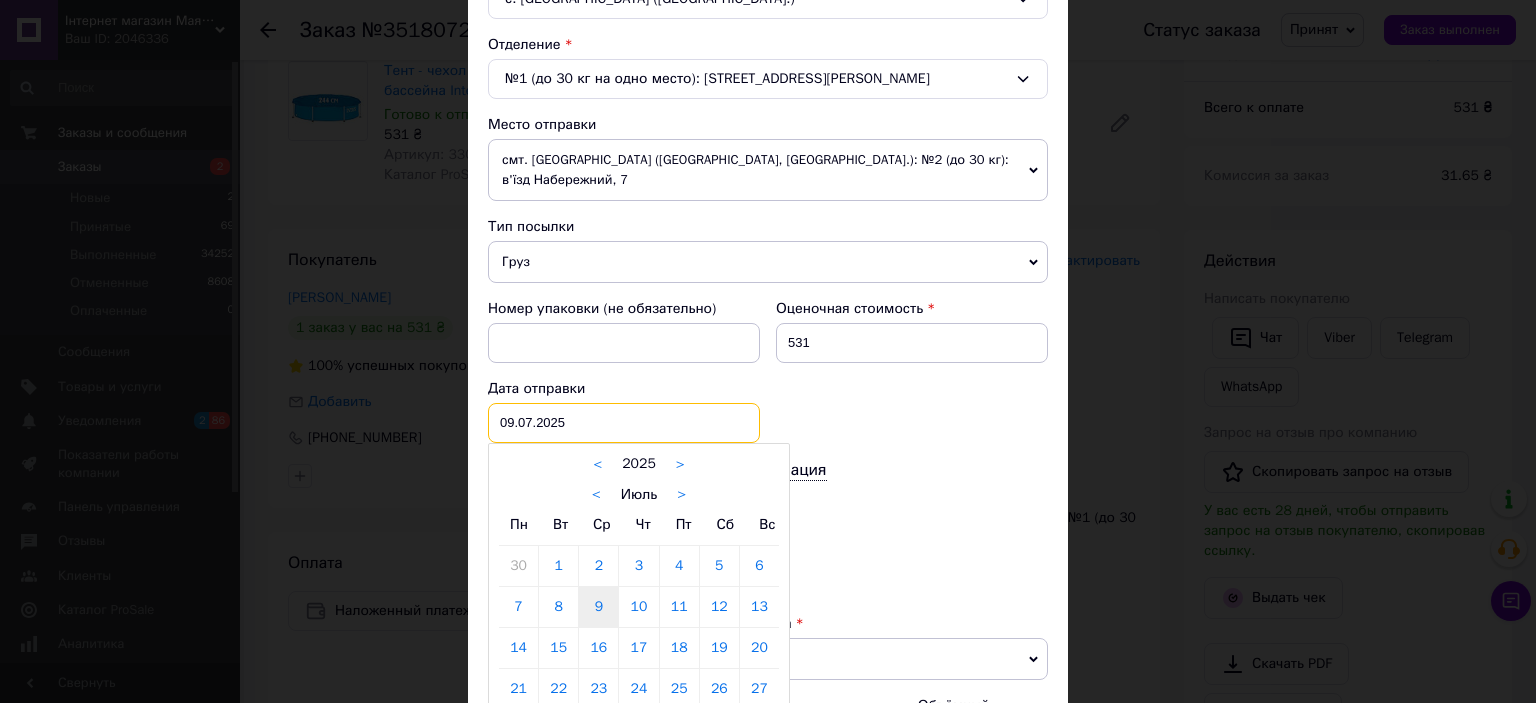 click on "[DATE] < 2025 > < Июль > Пн Вт Ср Чт Пт Сб Вс 30 1 2 3 4 5 6 7 8 9 10 11 12 13 14 15 16 17 18 19 20 21 22 23 24 25 26 27 28 29 30 31 1 2 3 4 5 6 7 8 9 10" at bounding box center (624, 423) 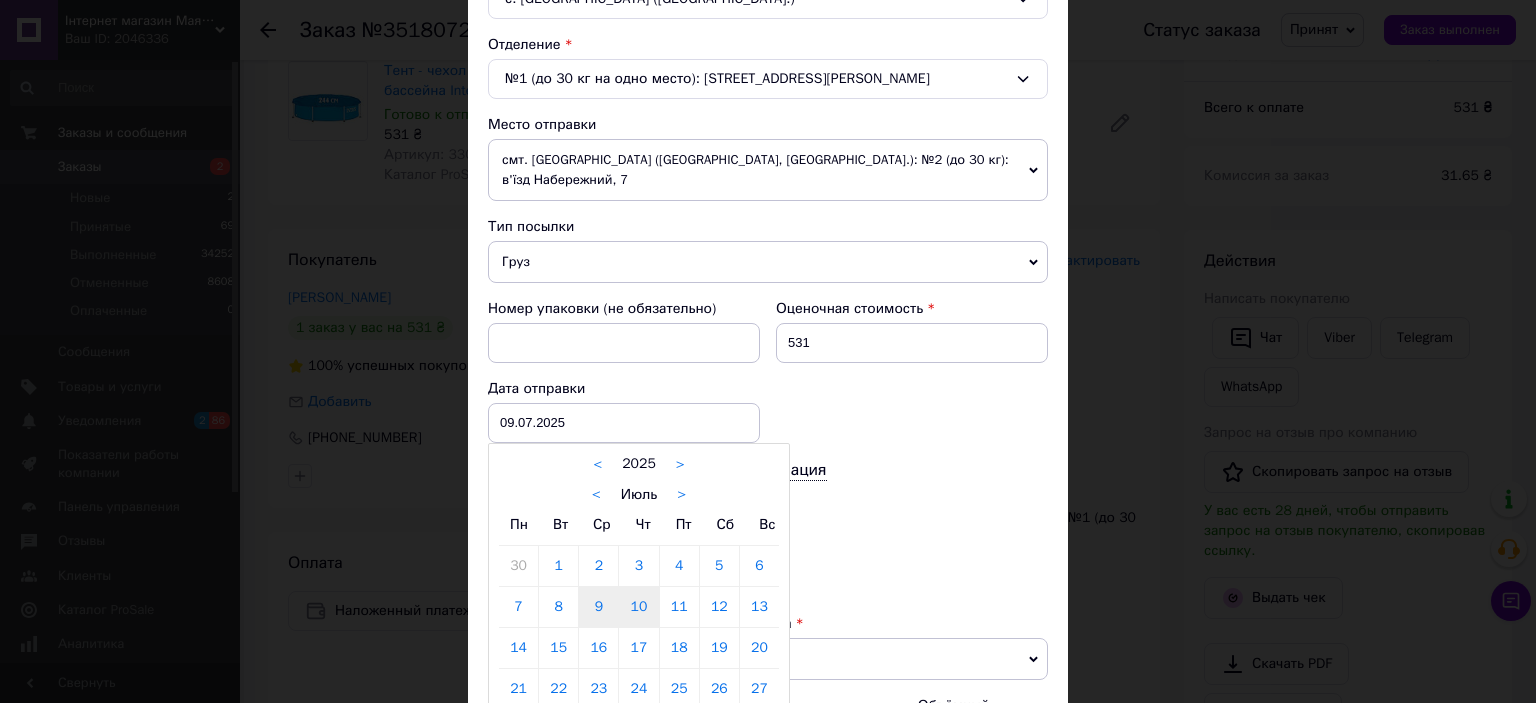 click on "10" at bounding box center (638, 607) 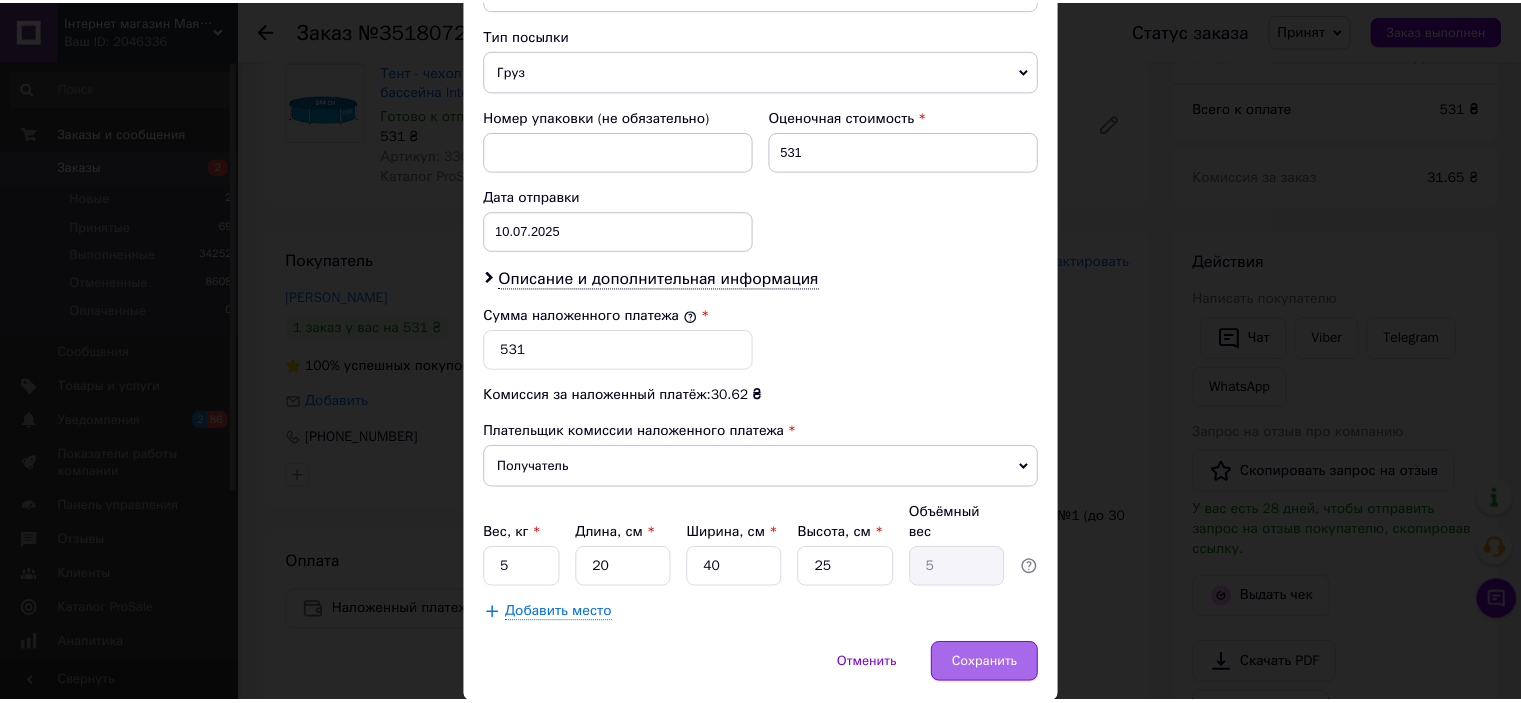 scroll, scrollTop: 800, scrollLeft: 0, axis: vertical 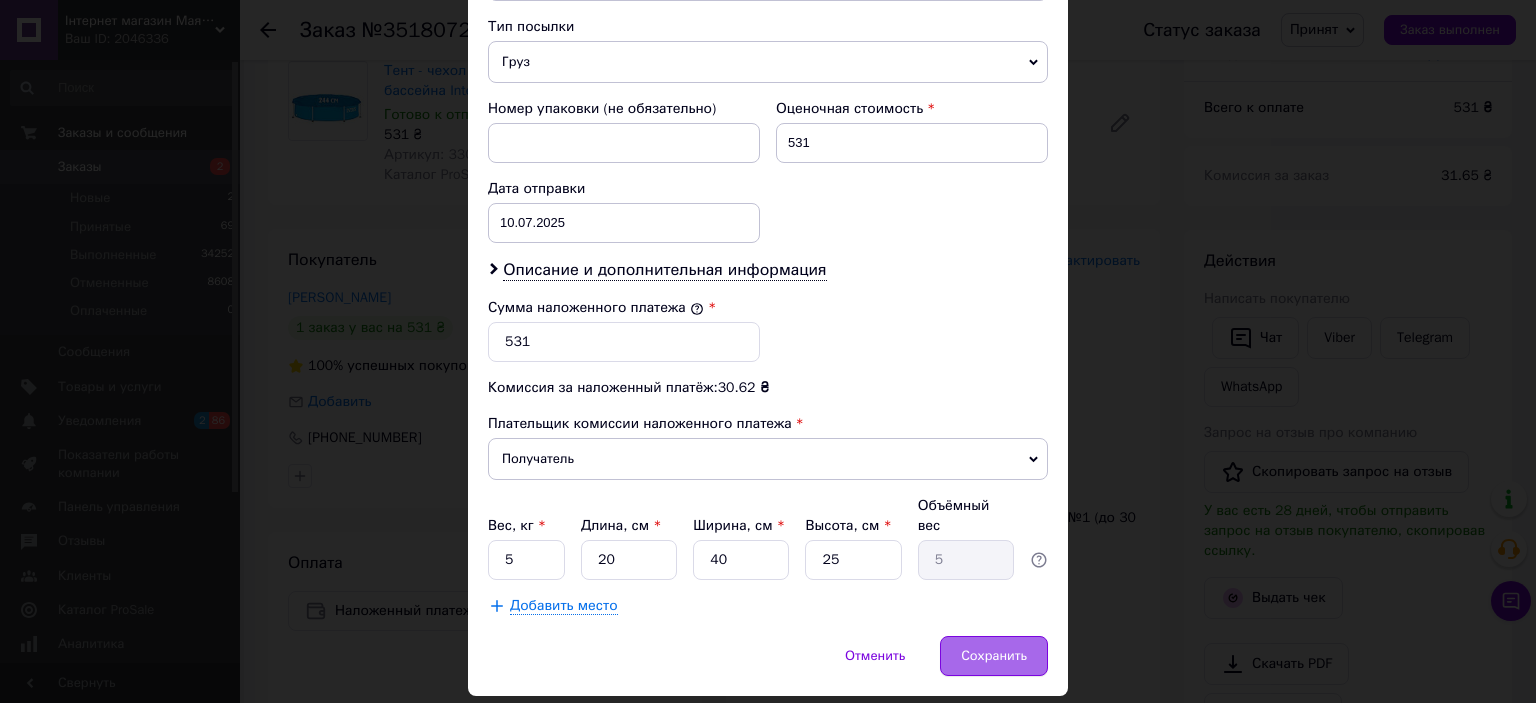 click on "Сохранить" at bounding box center [994, 656] 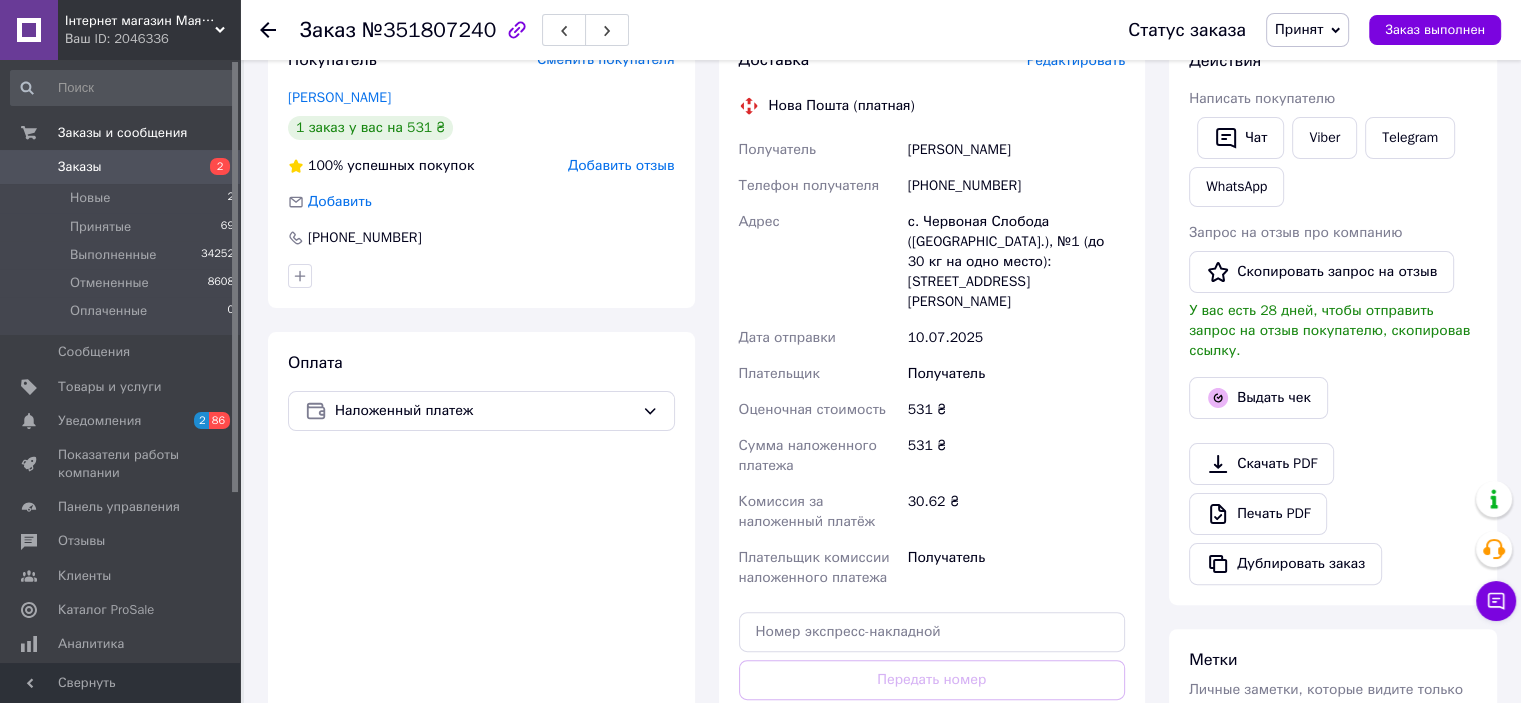 scroll, scrollTop: 570, scrollLeft: 0, axis: vertical 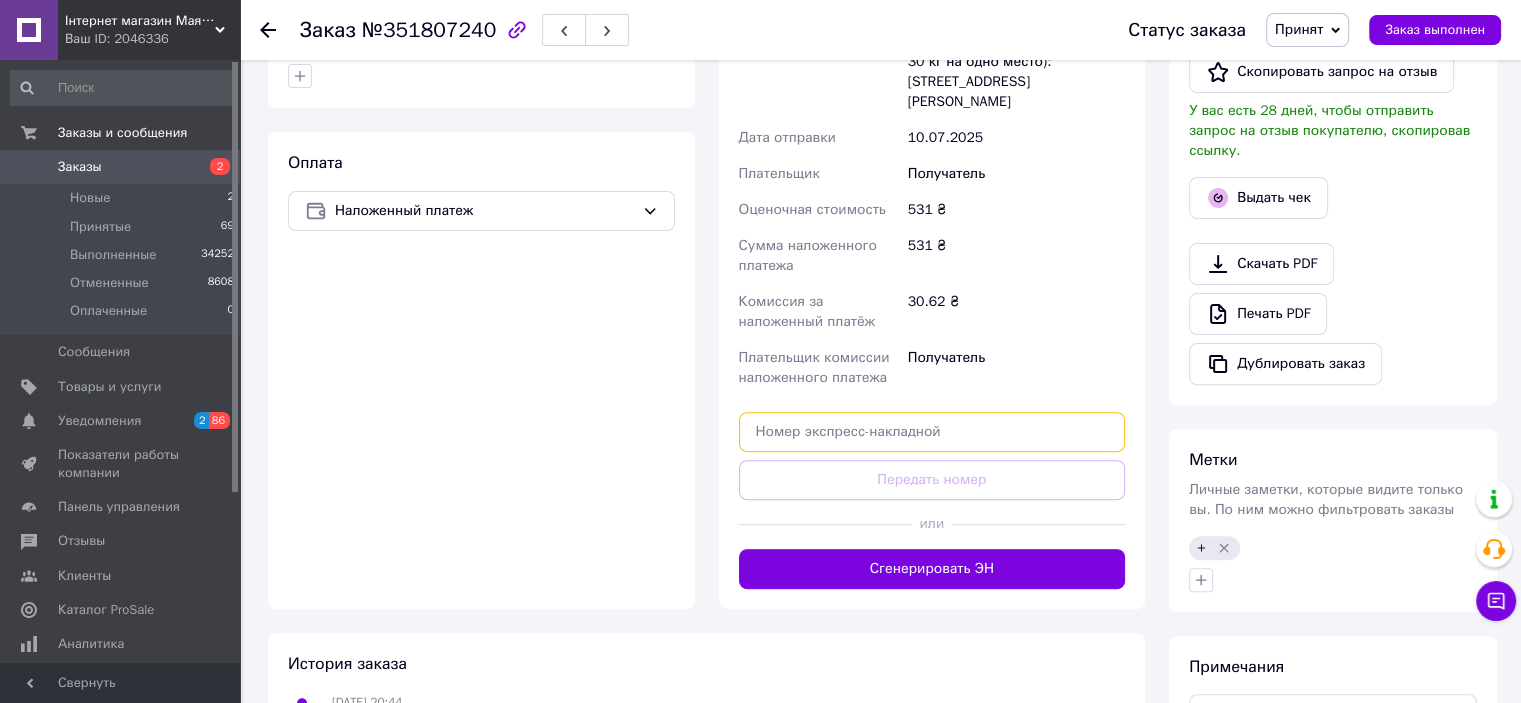 paste on "20400465951706" 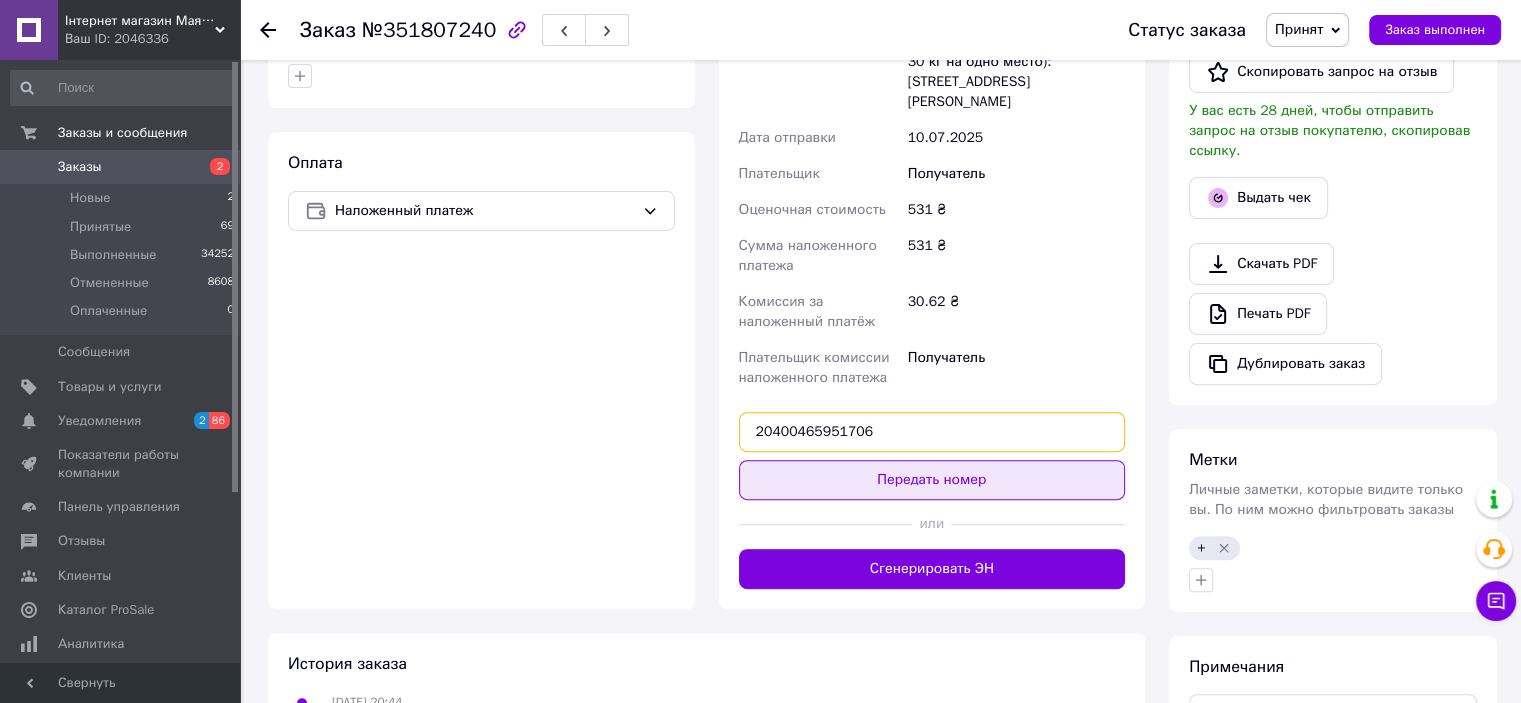 type on "20400465951706" 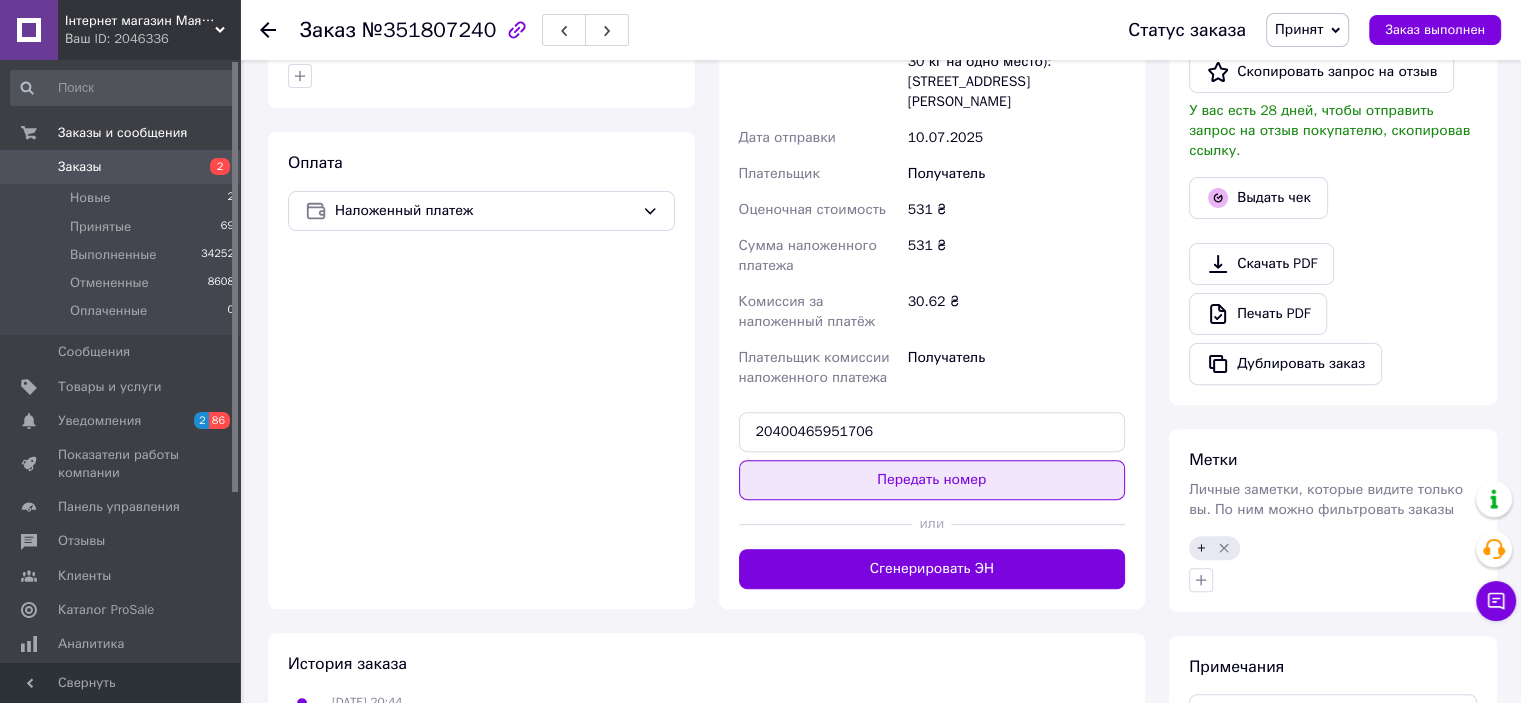 click on "Передать номер" at bounding box center [932, 480] 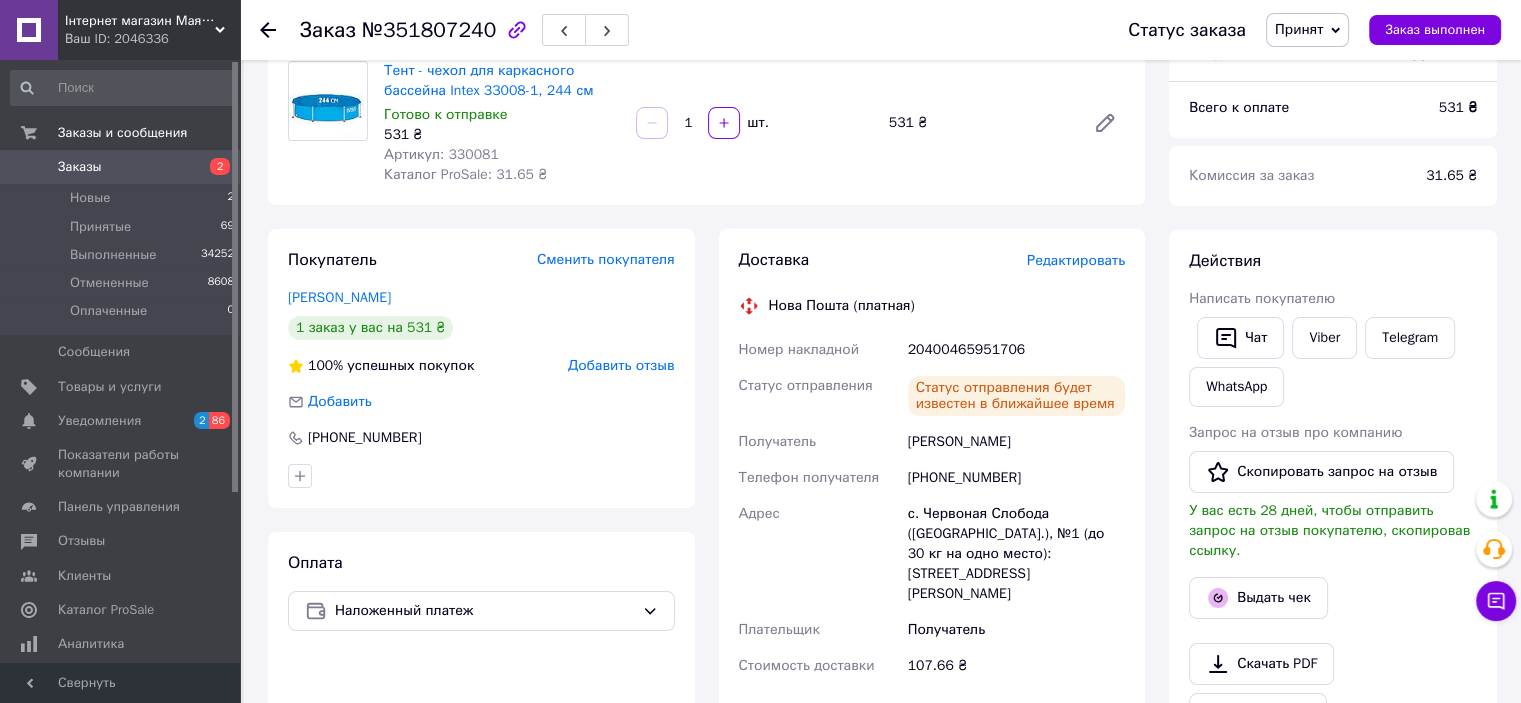 scroll, scrollTop: 0, scrollLeft: 0, axis: both 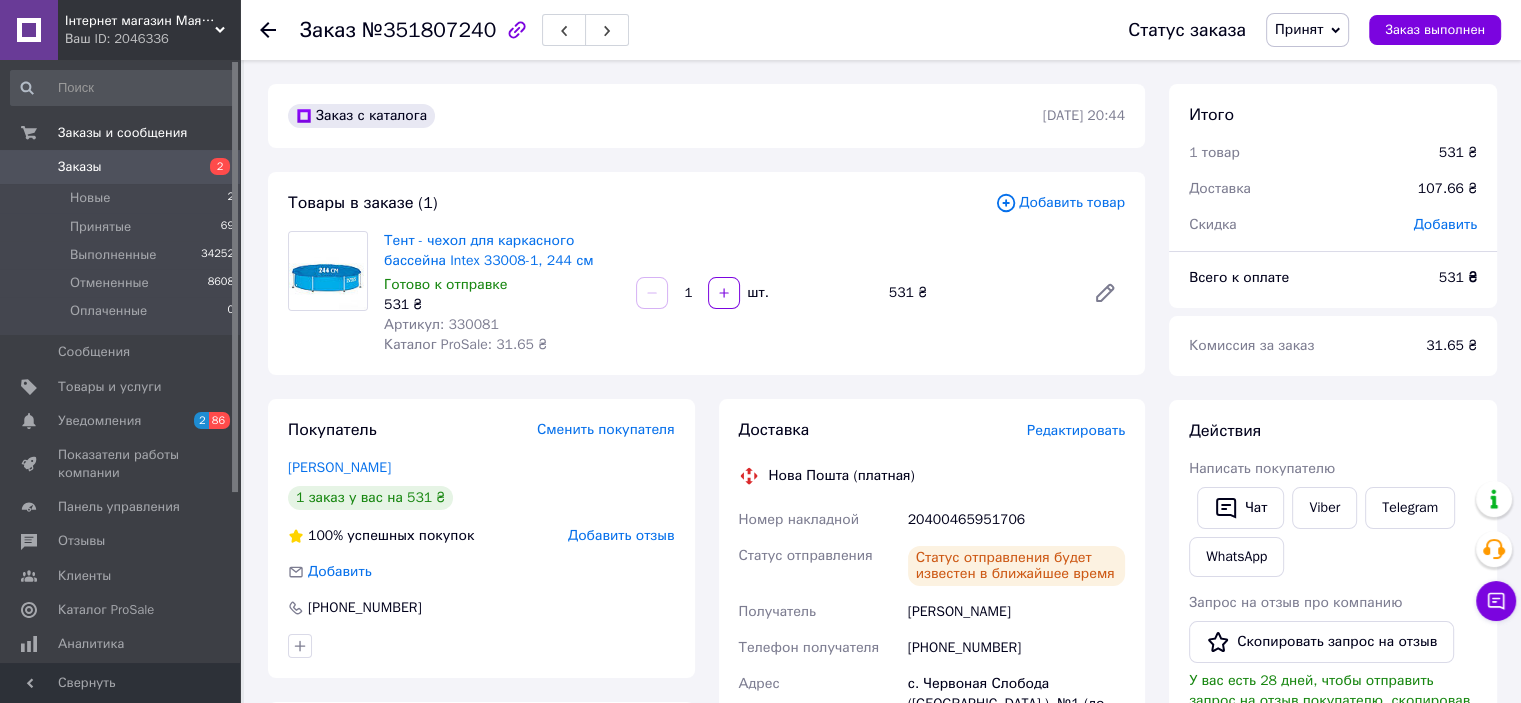 click on "Заказы" at bounding box center [121, 167] 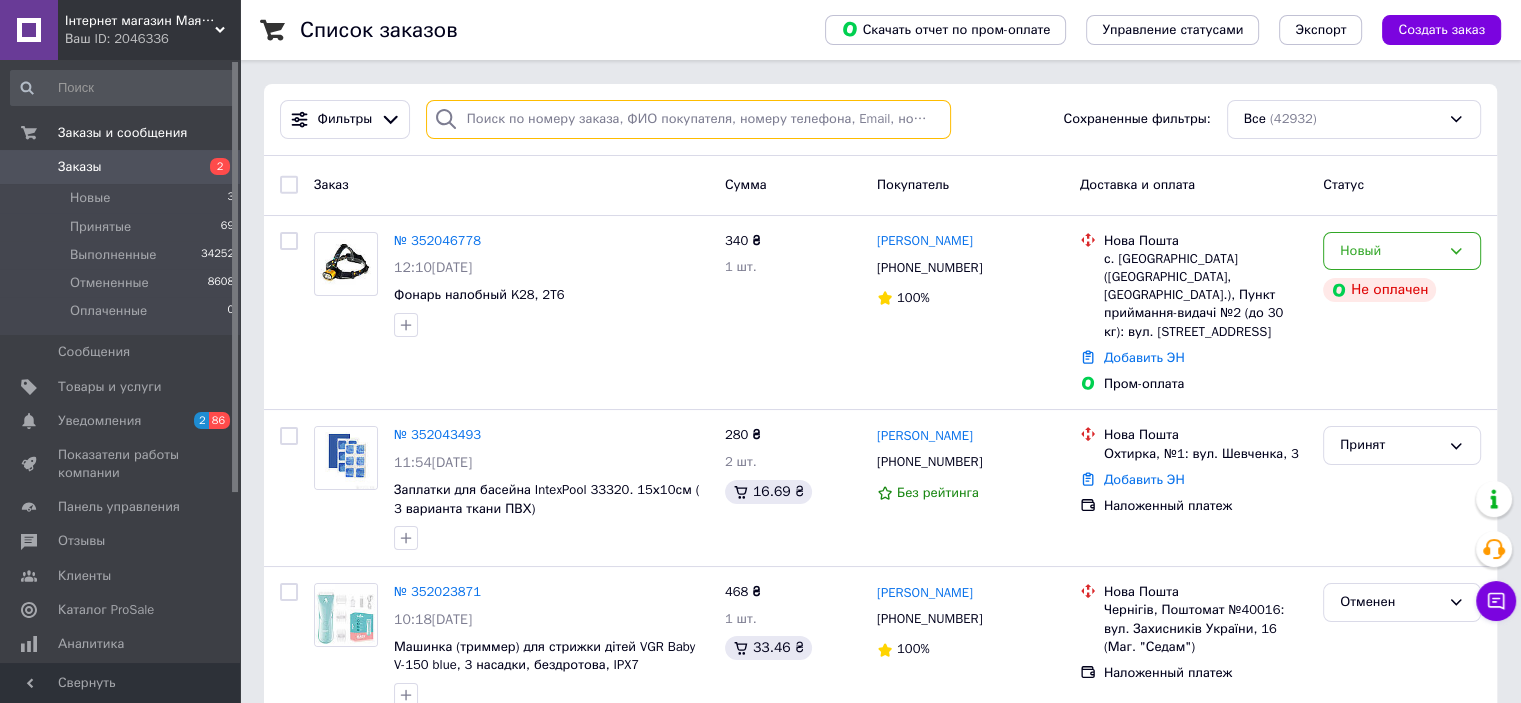 paste on "P511M" 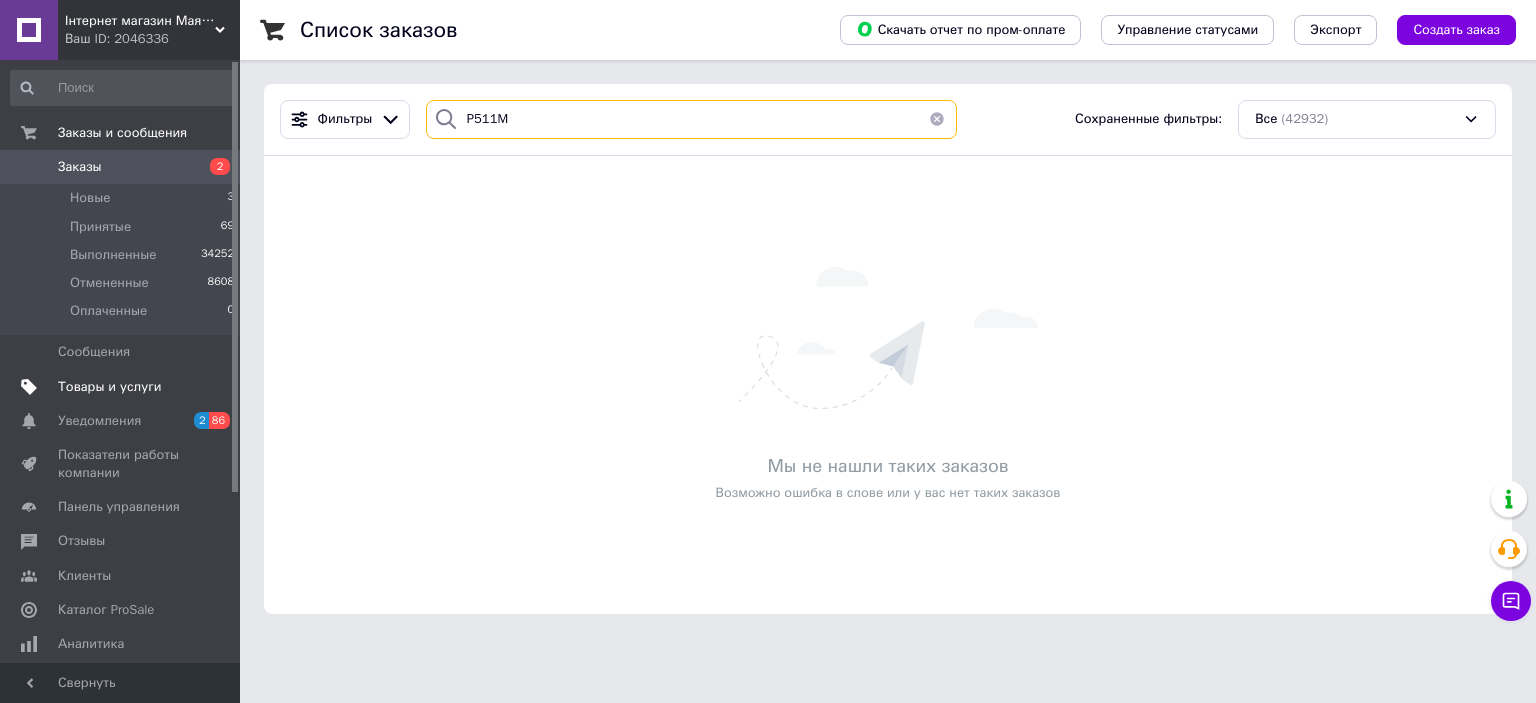 type on "P511M" 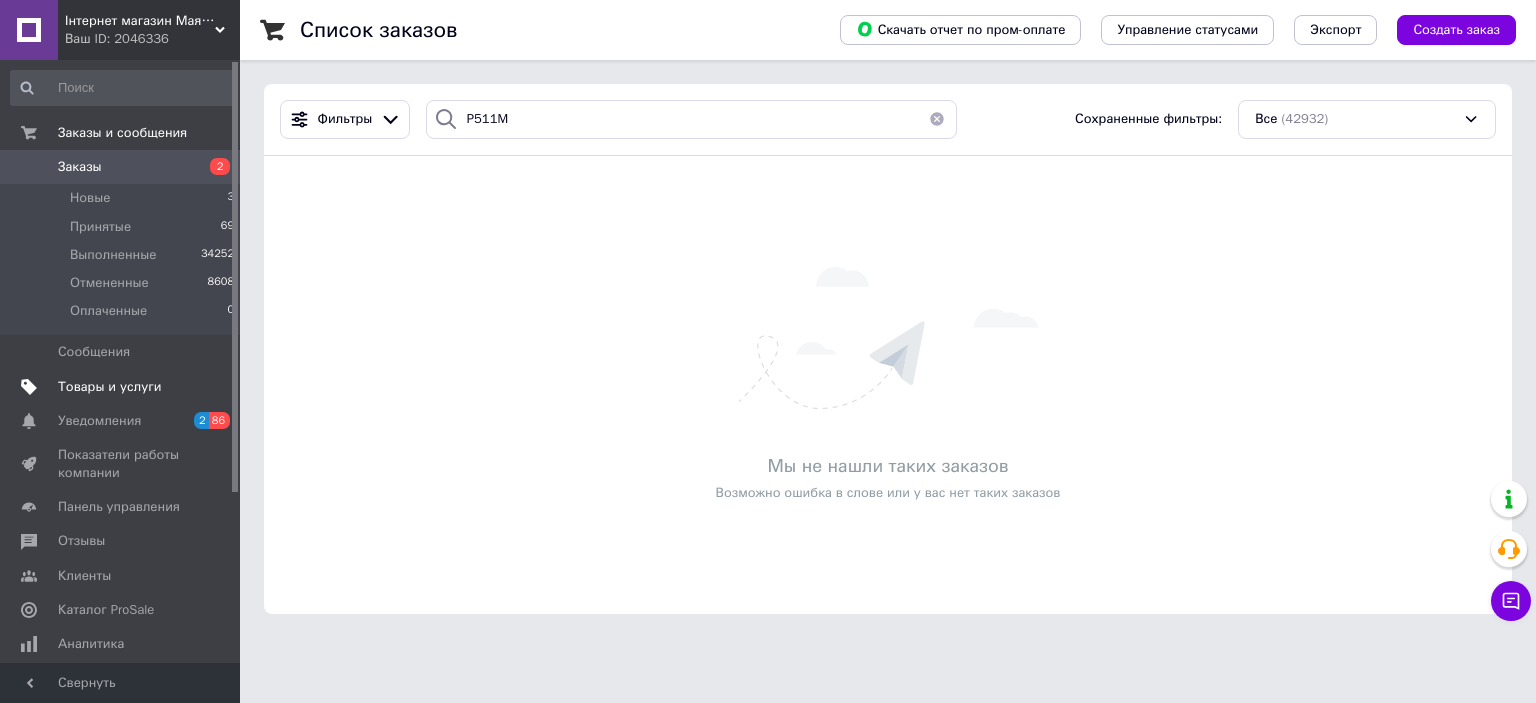 click on "Товары и услуги" at bounding box center (110, 387) 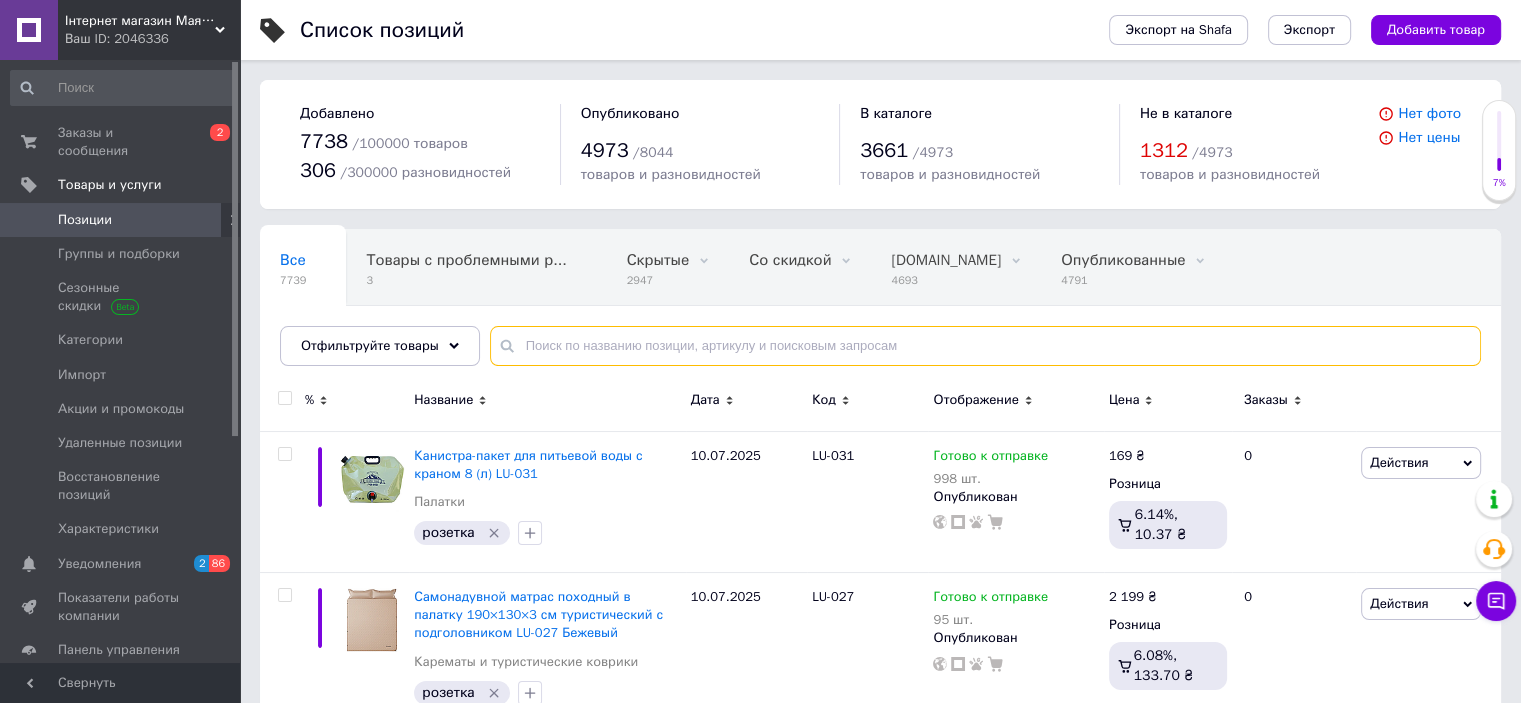 paste on "P511M" 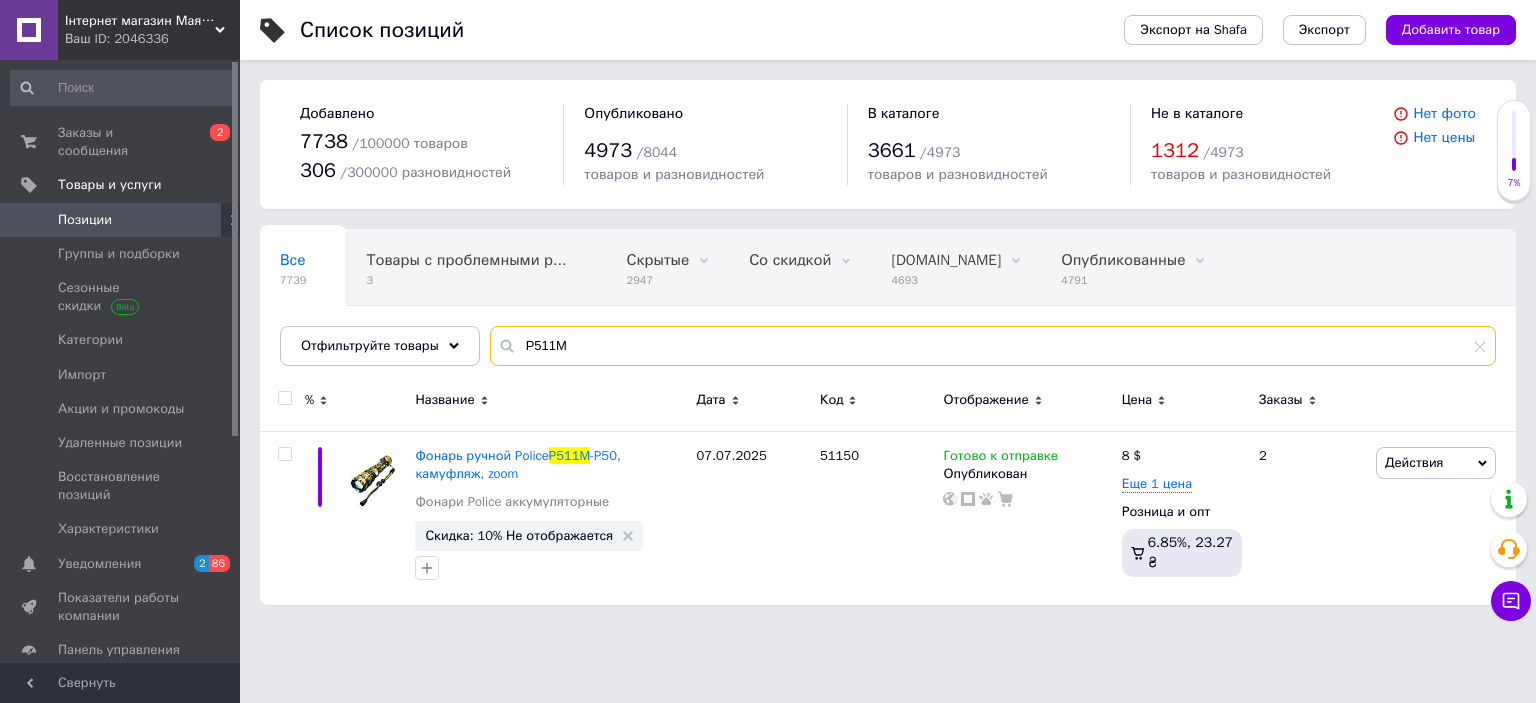 type on "P511M" 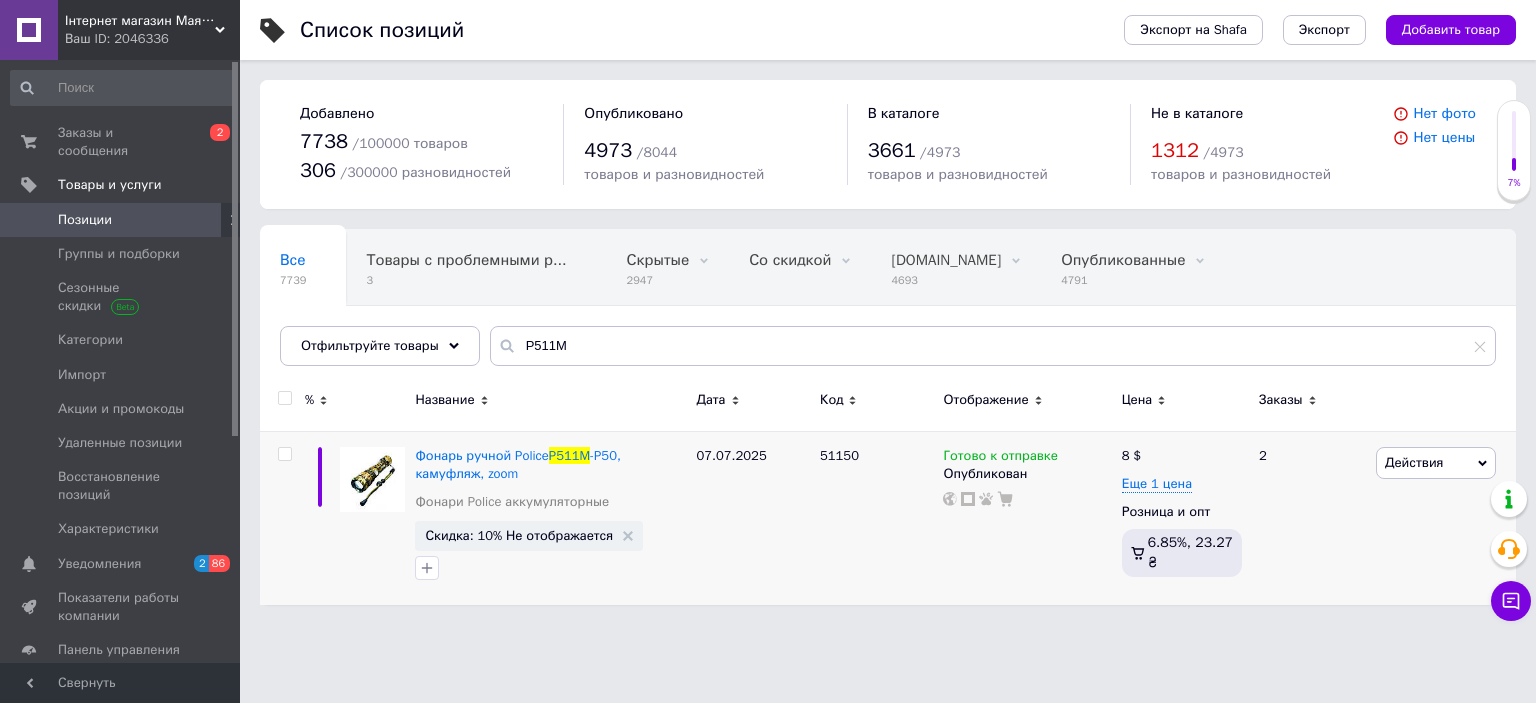 drag, startPoint x: 1130, startPoint y: 619, endPoint x: 1122, endPoint y: 597, distance: 23.409399 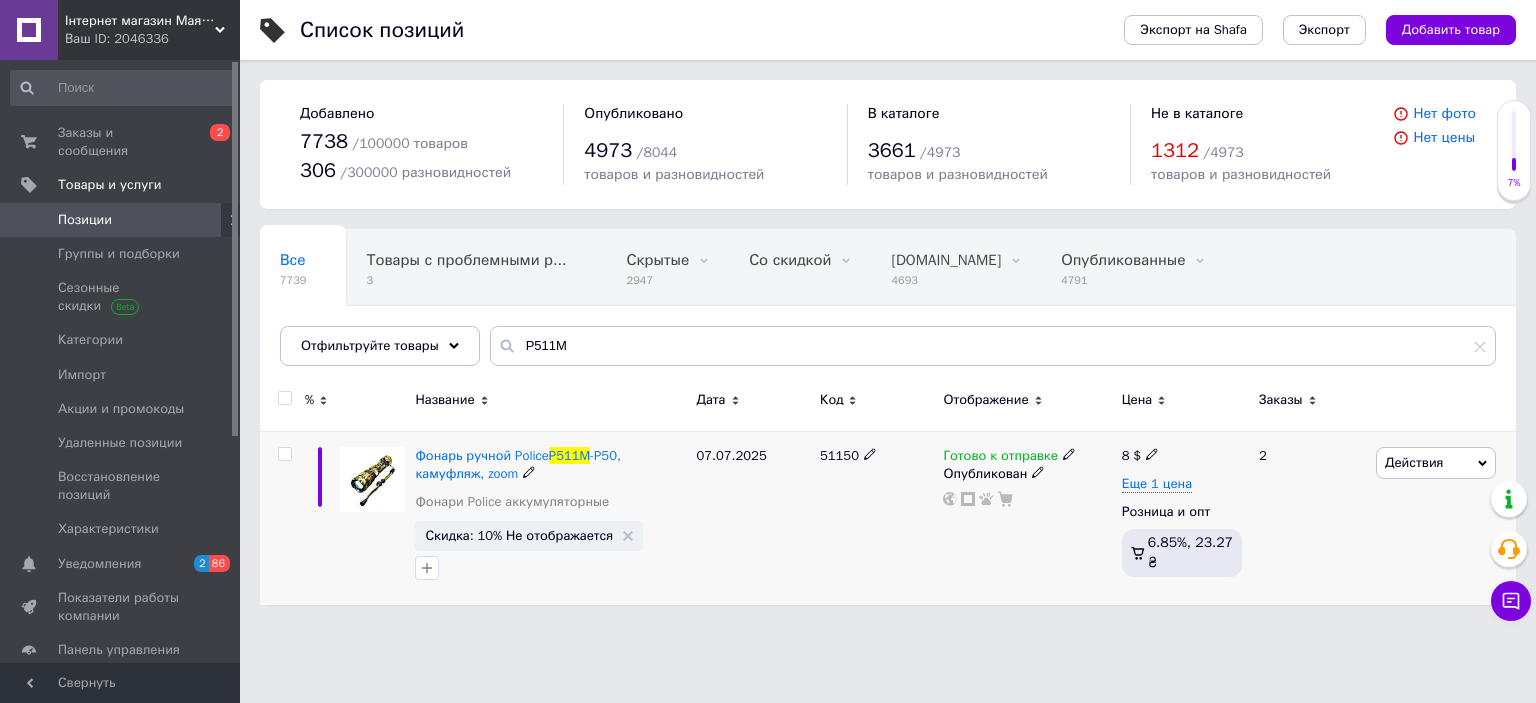 click 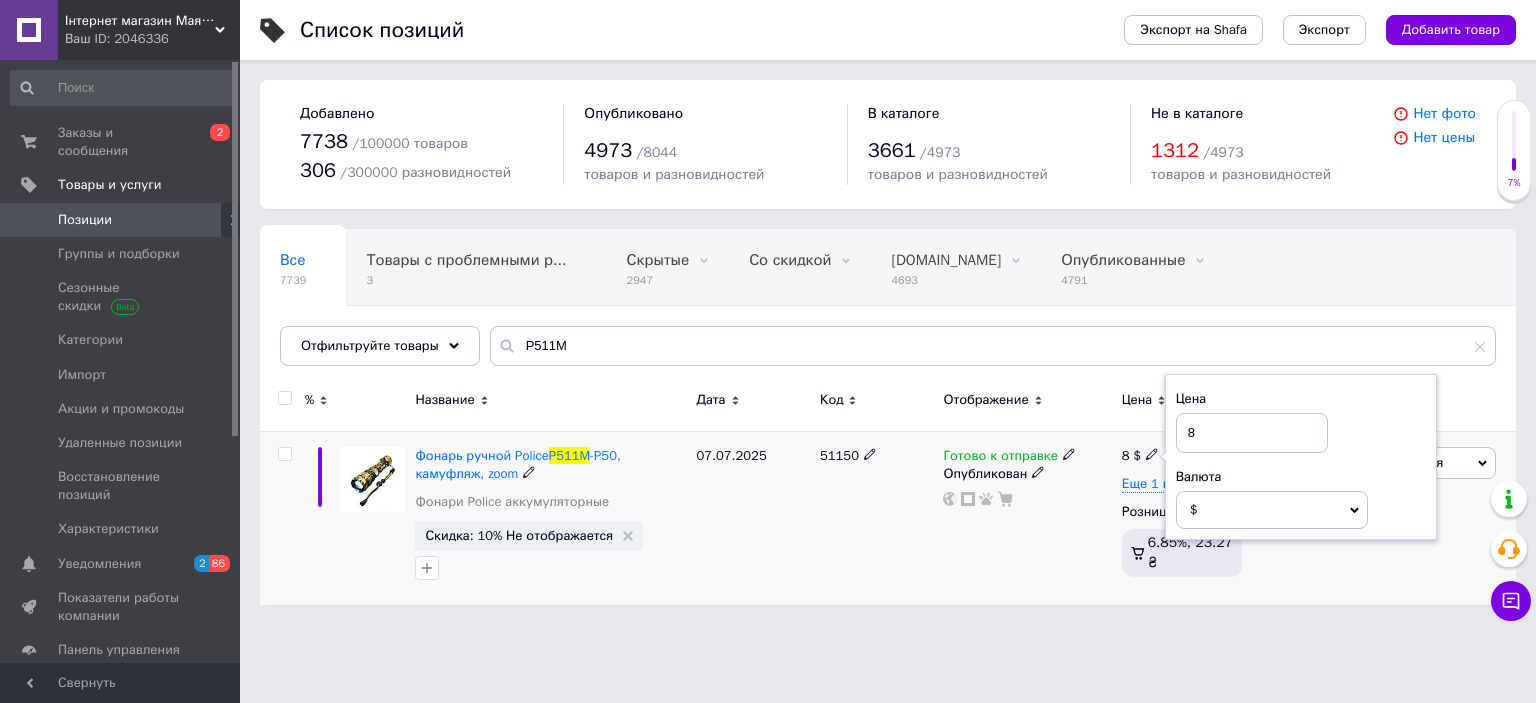 drag, startPoint x: 1194, startPoint y: 428, endPoint x: 1179, endPoint y: 424, distance: 15.524175 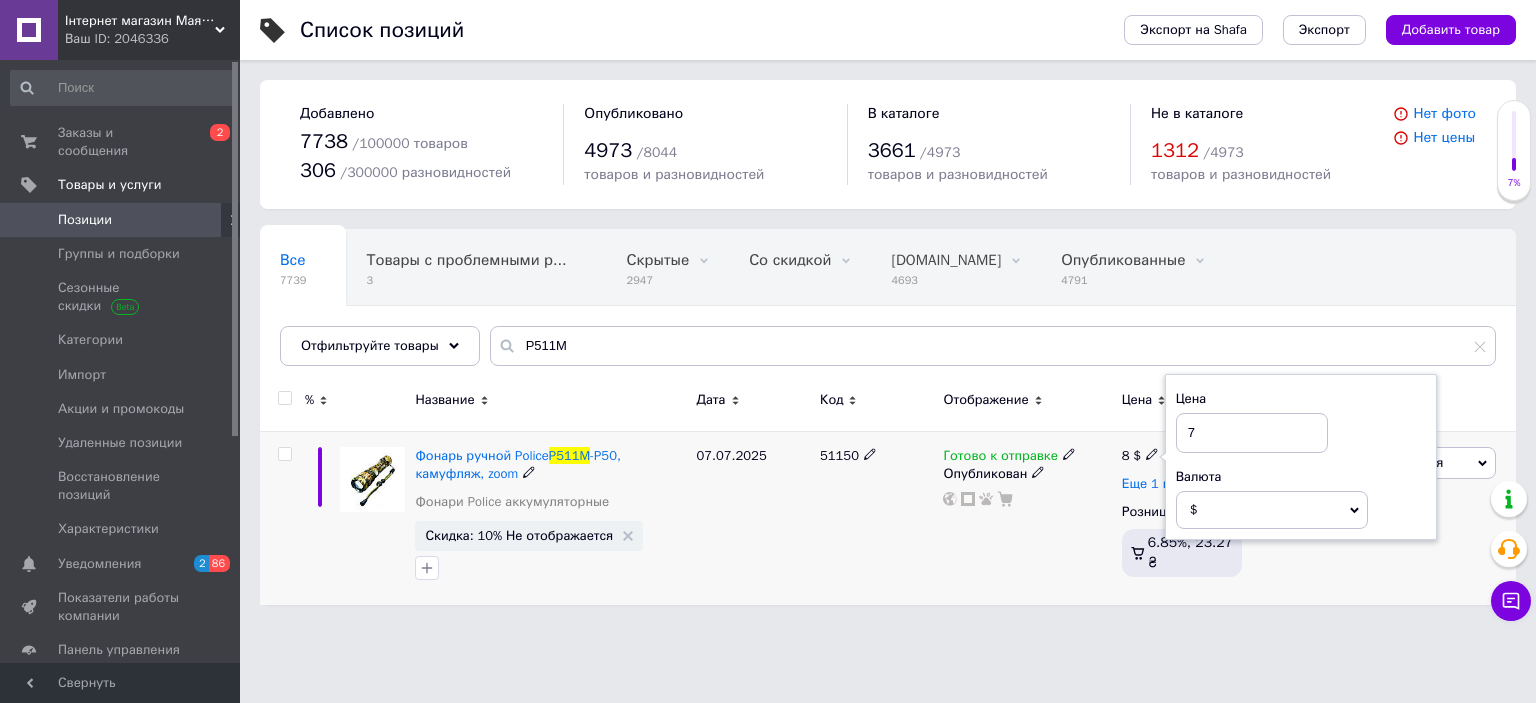 type on "7" 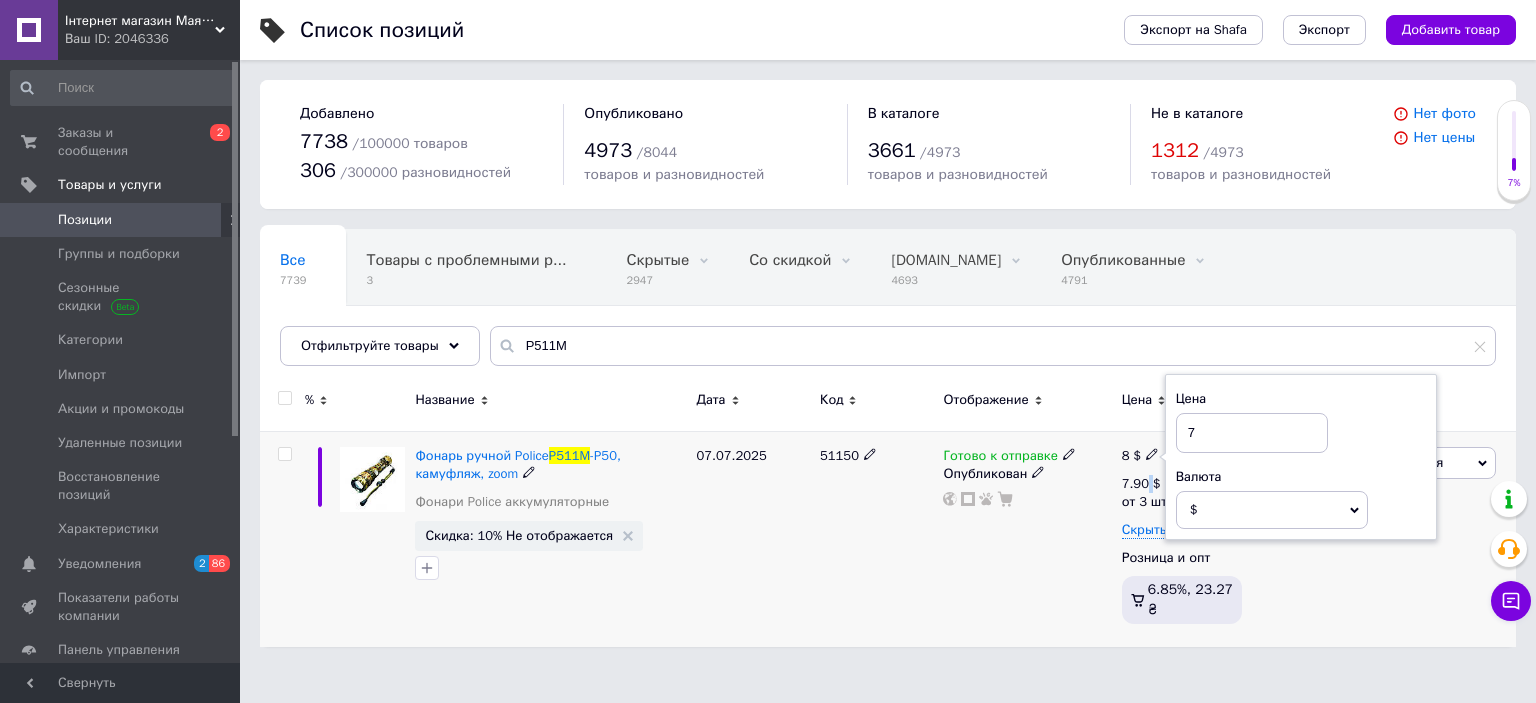 click on "7.90   $" at bounding box center (1150, 484) 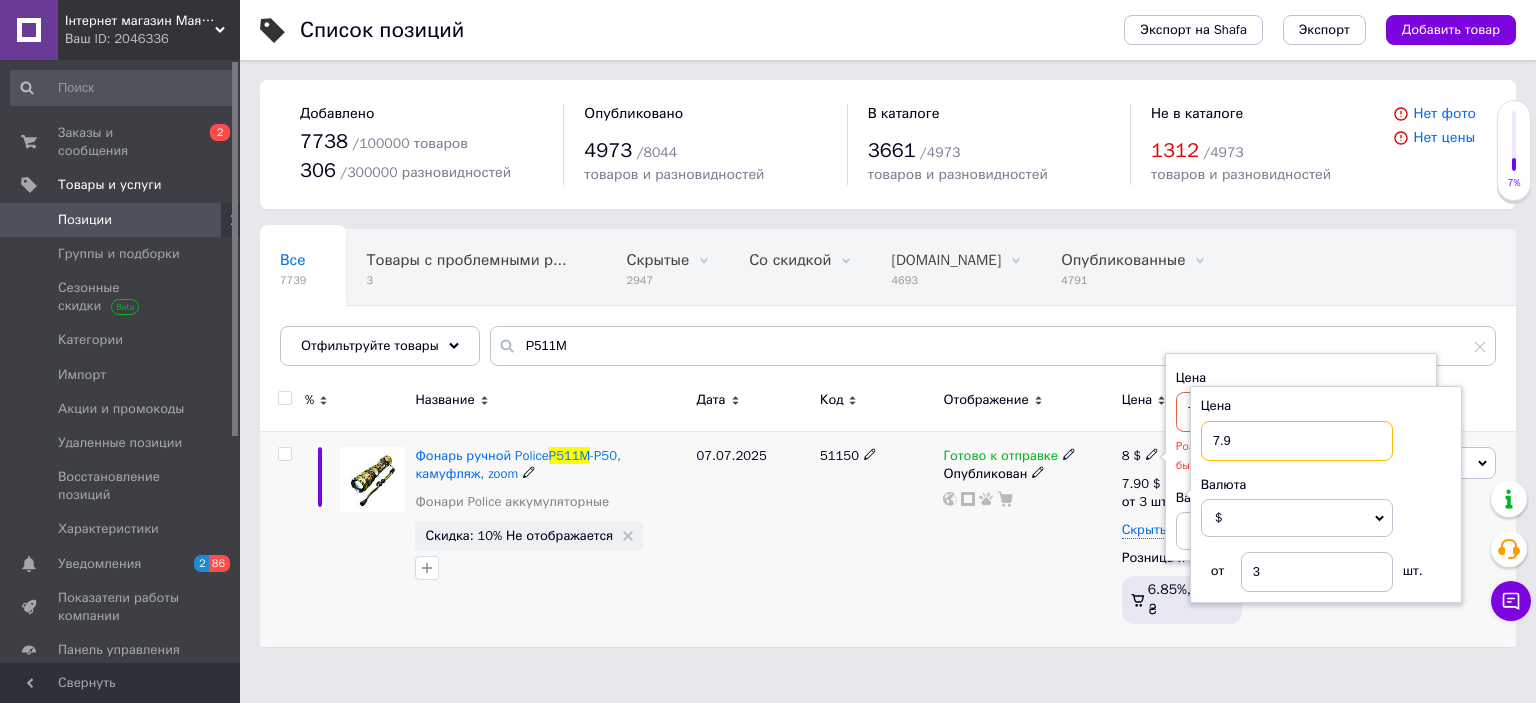 click on "7.9" at bounding box center (1297, 441) 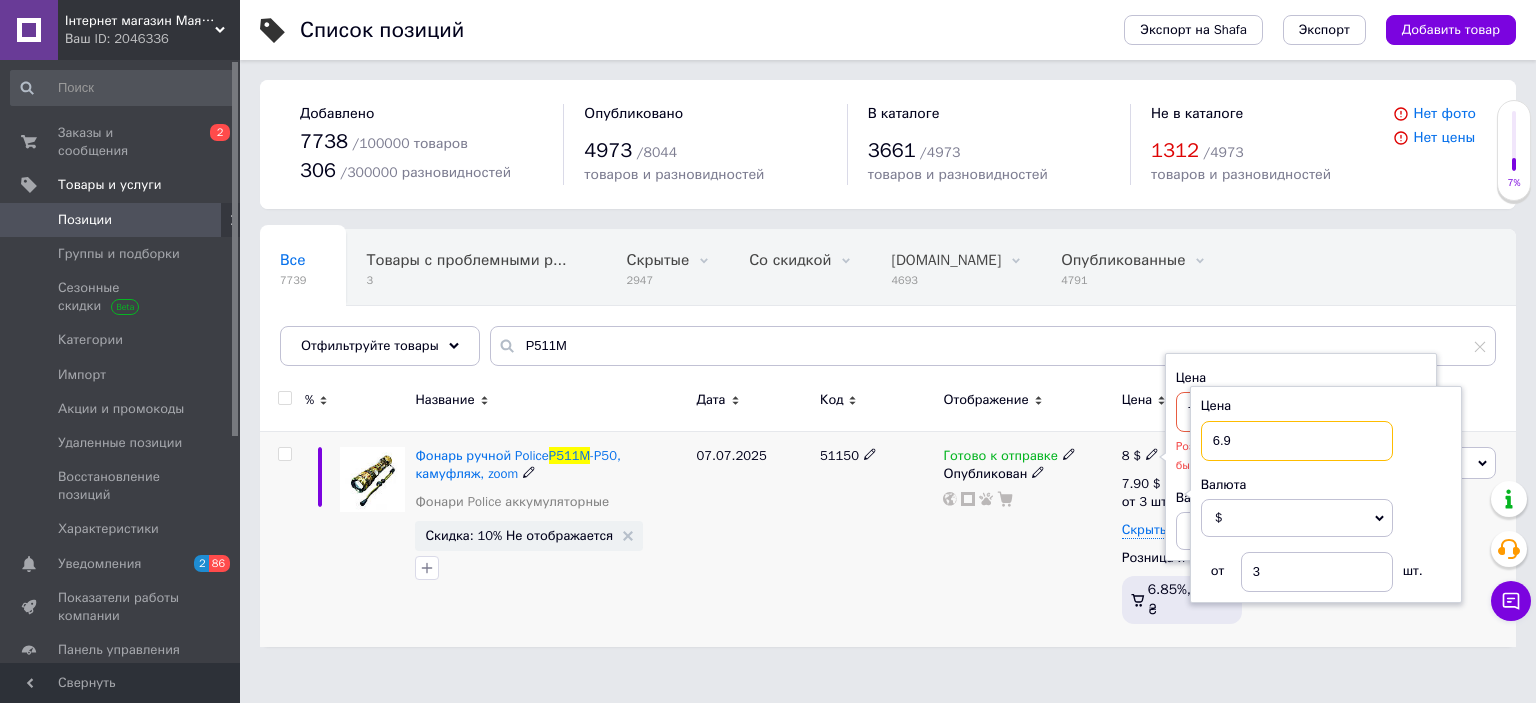 type on "6.9" 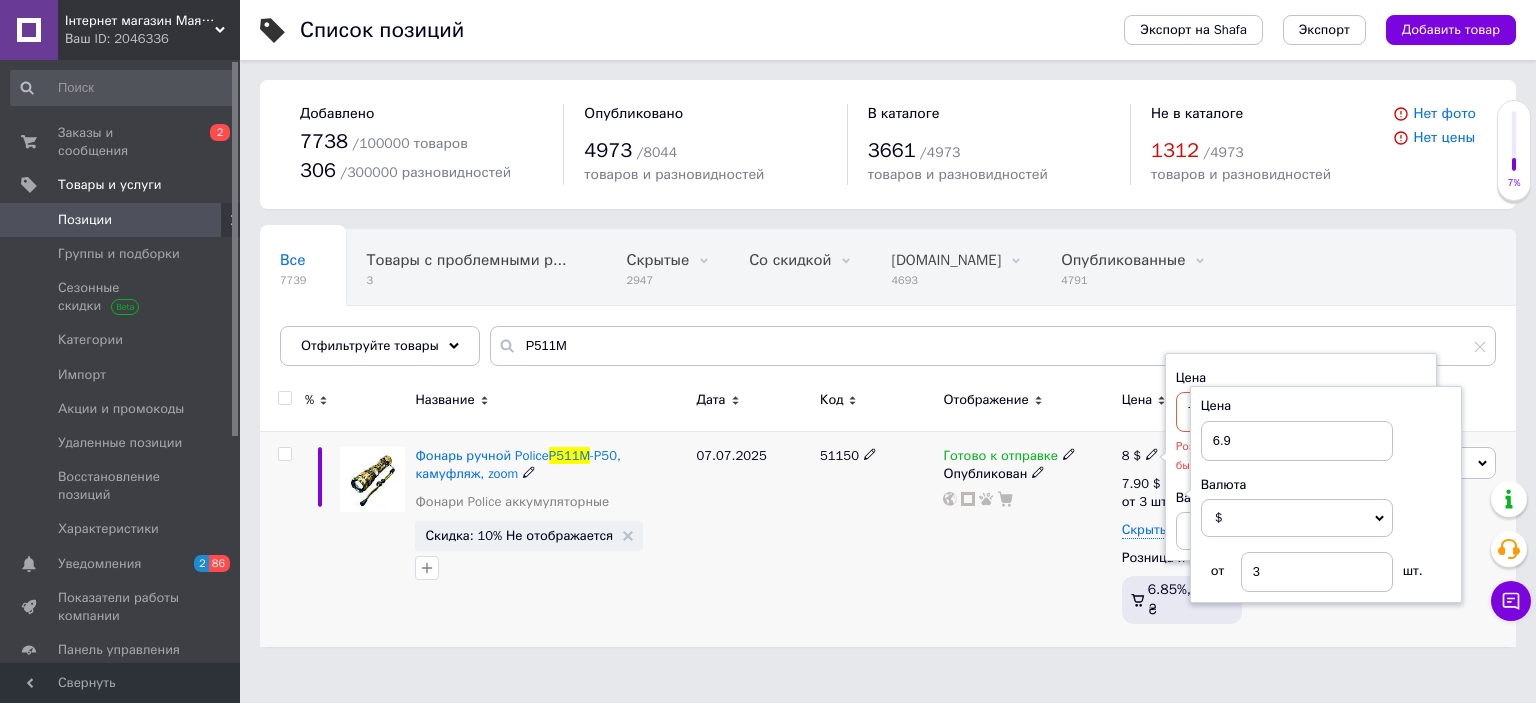 click on "Готово к отправке Опубликован" at bounding box center [1027, 538] 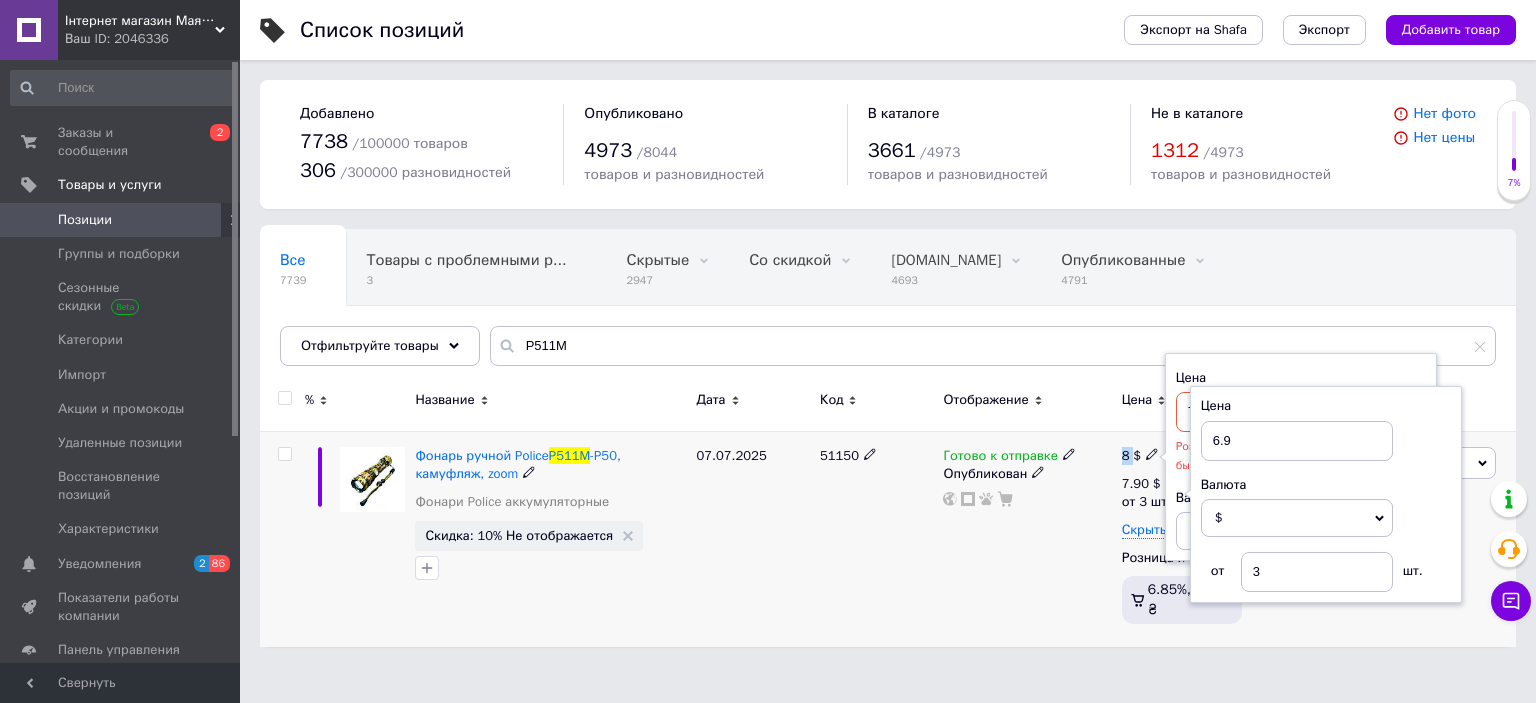 click on "Готово к отправке Опубликован" at bounding box center (1027, 538) 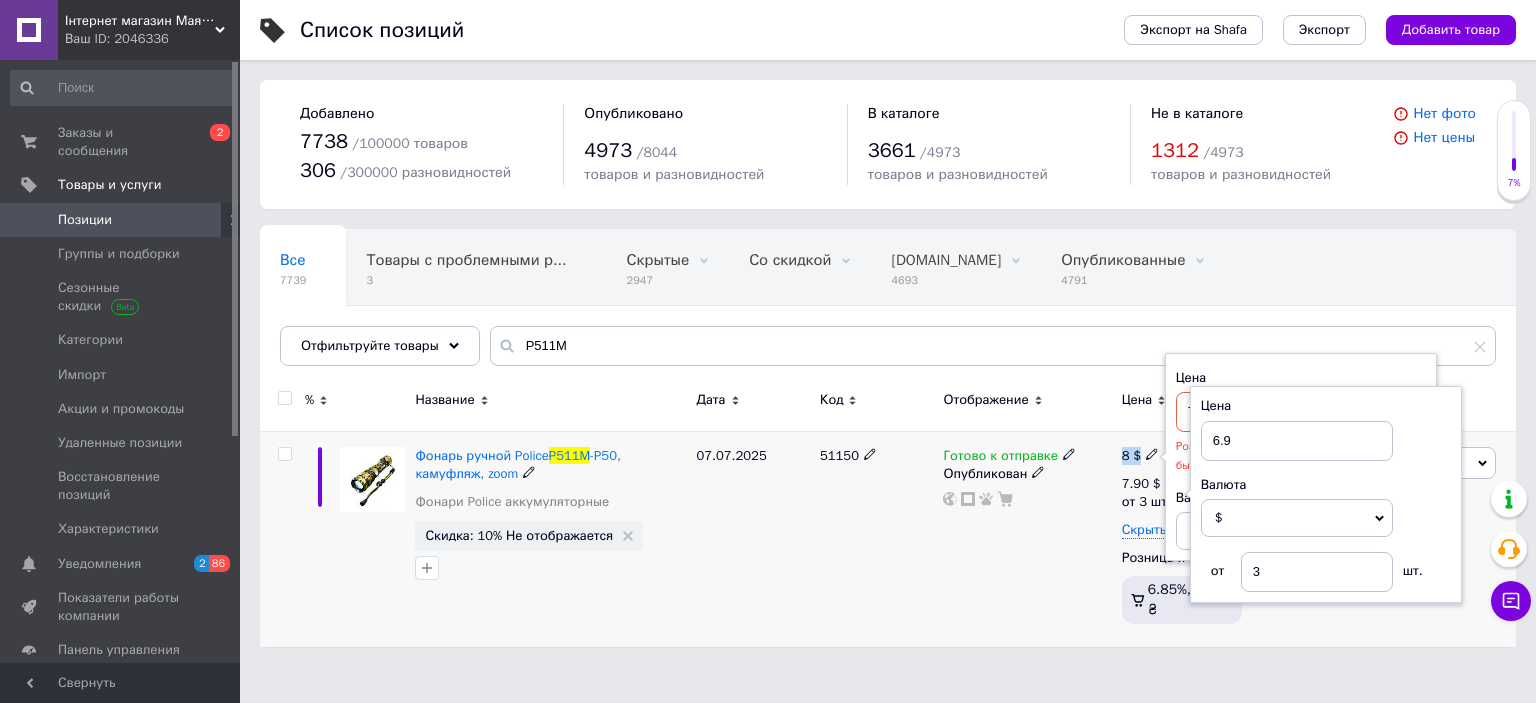 click on "Готово к отправке Опубликован" at bounding box center [1027, 538] 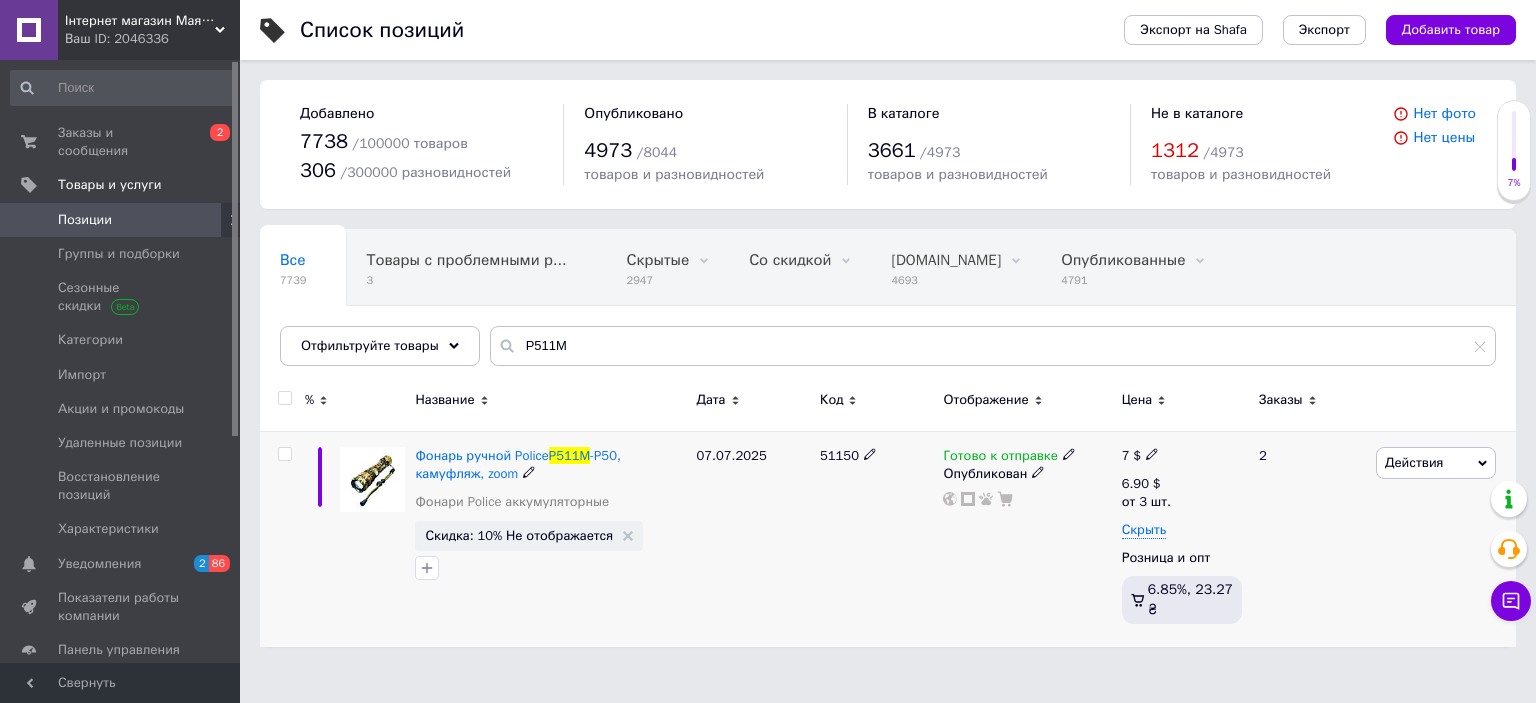 click on "51150" at bounding box center (876, 538) 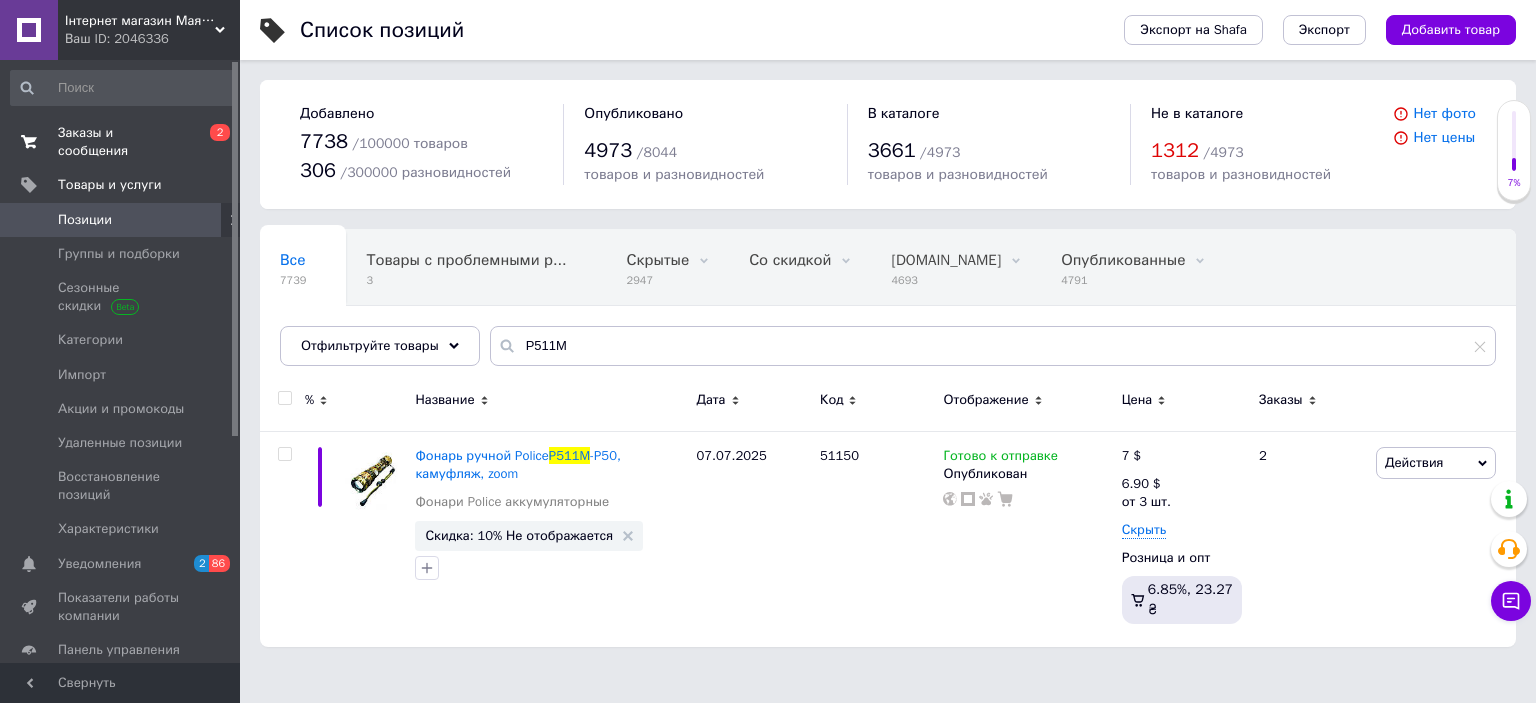 click on "Заказы и сообщения" at bounding box center (121, 142) 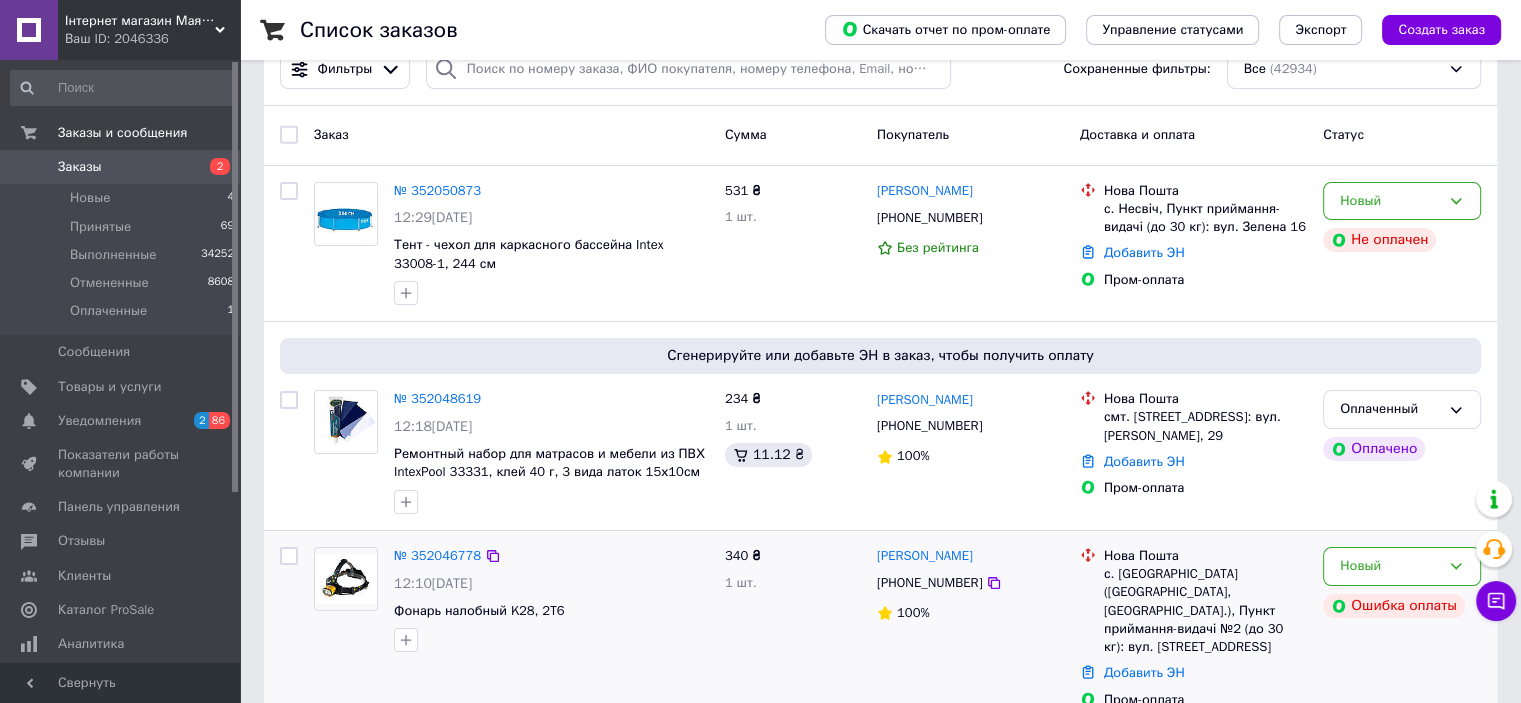 scroll, scrollTop: 100, scrollLeft: 0, axis: vertical 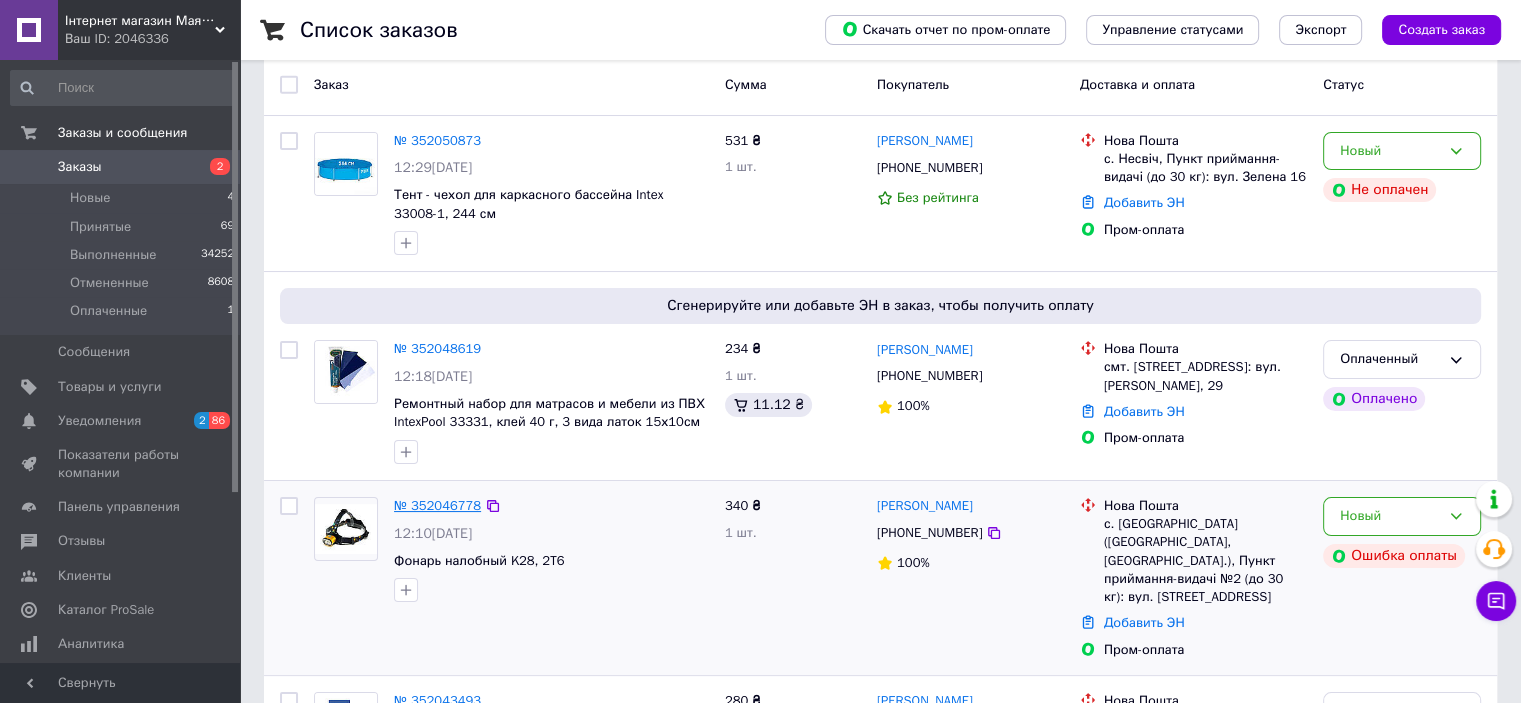 click on "№ 352046778" at bounding box center (437, 505) 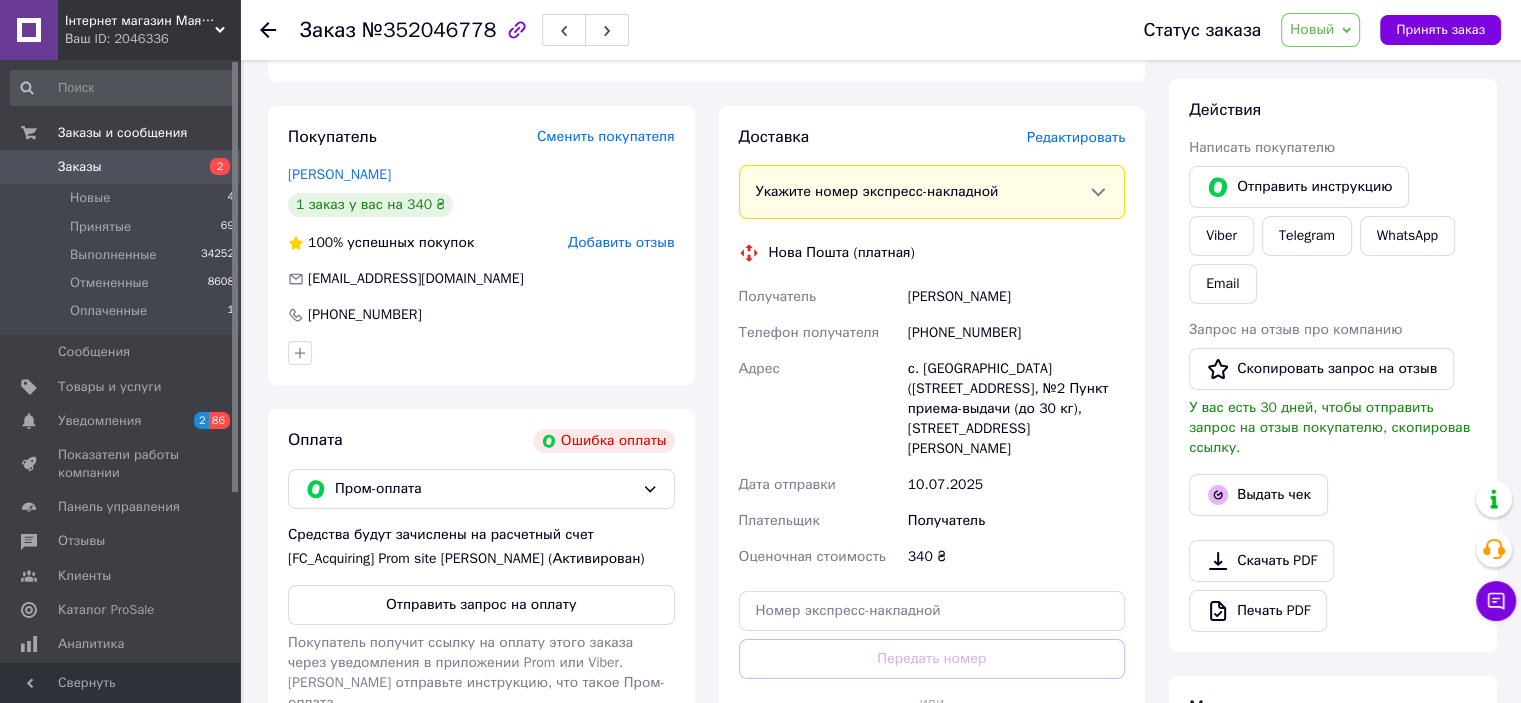 scroll, scrollTop: 300, scrollLeft: 0, axis: vertical 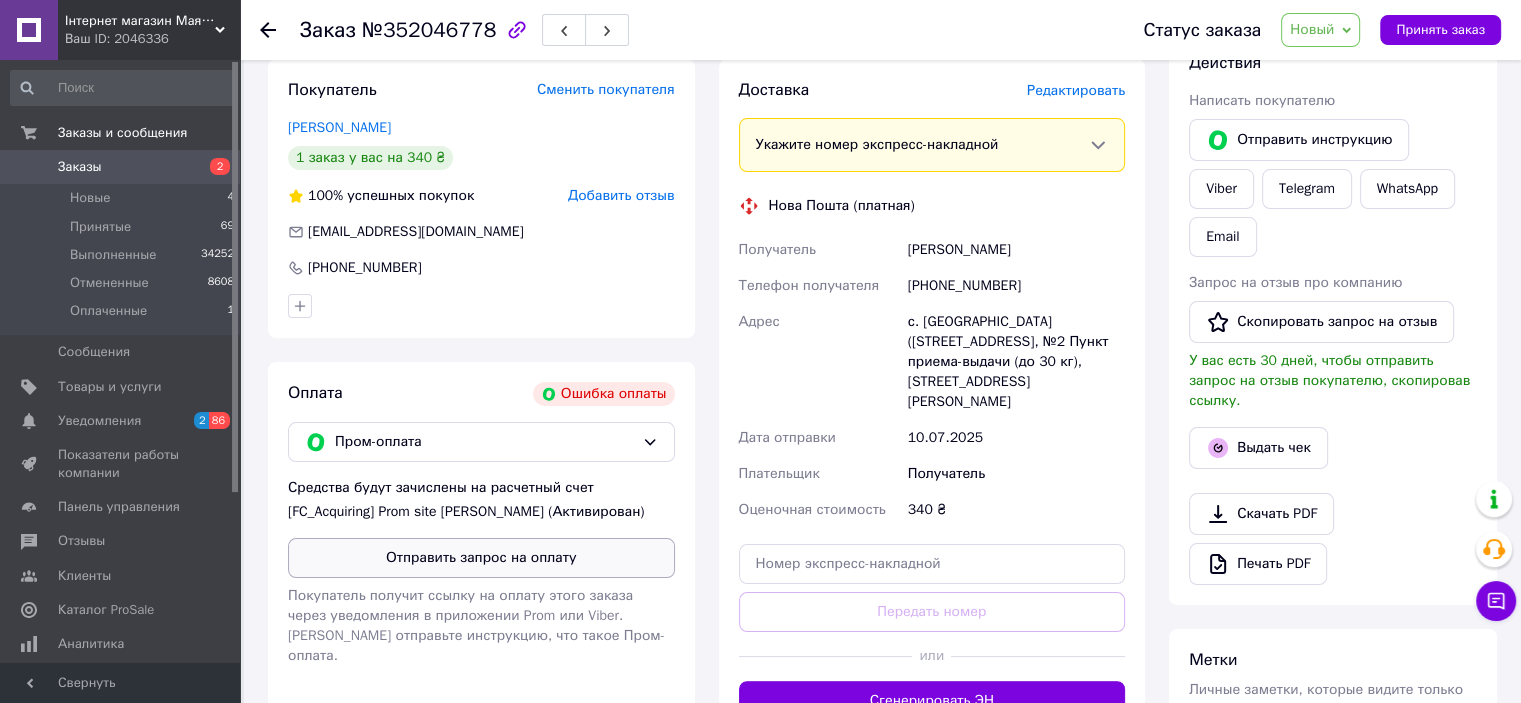 click on "Отправить запрос на оплату" at bounding box center [481, 558] 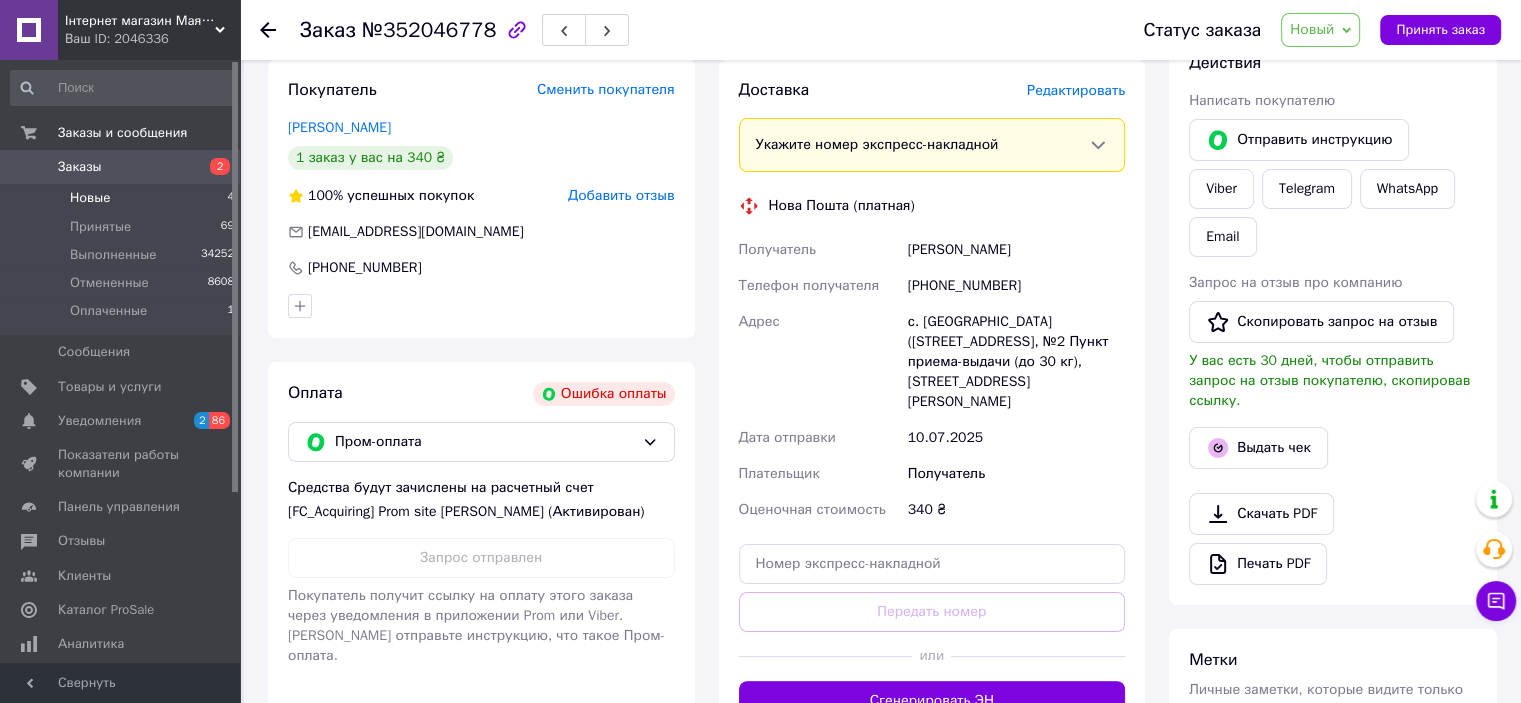click on "Новые 4" at bounding box center (123, 198) 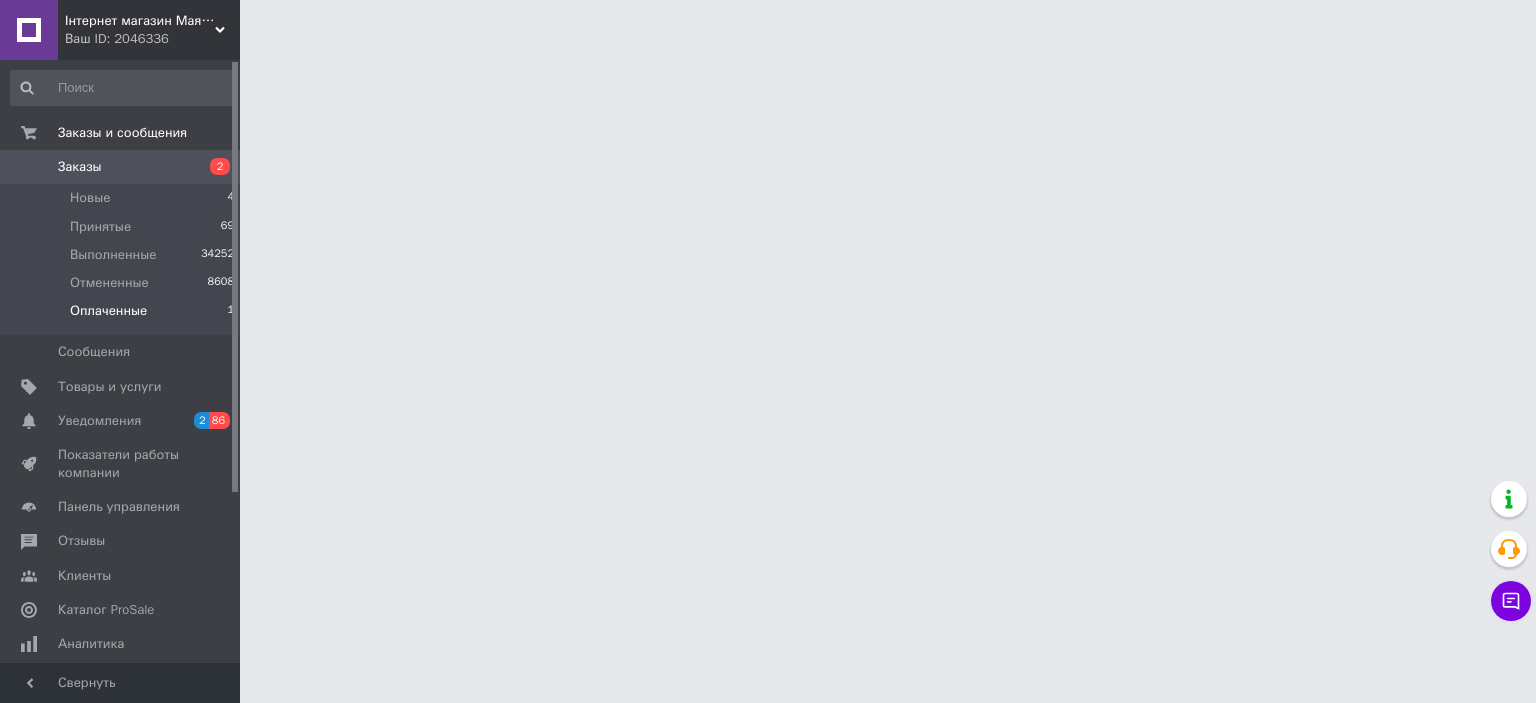 click on "Оплаченные 1" at bounding box center [123, 316] 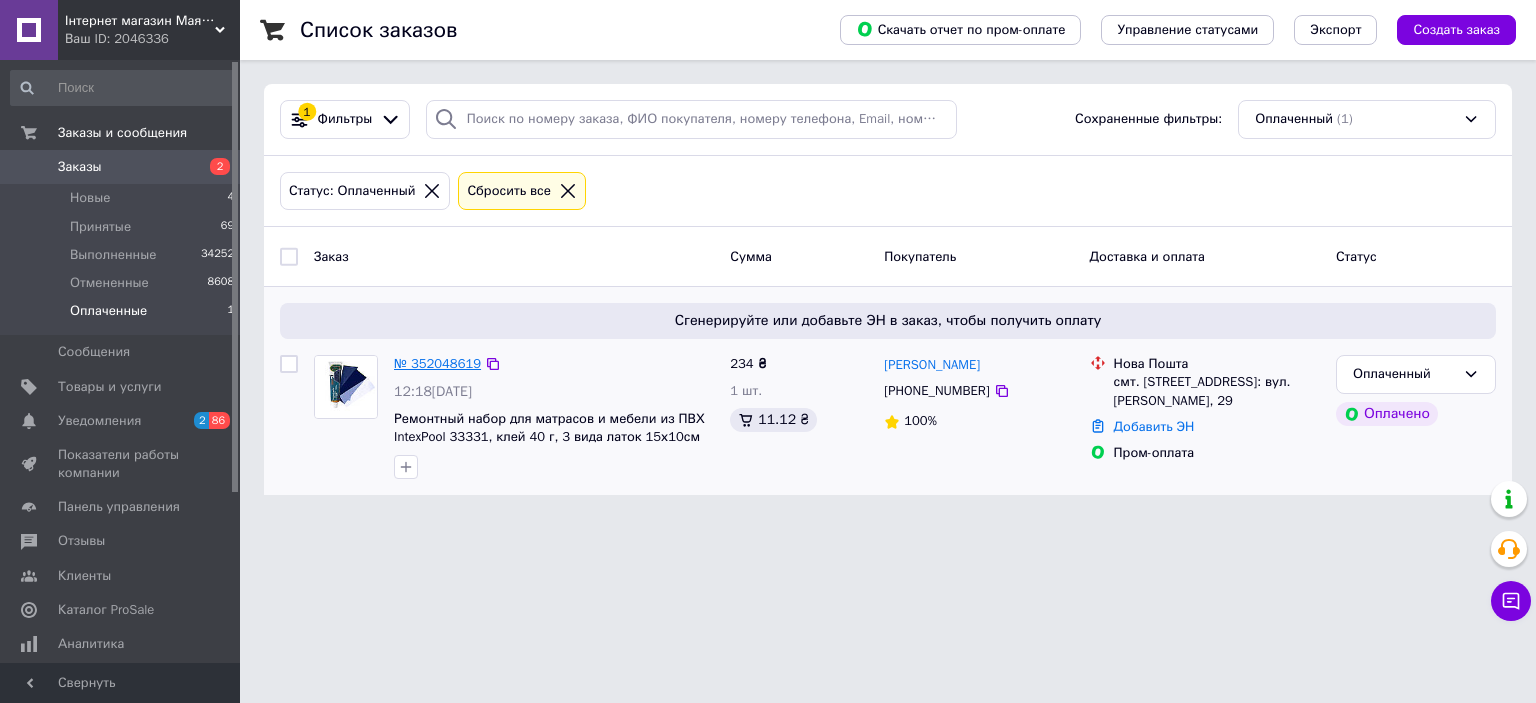 click on "№ 352048619" at bounding box center (437, 363) 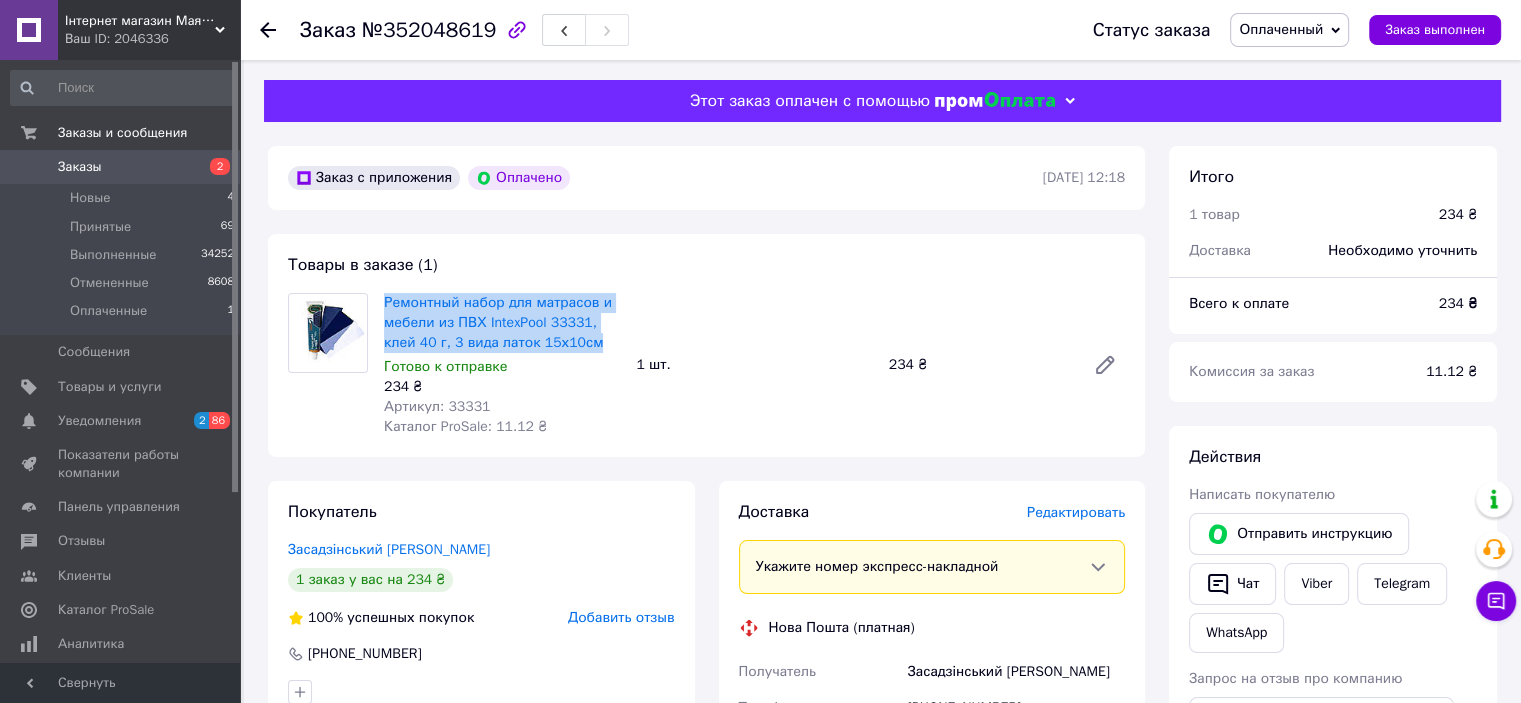 drag, startPoint x: 378, startPoint y: 295, endPoint x: 561, endPoint y: 342, distance: 188.93915 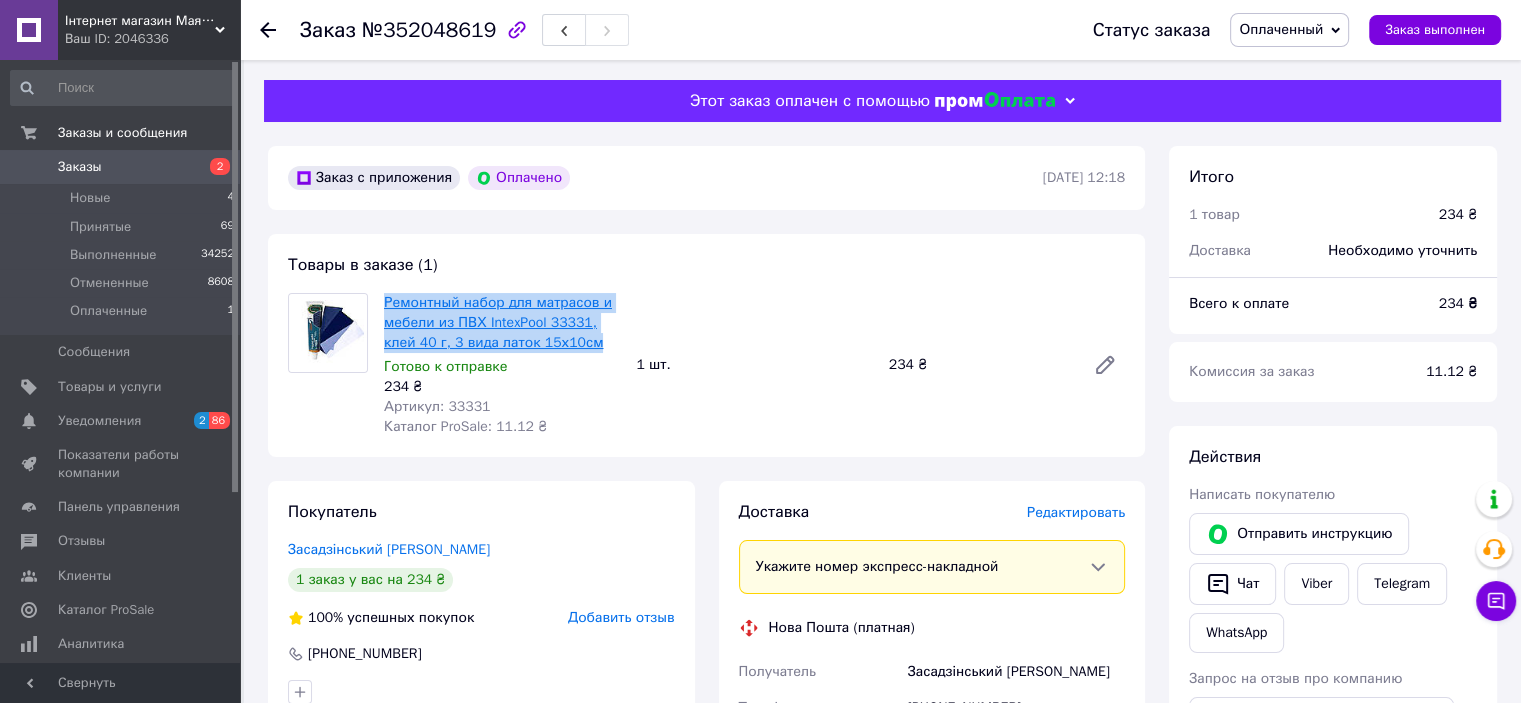 copy on "Ремонтный набор для матрасов и мебели из ПВХ IntexPool 33331, клей 40 г, 3 вида латок 15х10см" 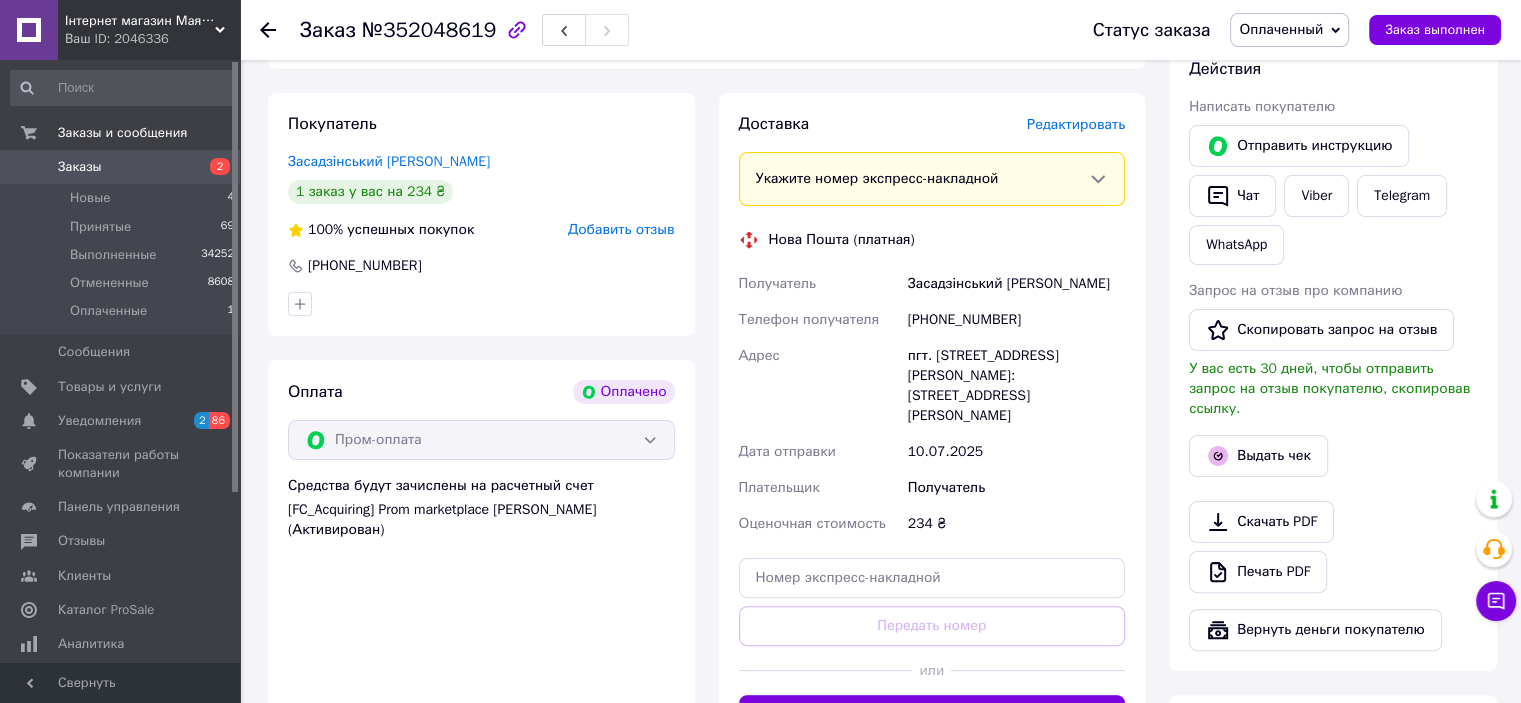 scroll, scrollTop: 400, scrollLeft: 0, axis: vertical 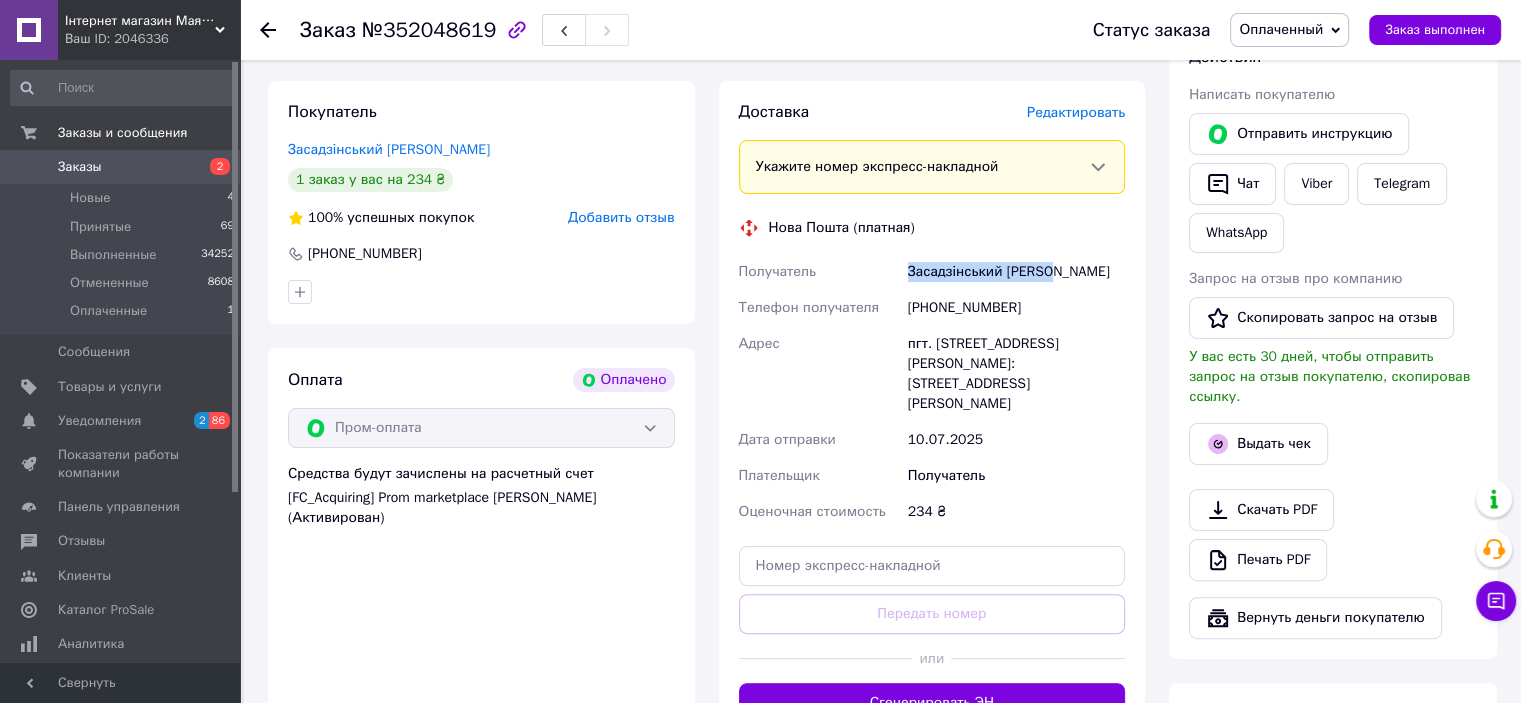 drag, startPoint x: 899, startPoint y: 279, endPoint x: 1088, endPoint y: 281, distance: 189.01057 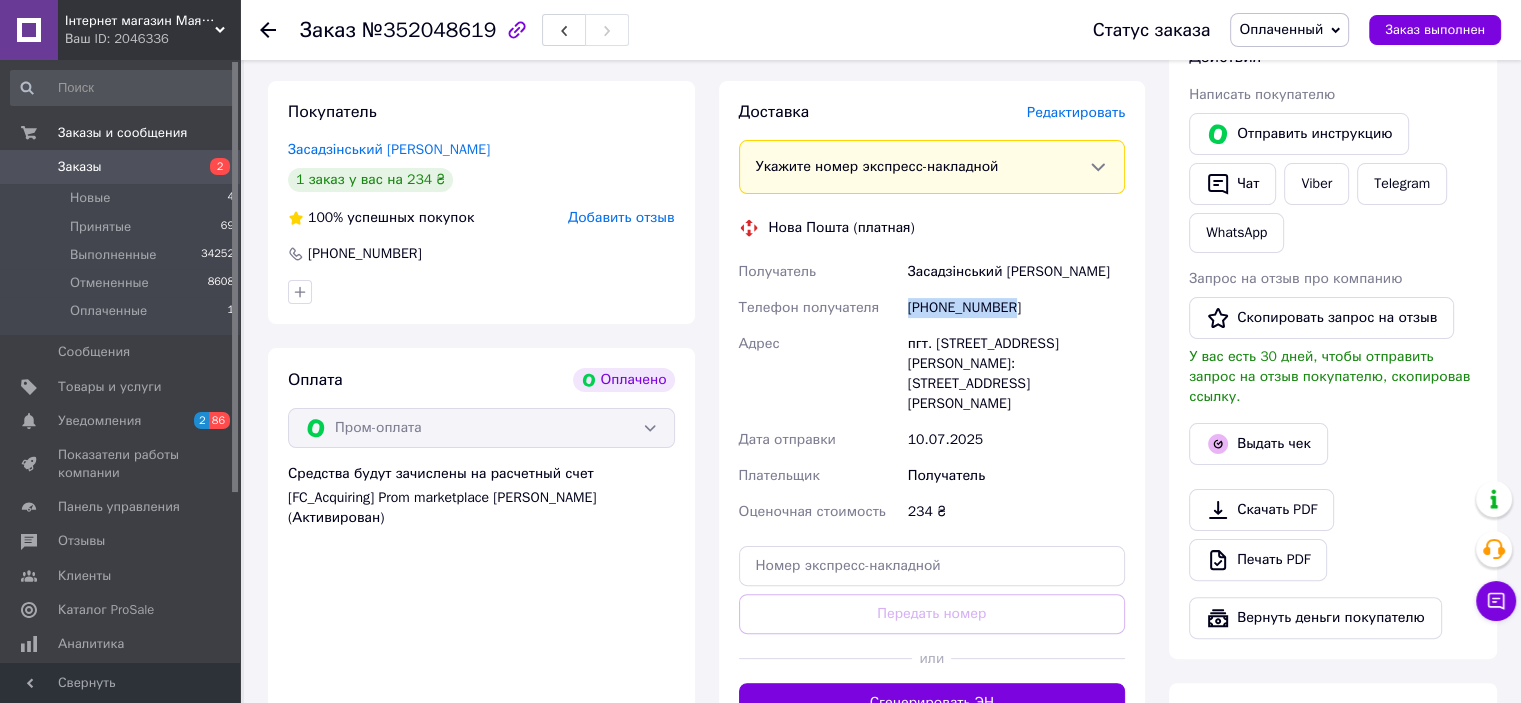 drag, startPoint x: 904, startPoint y: 315, endPoint x: 1075, endPoint y: 311, distance: 171.04678 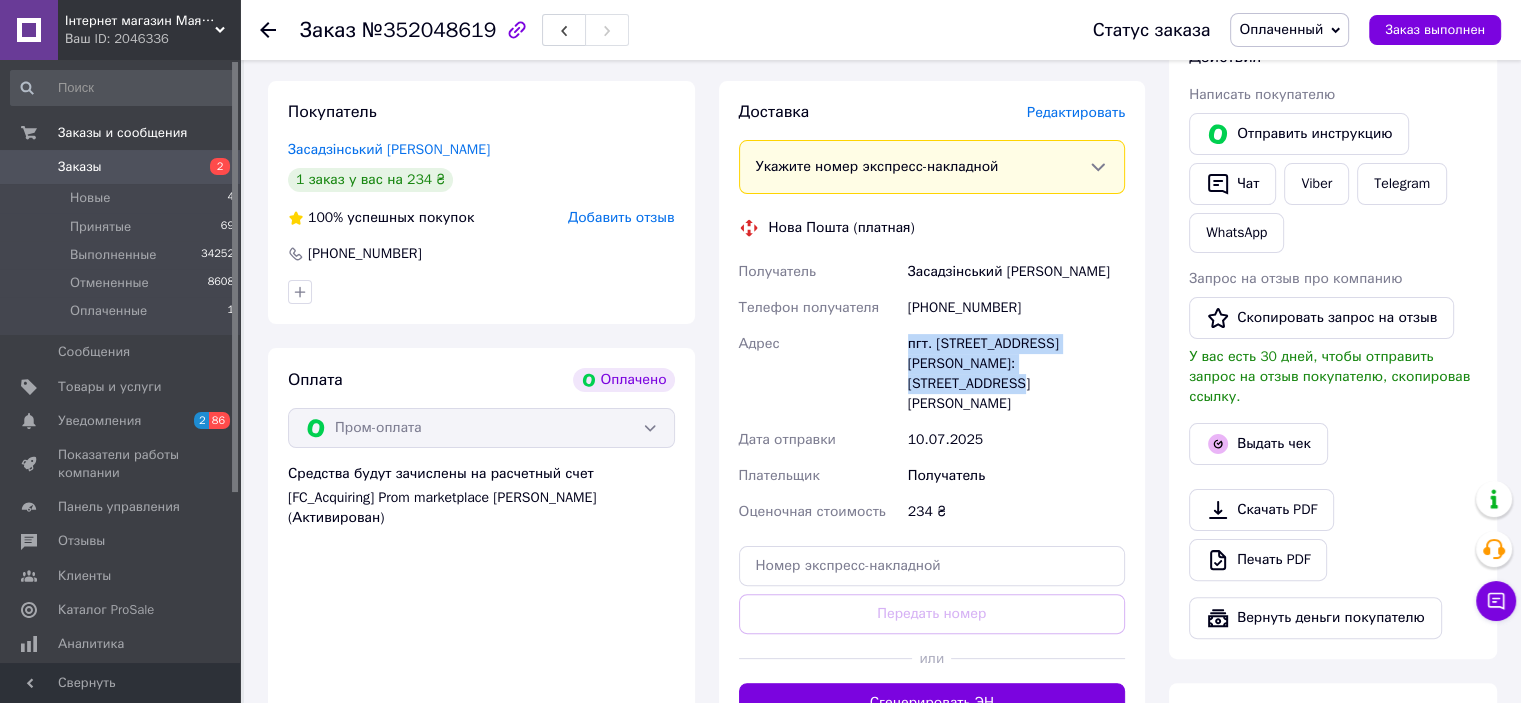 drag, startPoint x: 888, startPoint y: 350, endPoint x: 1077, endPoint y: 377, distance: 190.91884 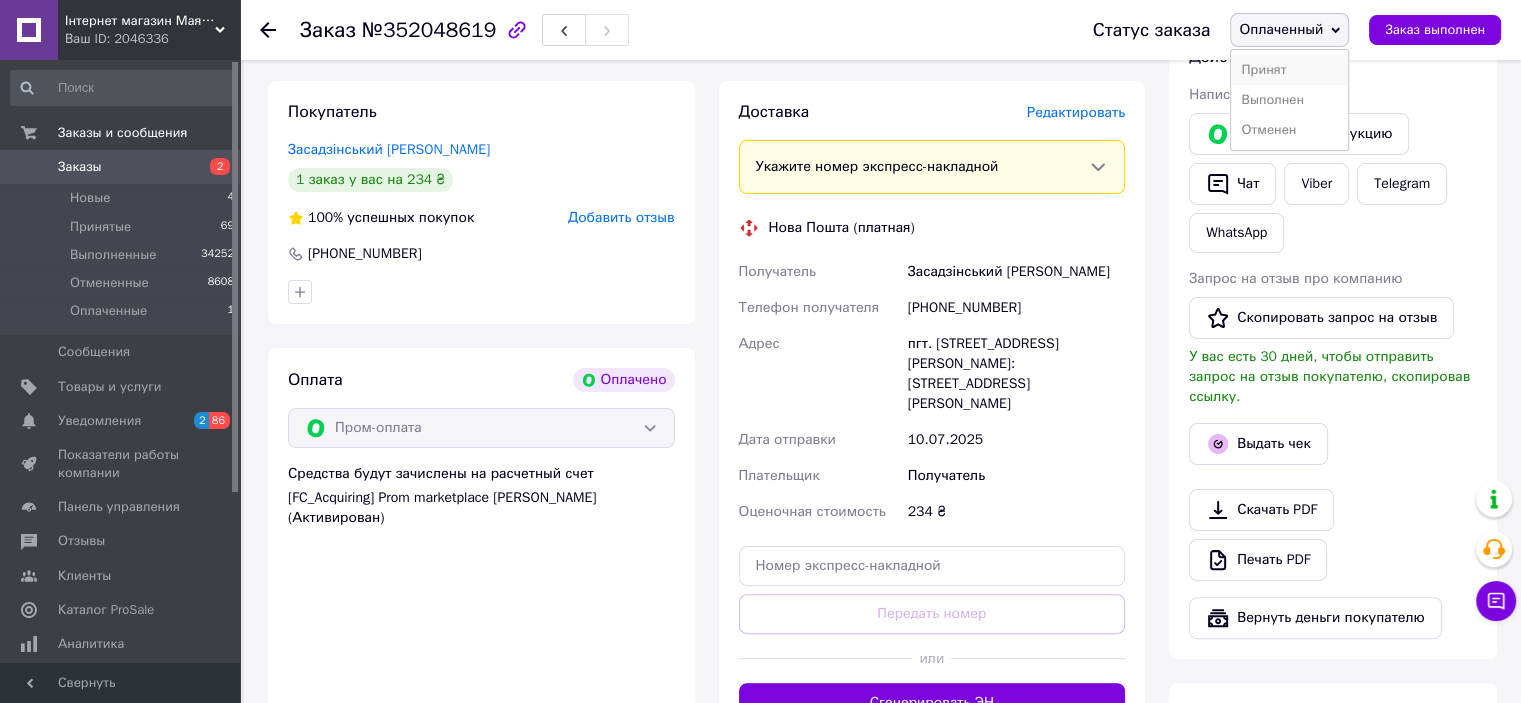 click on "Принят" at bounding box center [1289, 70] 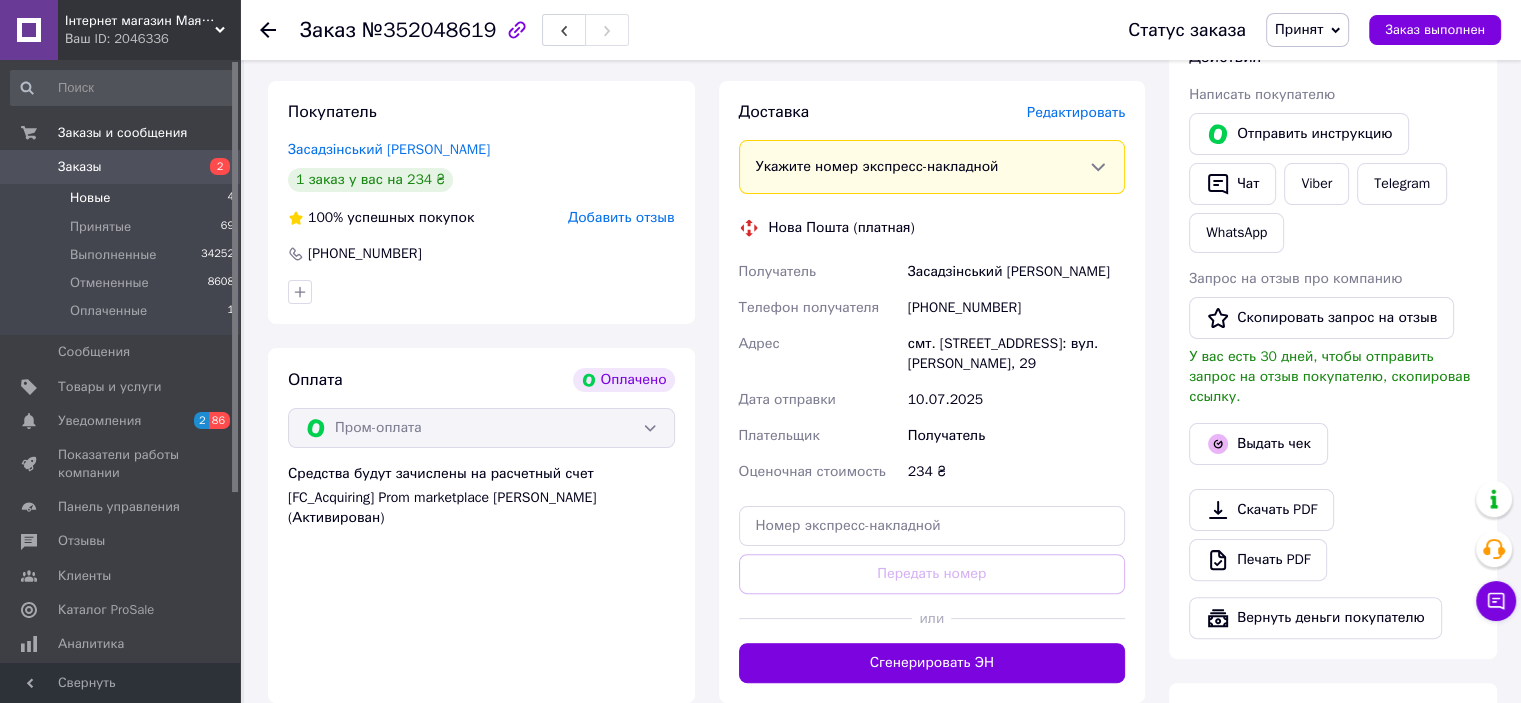 click on "Новые 4" at bounding box center [123, 198] 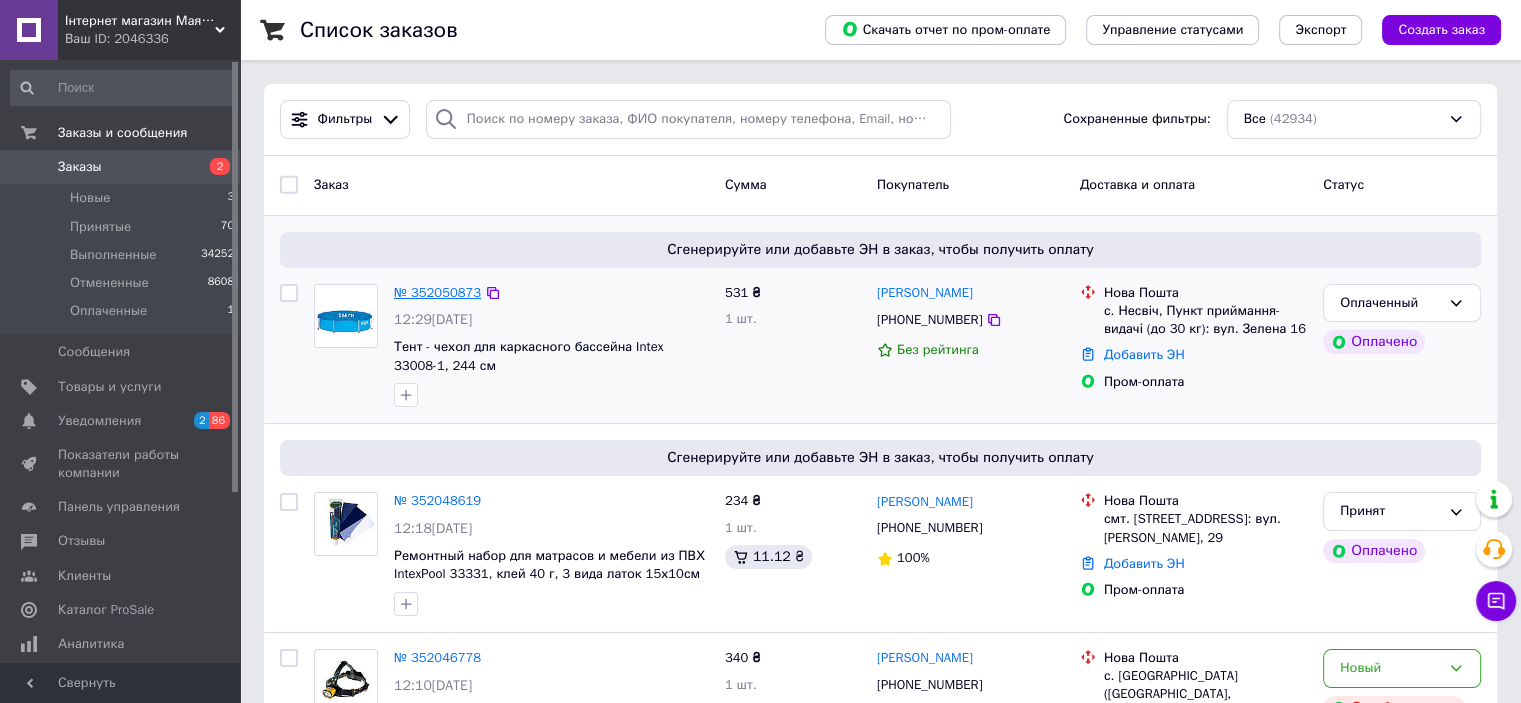click on "№ 352050873" at bounding box center (437, 292) 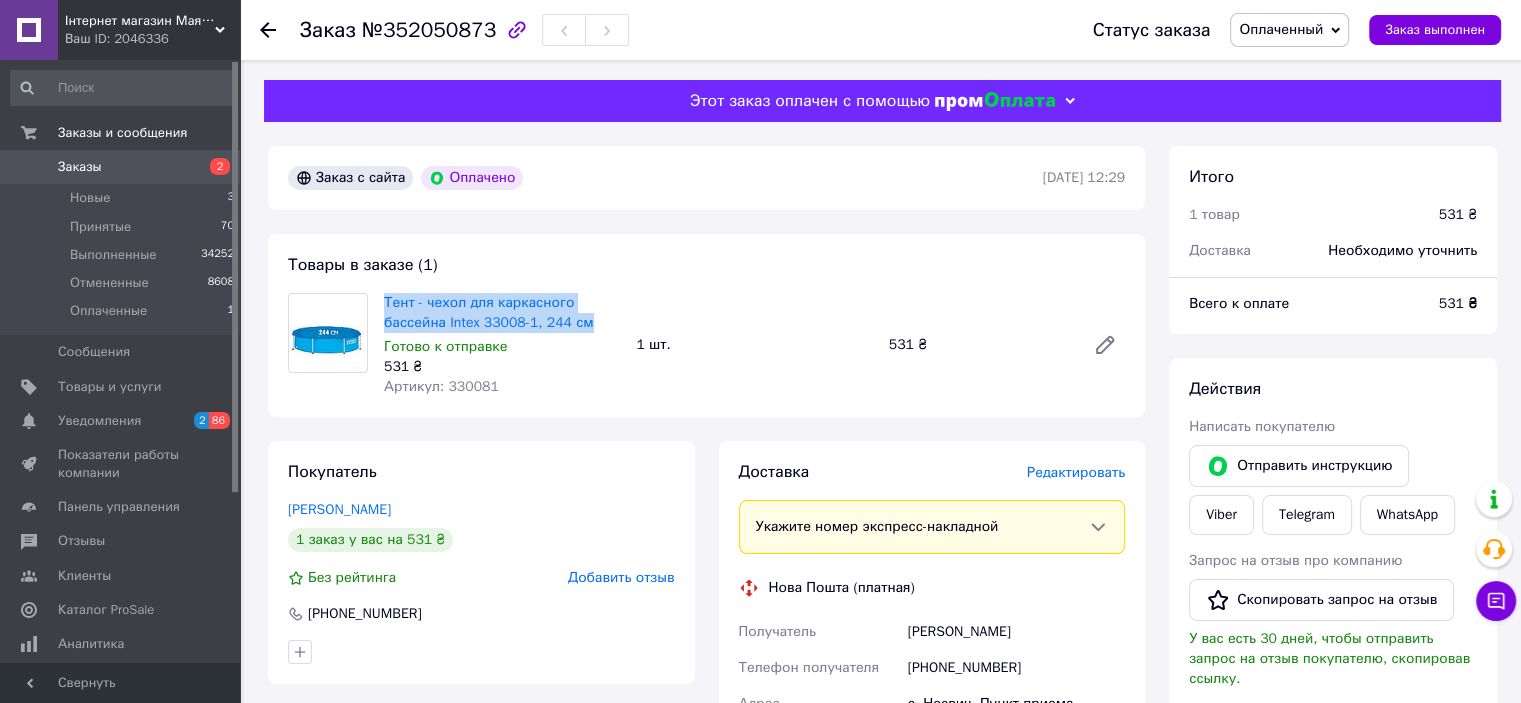 drag, startPoint x: 383, startPoint y: 295, endPoint x: 588, endPoint y: 322, distance: 206.7704 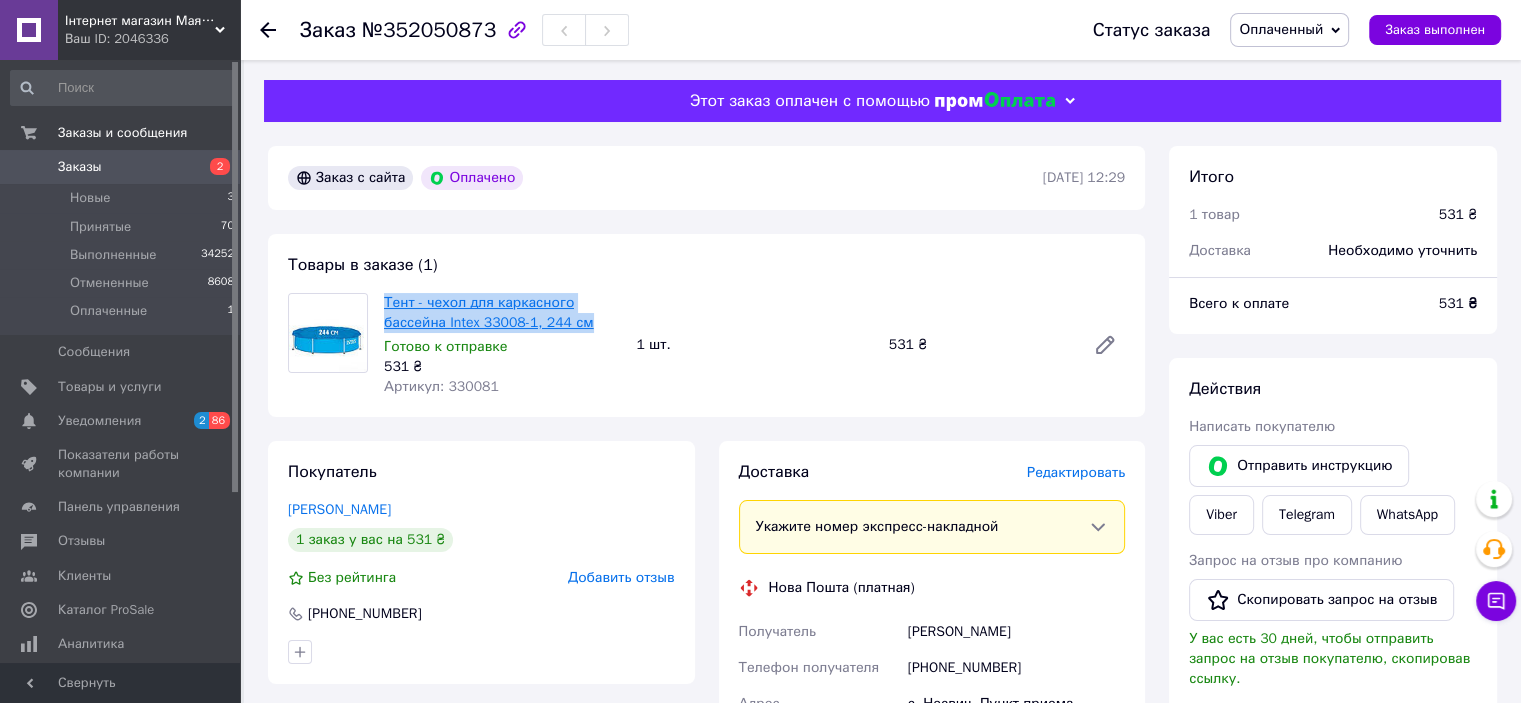 copy on "Тент - чехол для каркасного бассейна Intex 33008-1,  244 см" 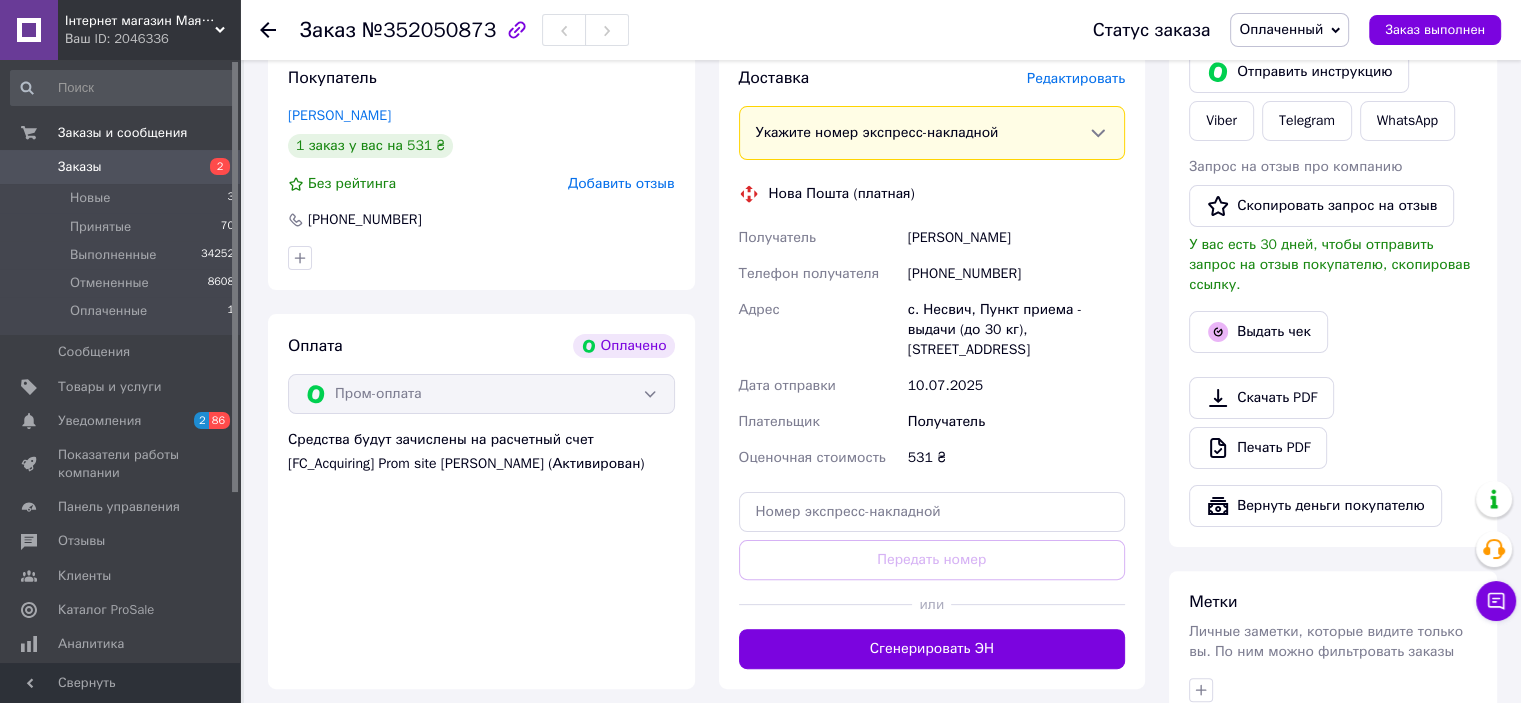 scroll, scrollTop: 400, scrollLeft: 0, axis: vertical 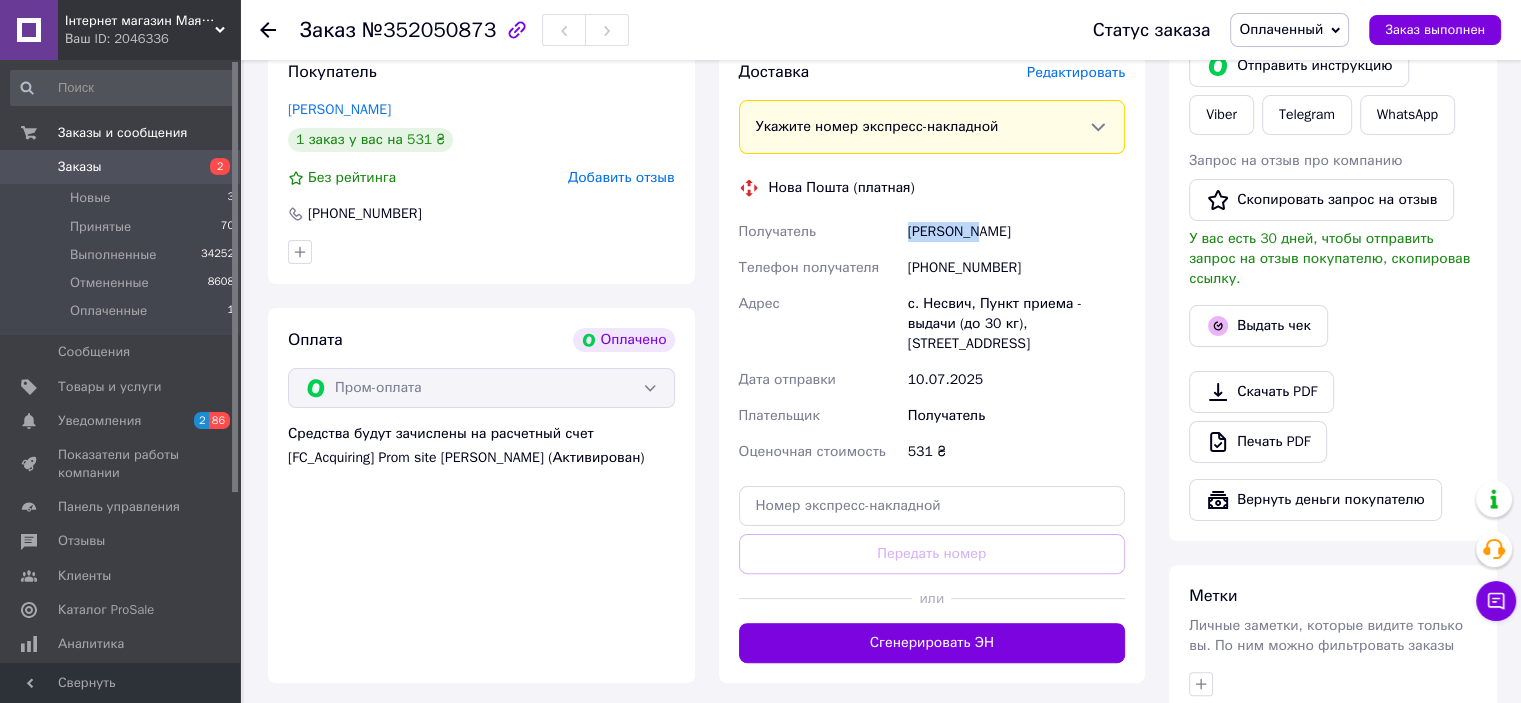 drag, startPoint x: 900, startPoint y: 223, endPoint x: 1059, endPoint y: 228, distance: 159.0786 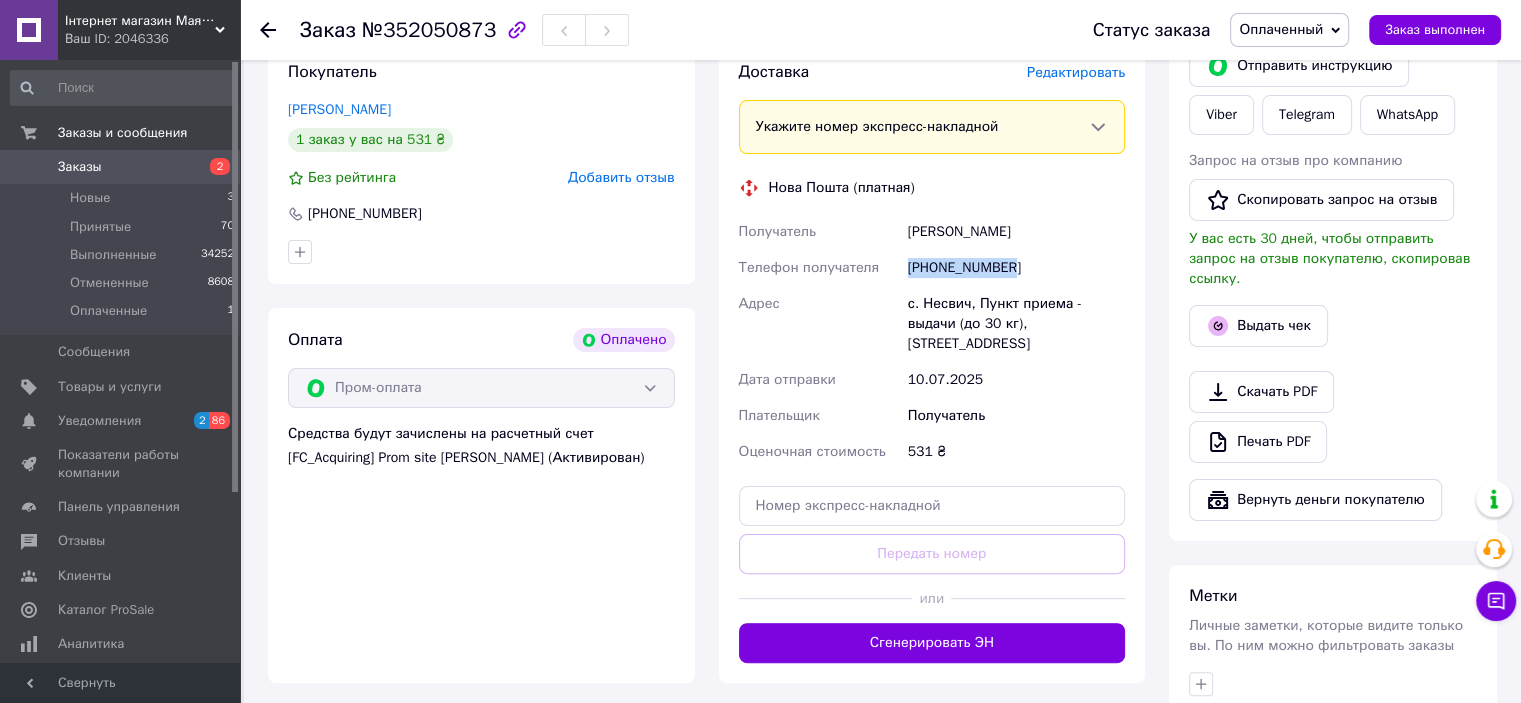 drag, startPoint x: 962, startPoint y: 274, endPoint x: 896, endPoint y: 268, distance: 66.27216 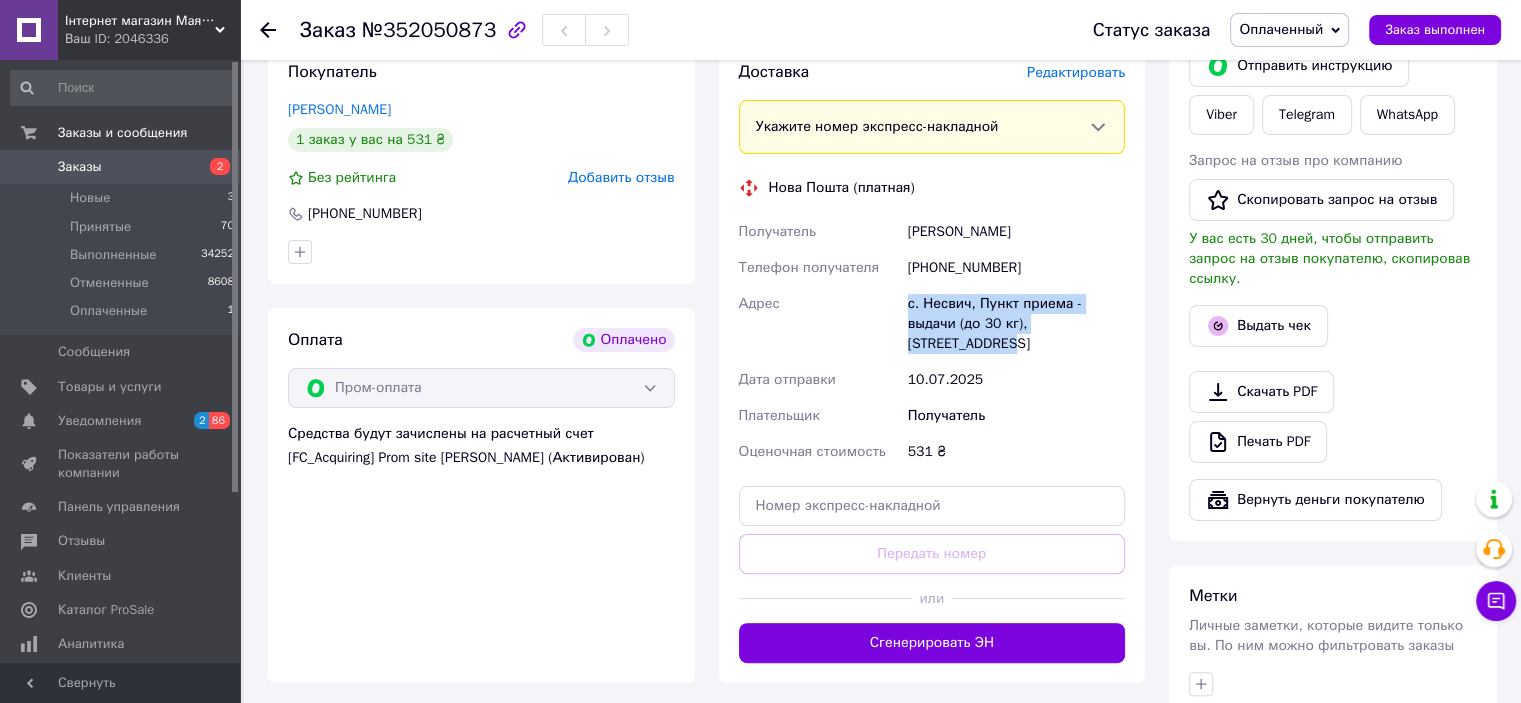 drag, startPoint x: 892, startPoint y: 303, endPoint x: 1132, endPoint y: 323, distance: 240.8319 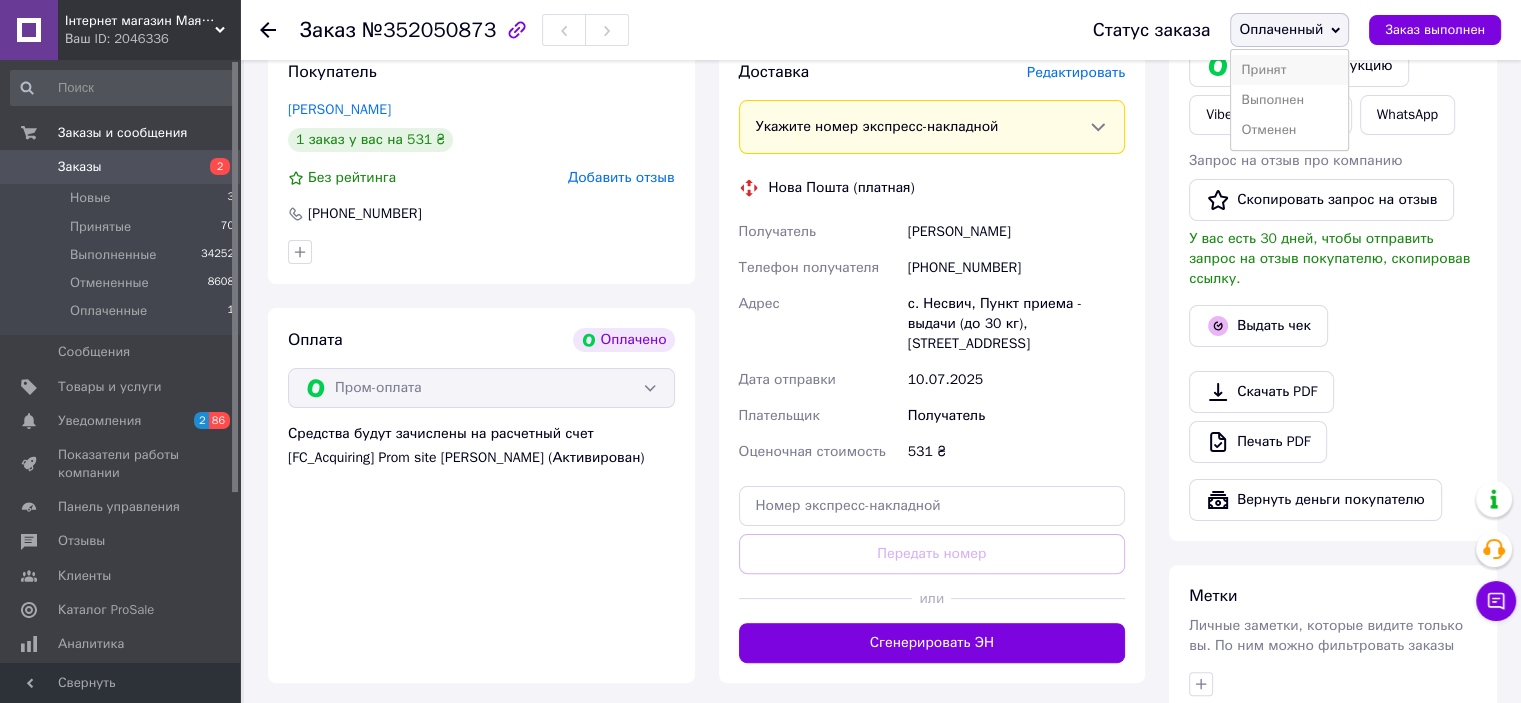 click on "Принят" at bounding box center (1289, 70) 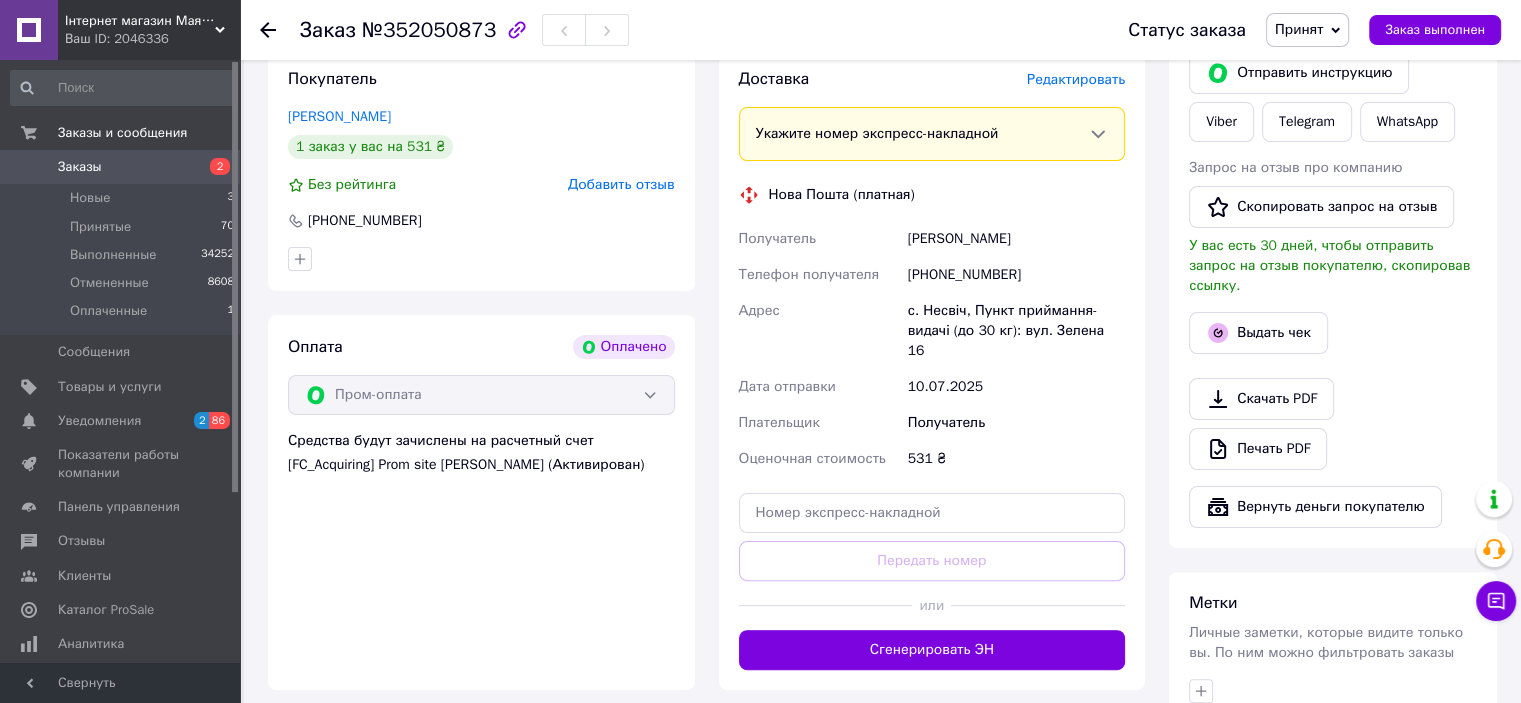 scroll, scrollTop: 0, scrollLeft: 0, axis: both 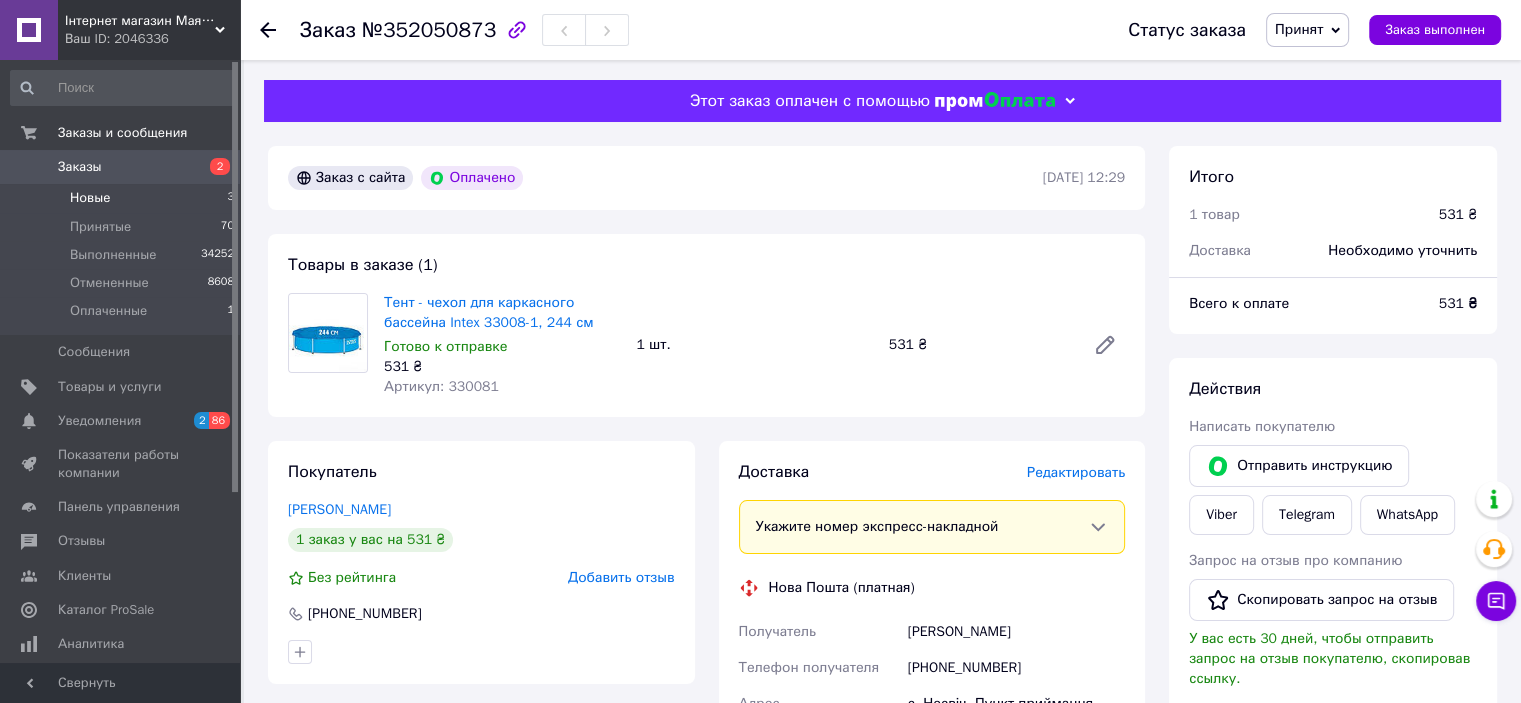 click on "Новые 3" at bounding box center (123, 198) 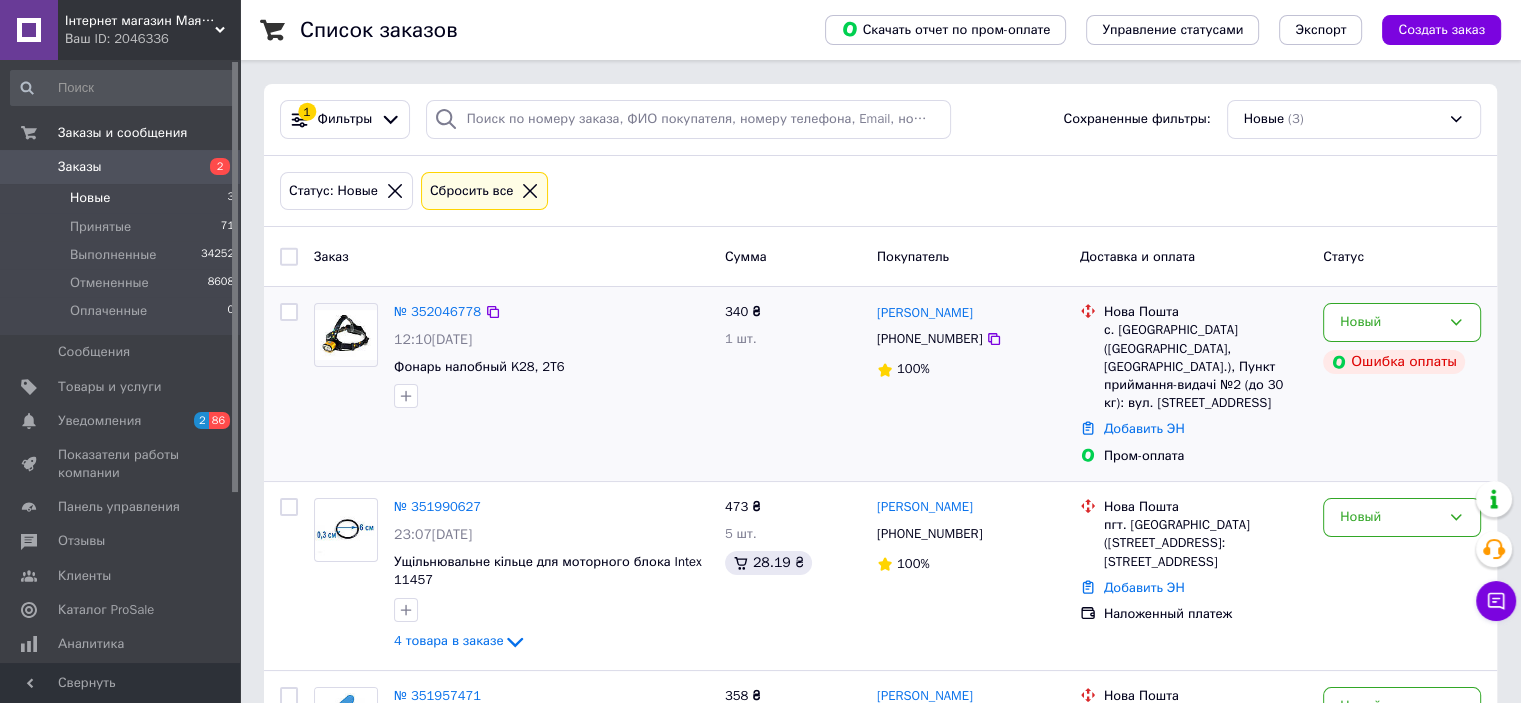 click on "№ 352046778 12:10[DATE] Фонарь налобный K28, 2T6" at bounding box center (511, 384) 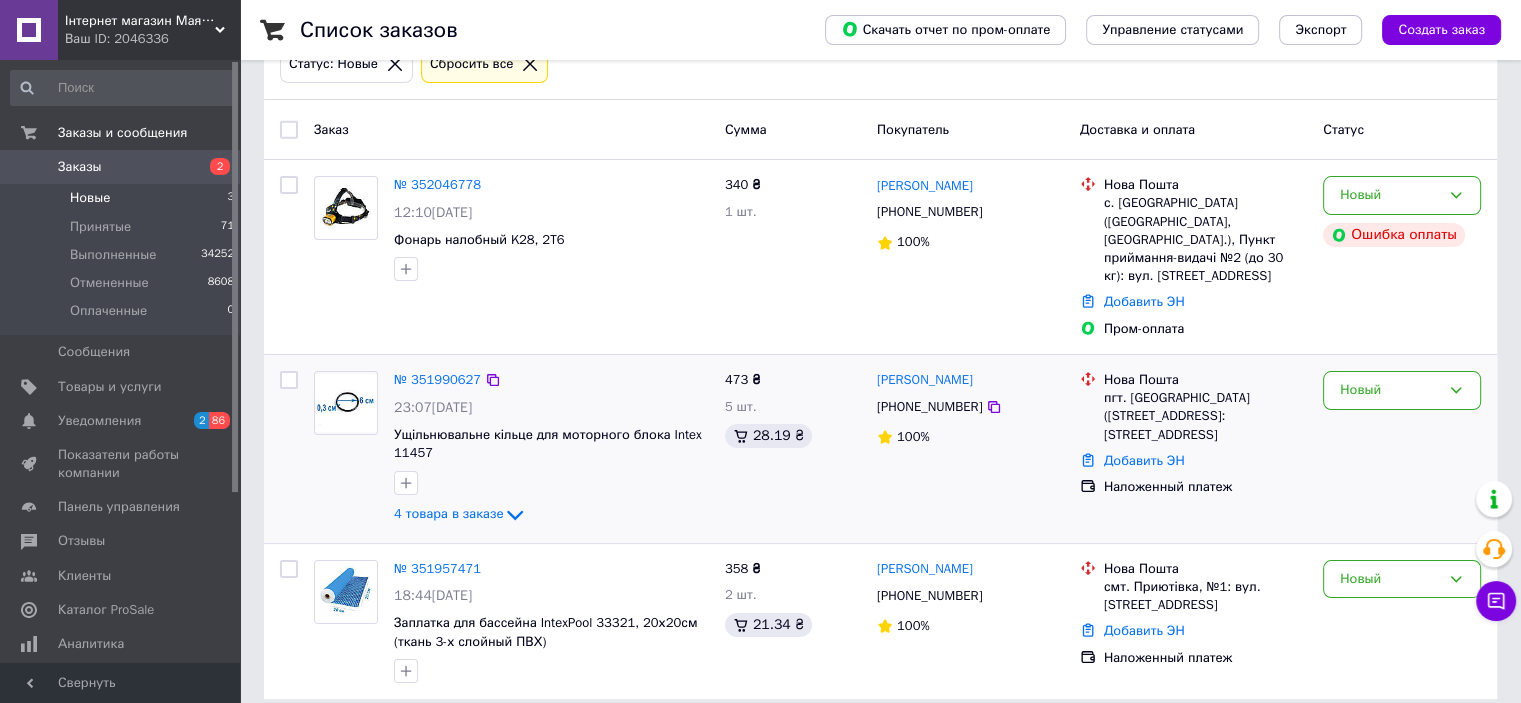 scroll, scrollTop: 27, scrollLeft: 0, axis: vertical 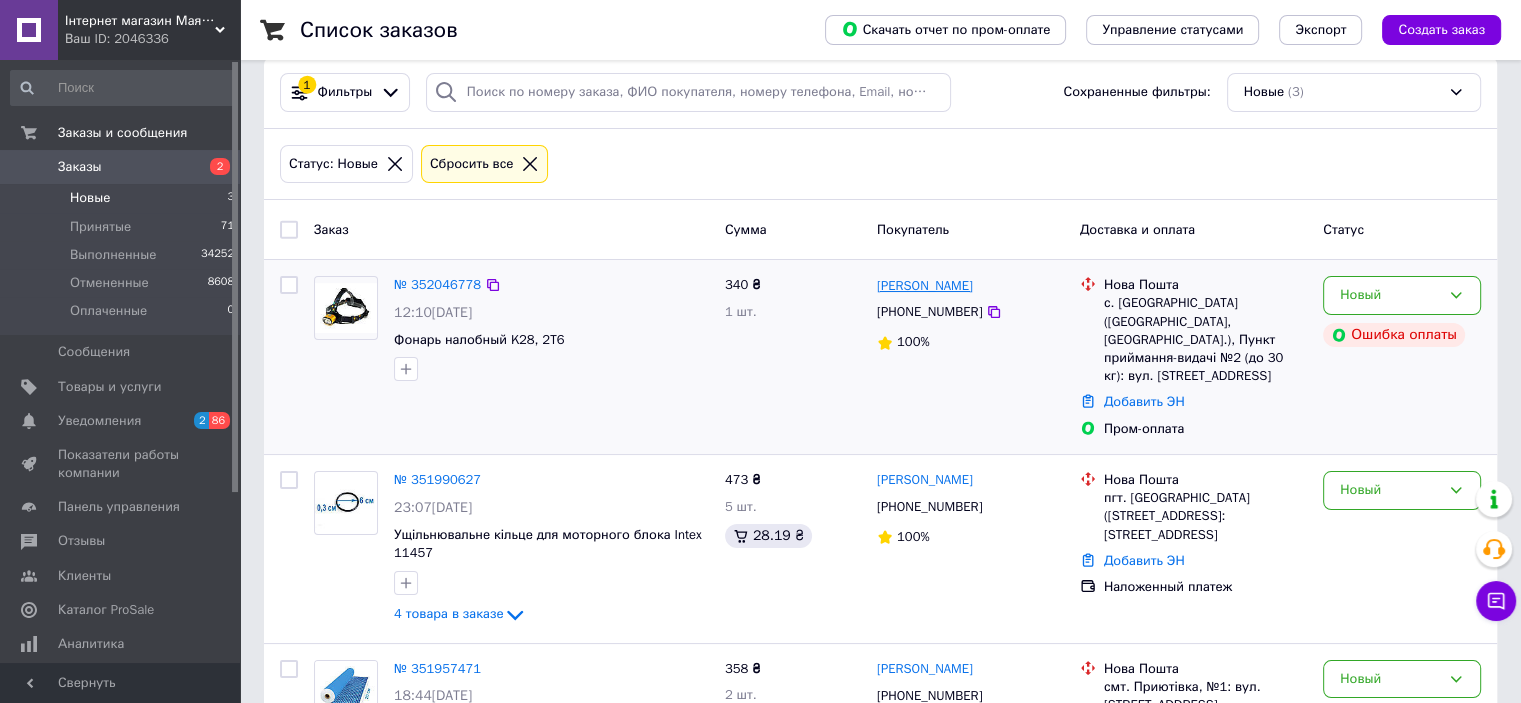 click on "[PERSON_NAME]" at bounding box center (925, 286) 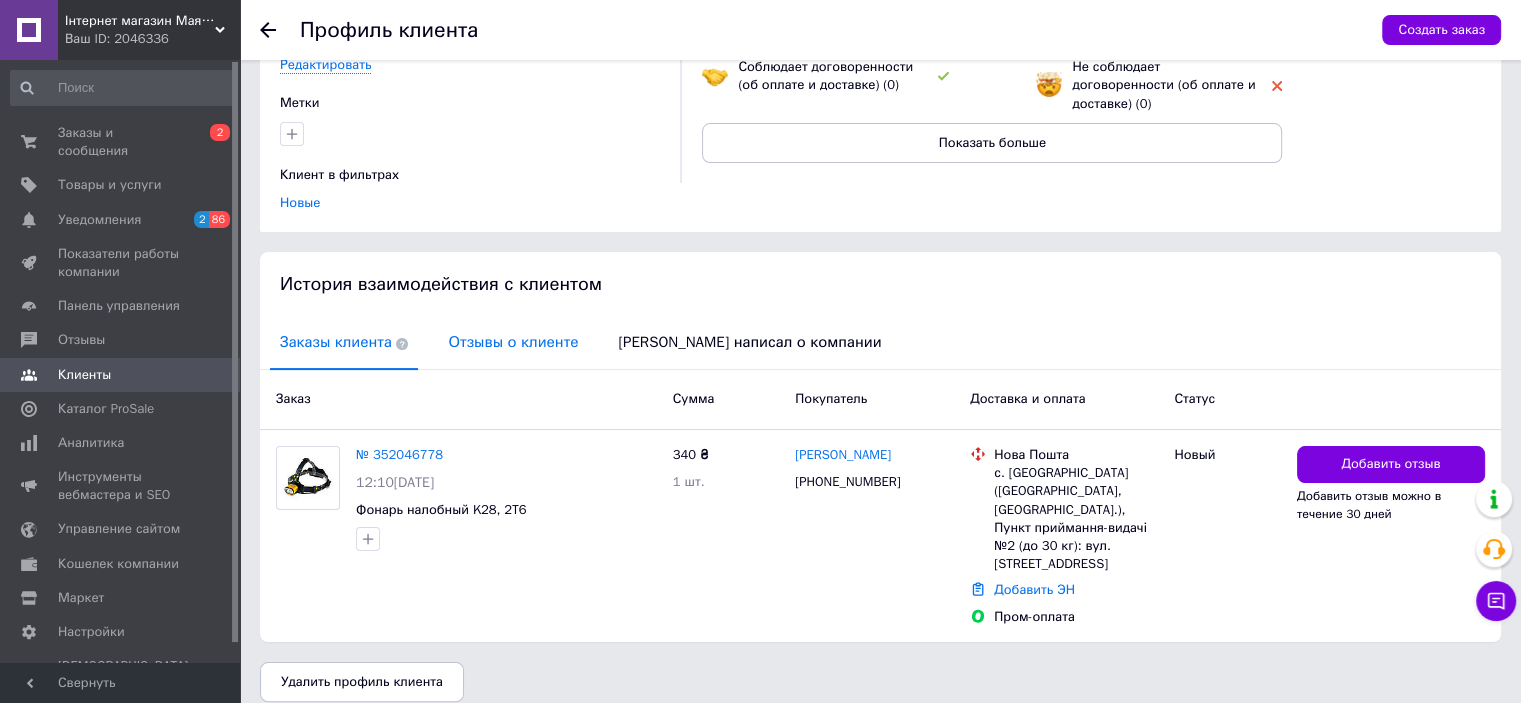 click on "Отзывы о клиенте" at bounding box center (513, 342) 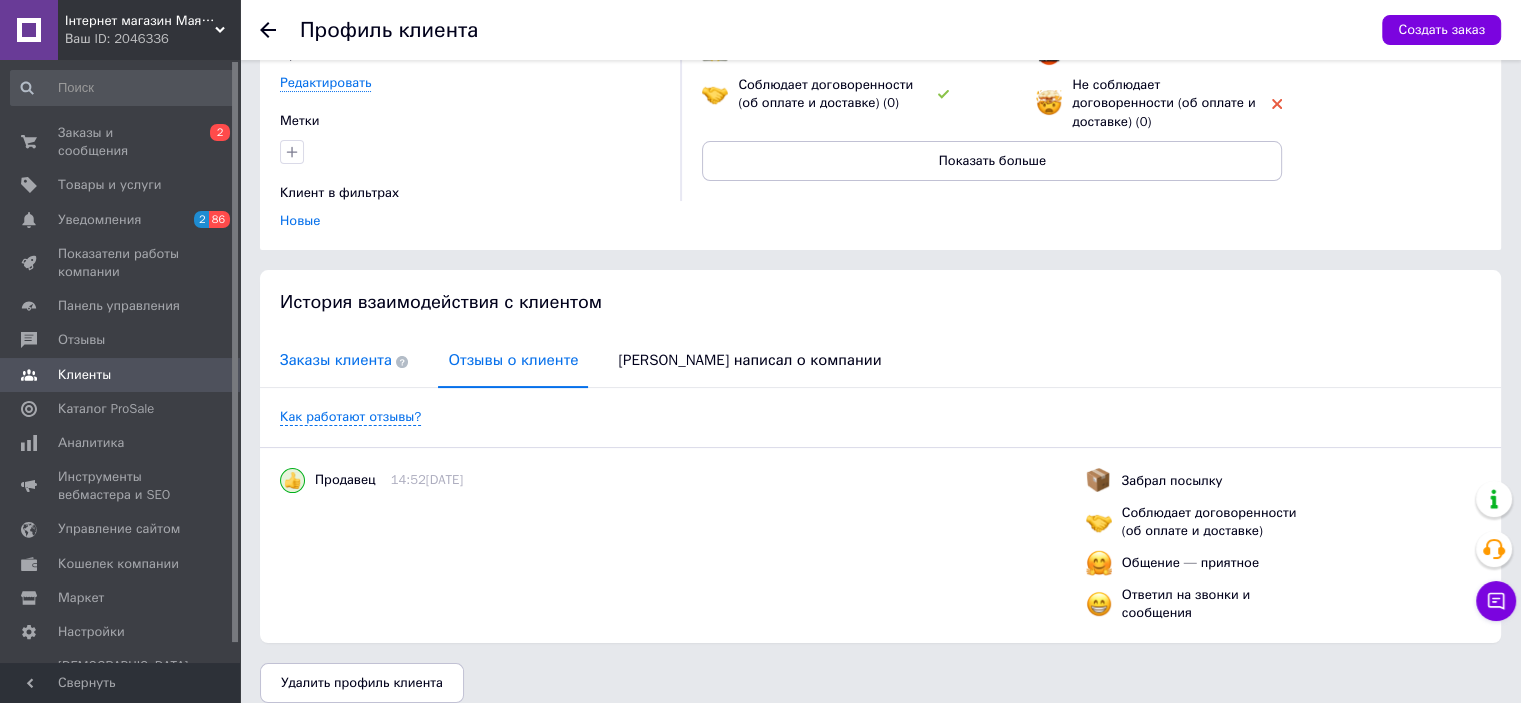 click on "Заказы клиента" at bounding box center [344, 360] 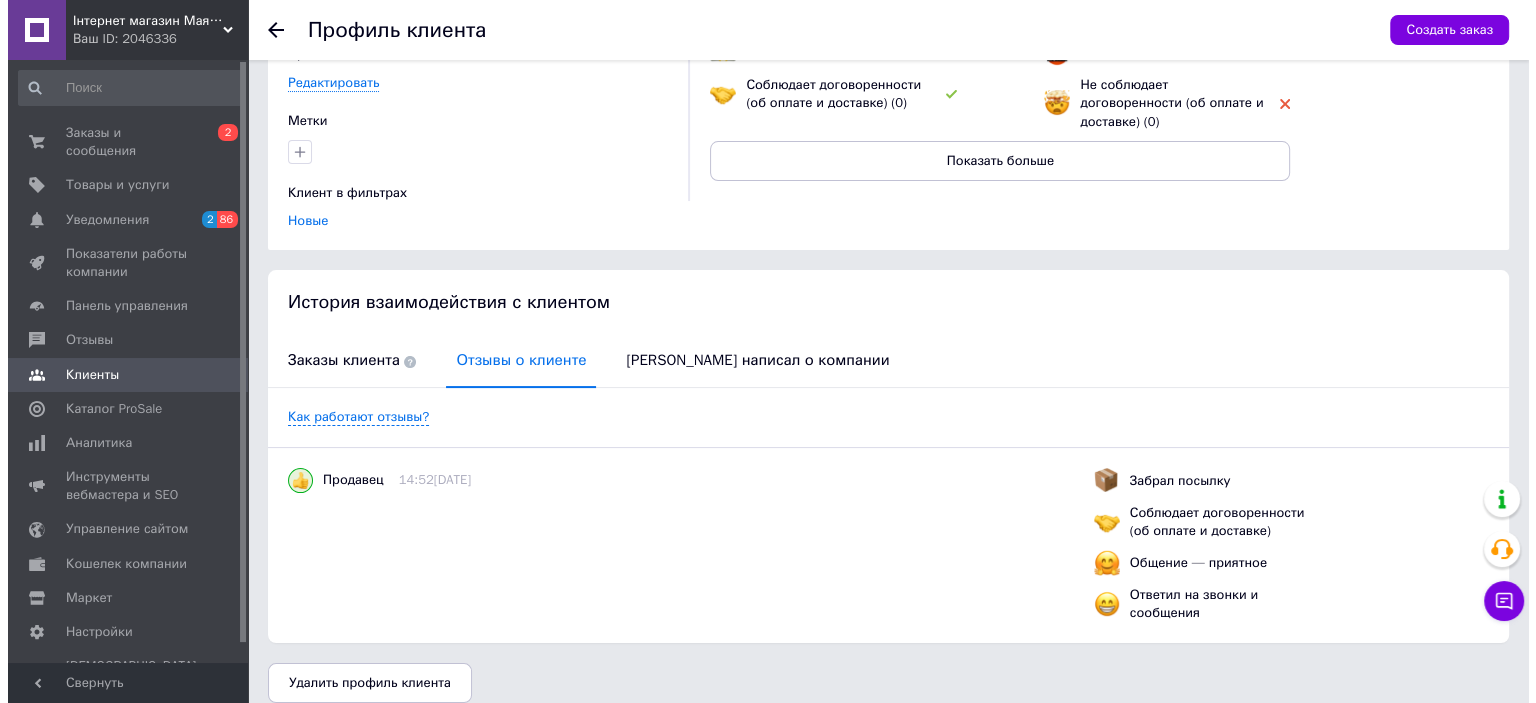 scroll, scrollTop: 252, scrollLeft: 0, axis: vertical 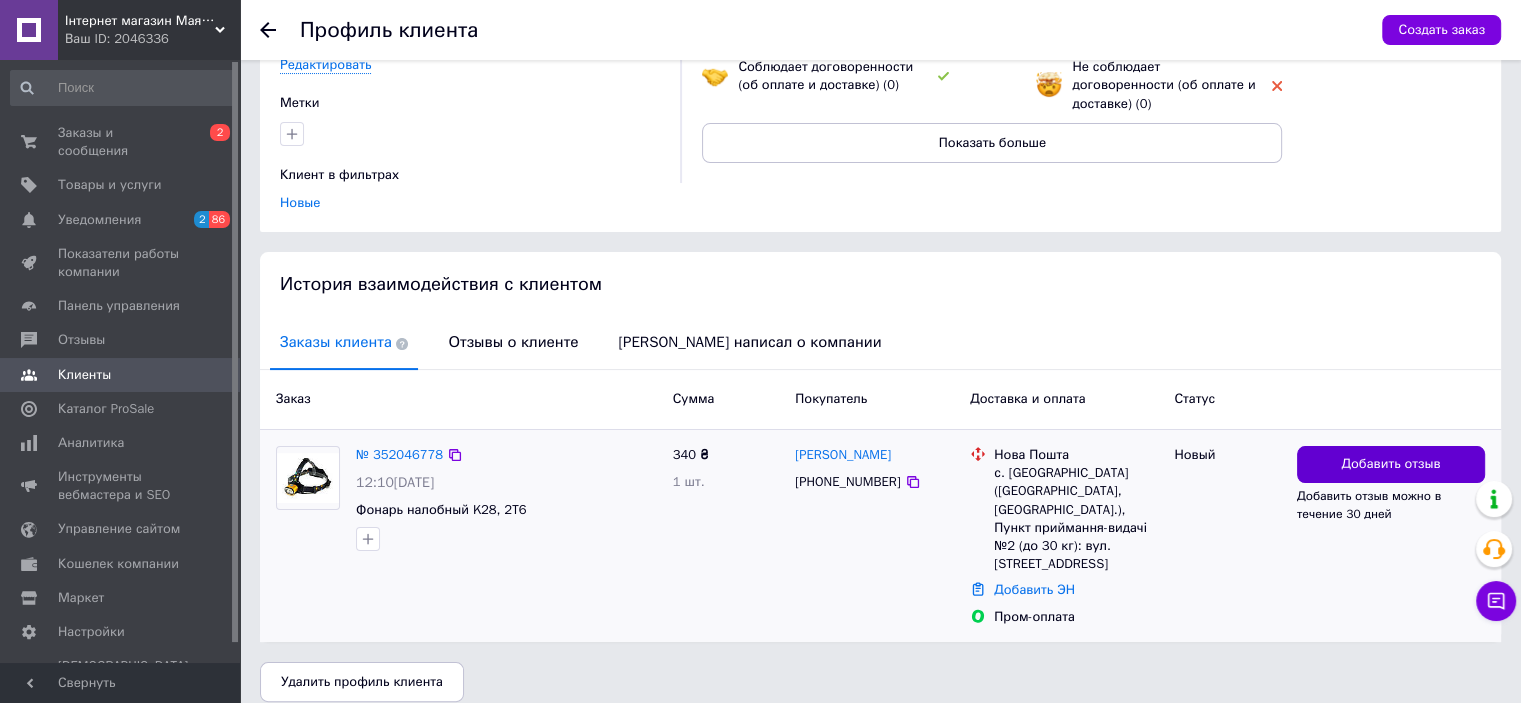 click on "Добавить отзыв" at bounding box center [1391, 464] 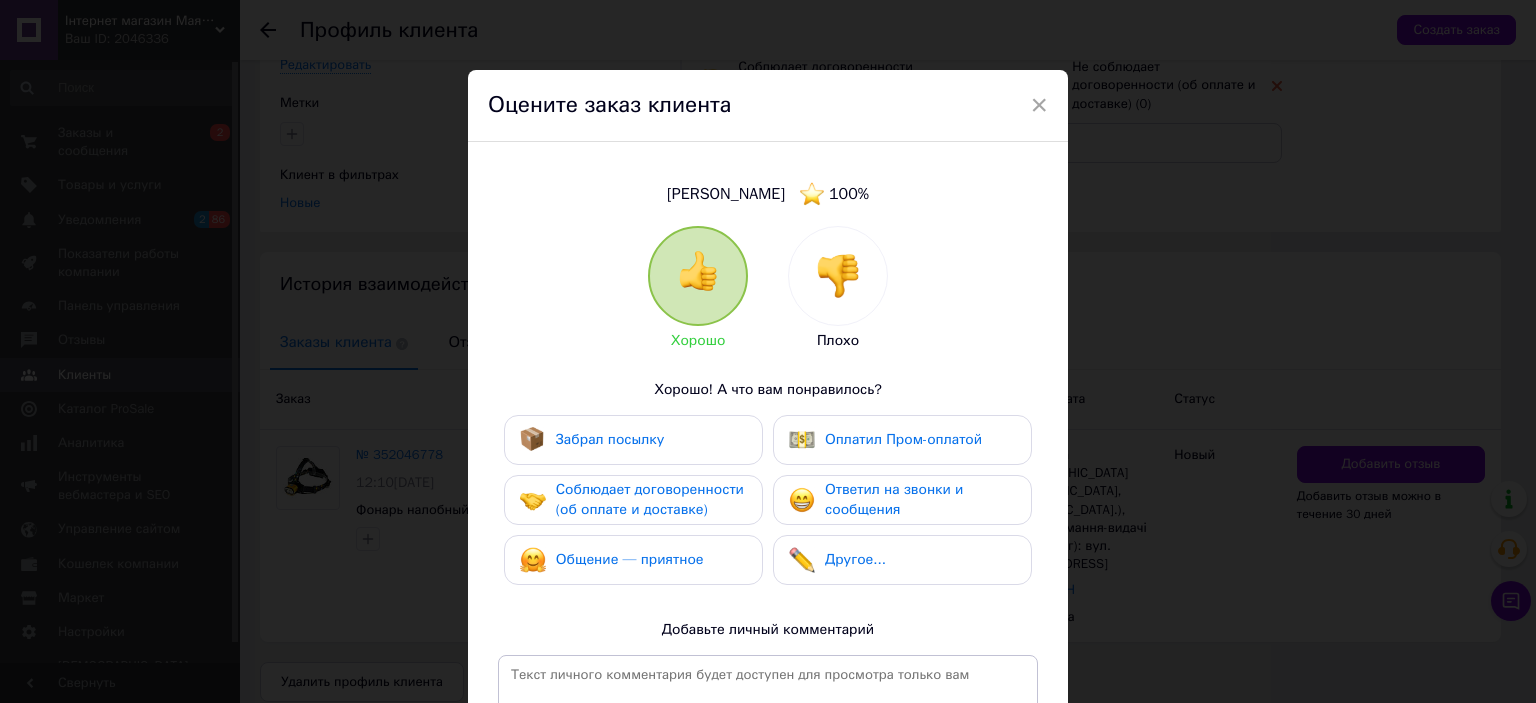 click at bounding box center [838, 276] 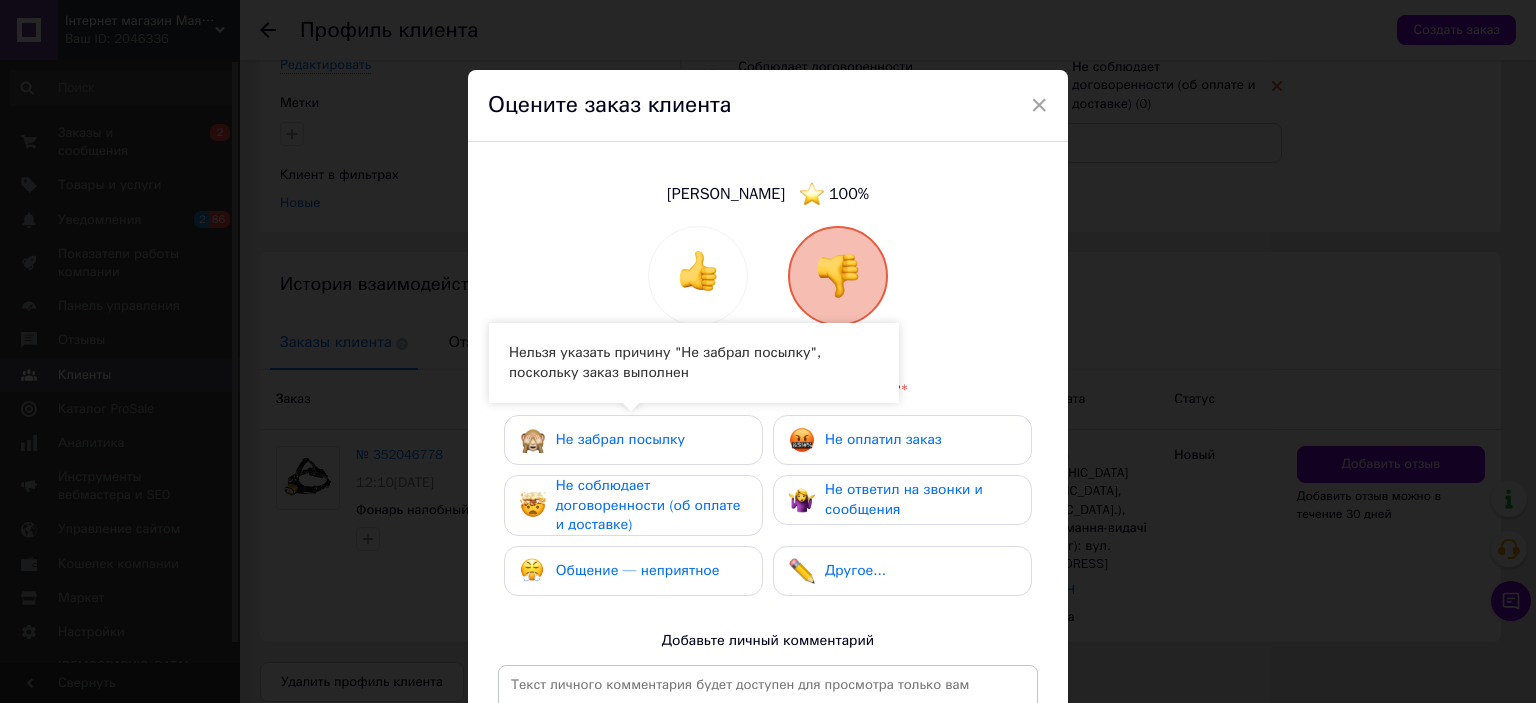click on "Не соблюдает договоренности (об оплате и доставке)" at bounding box center [648, 505] 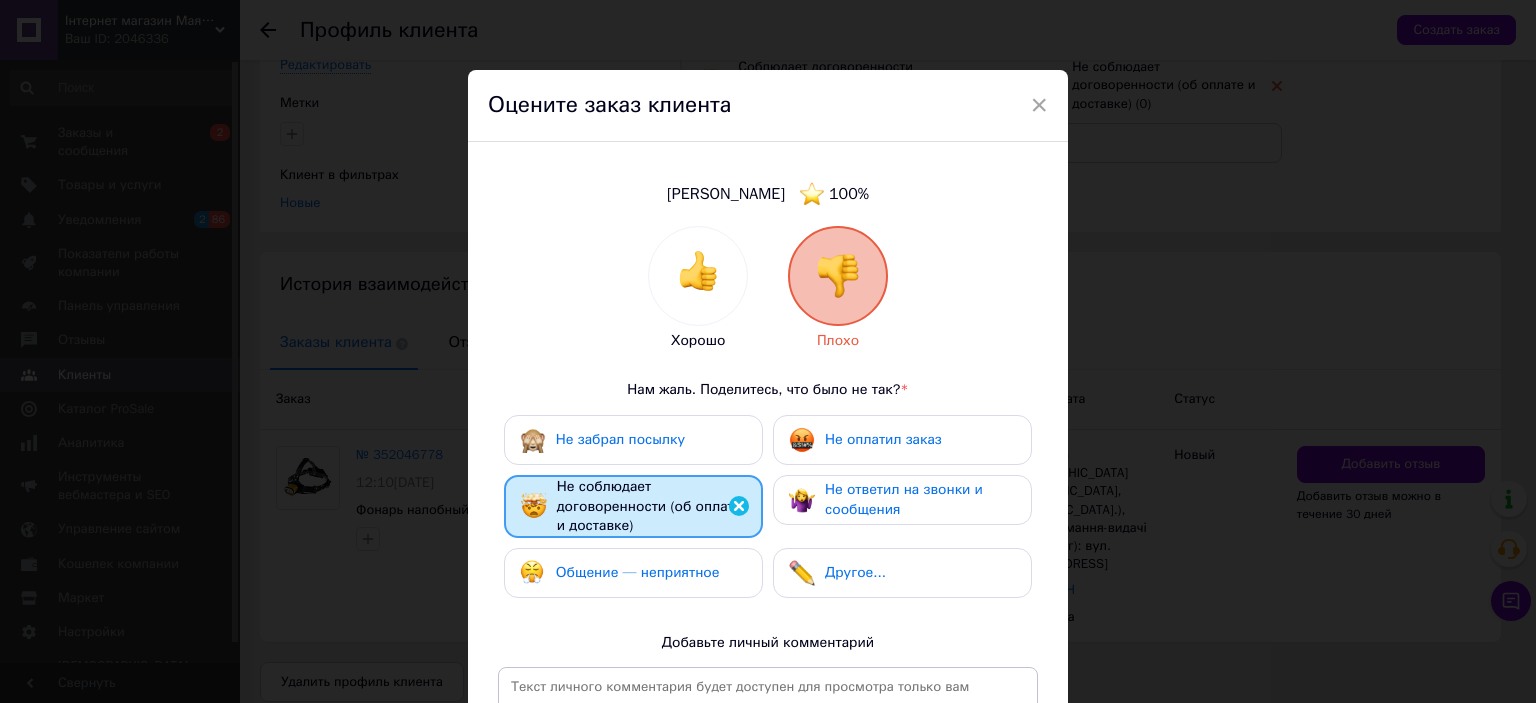click on "Не оплатил заказ" at bounding box center (902, 440) 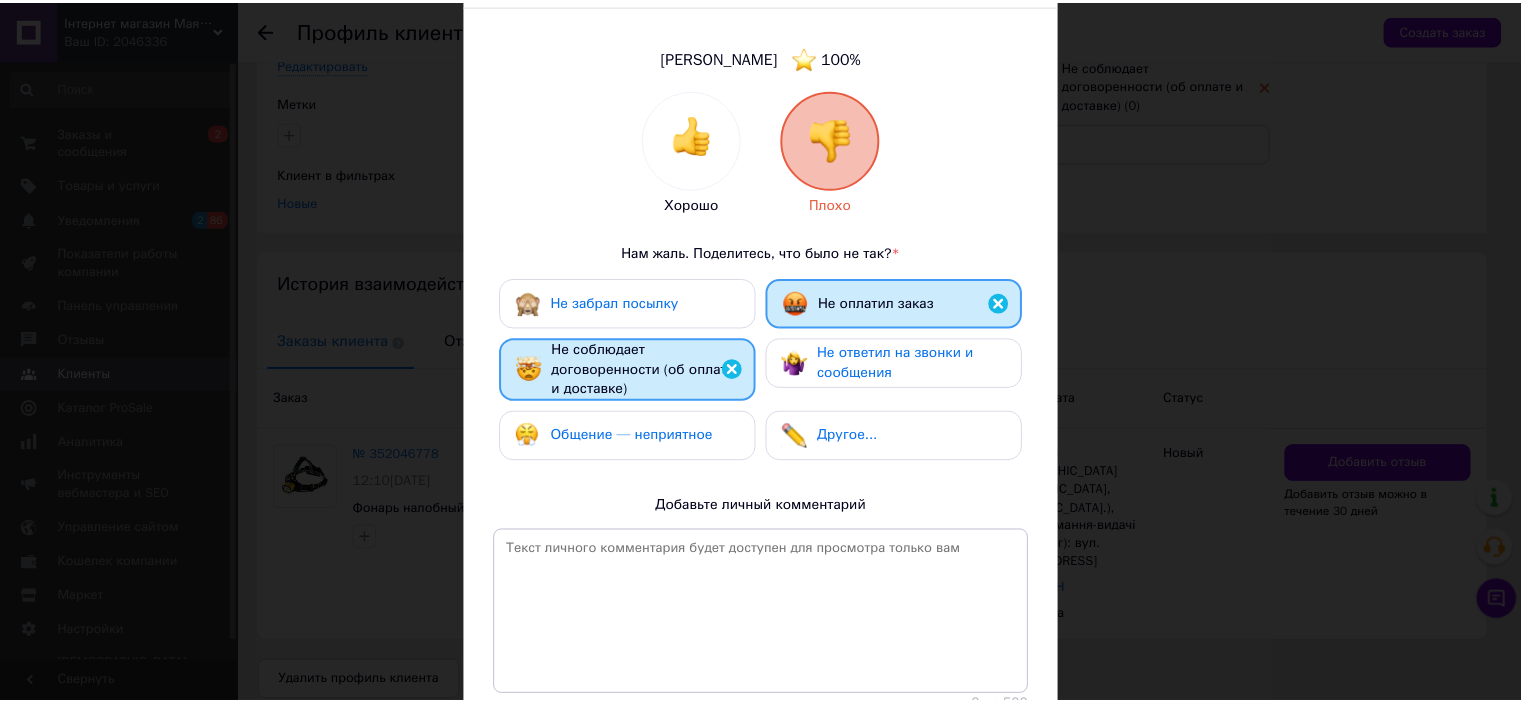 scroll, scrollTop: 295, scrollLeft: 0, axis: vertical 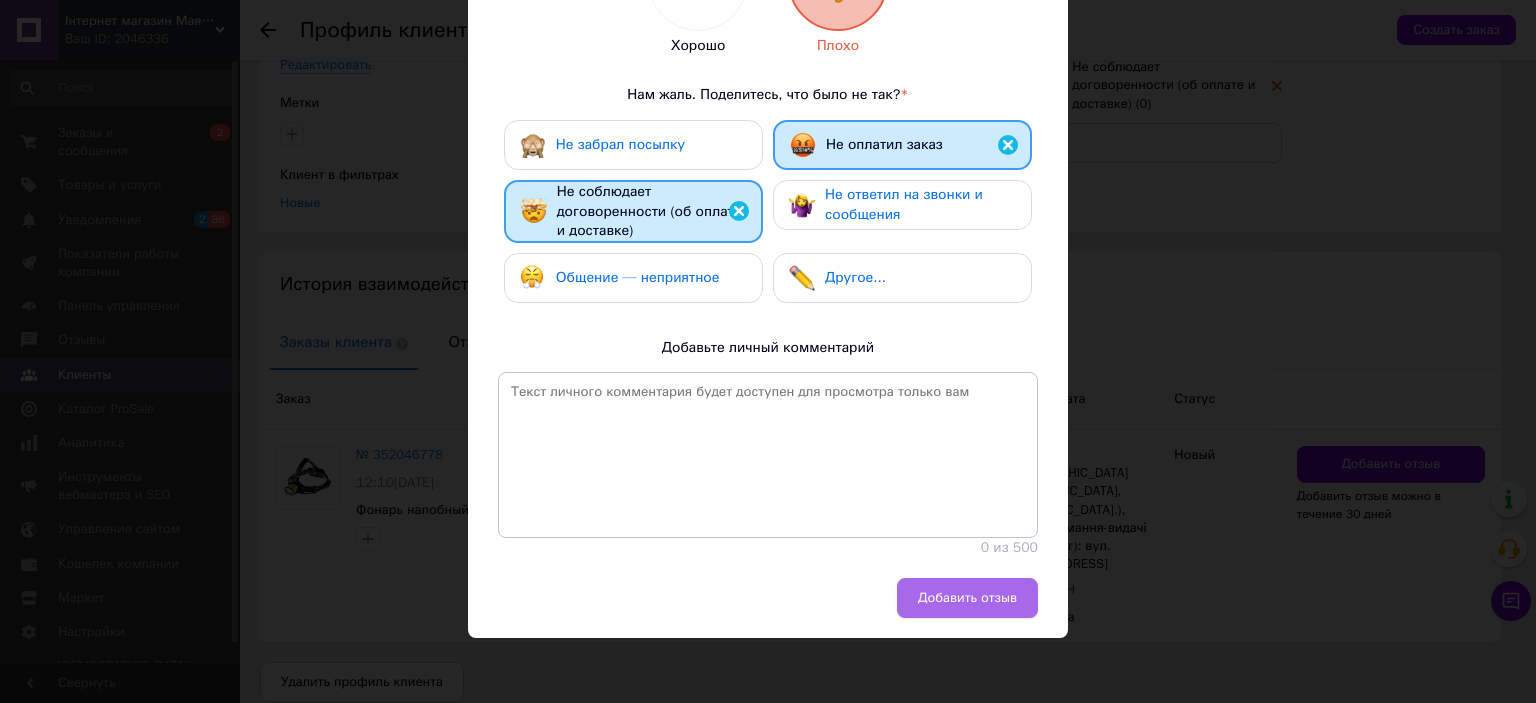 click on "Добавить отзыв" at bounding box center [967, 598] 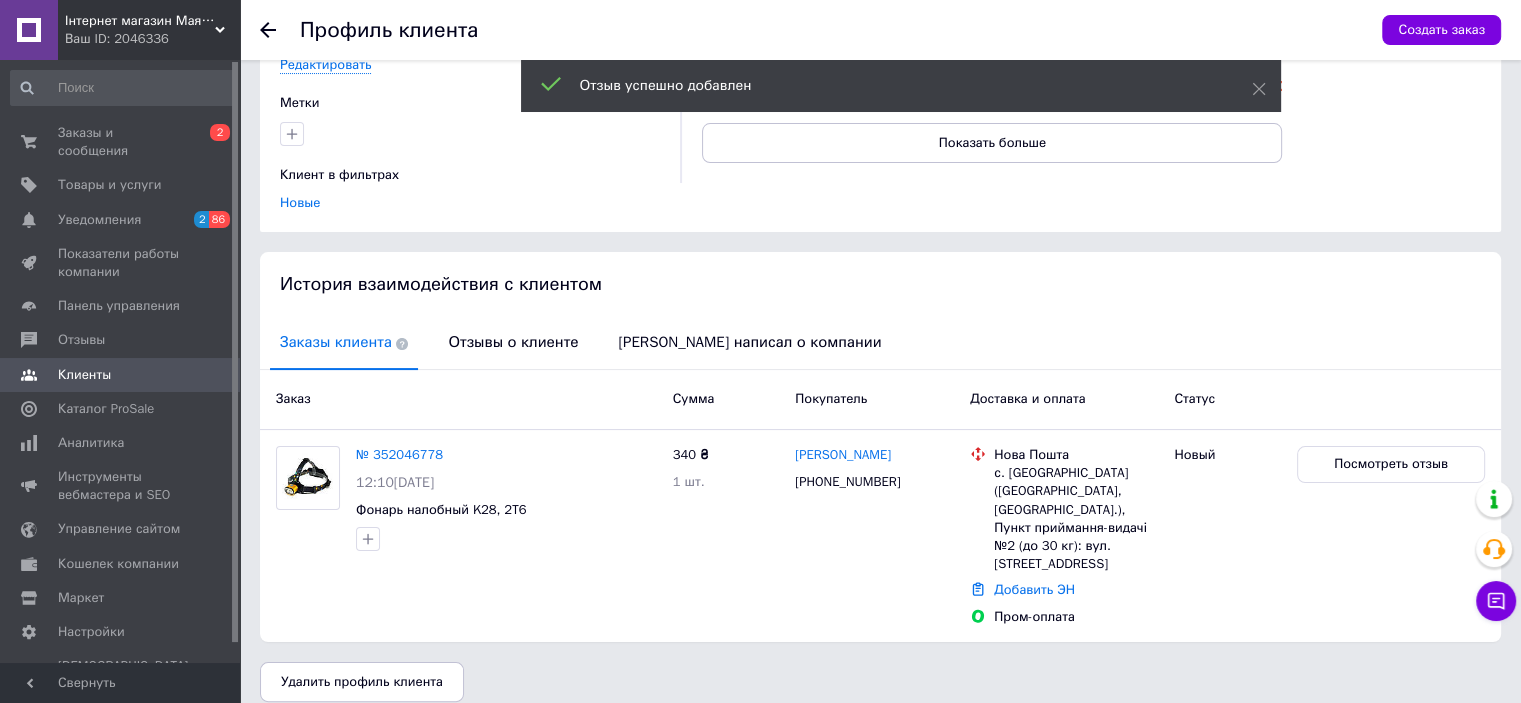 click 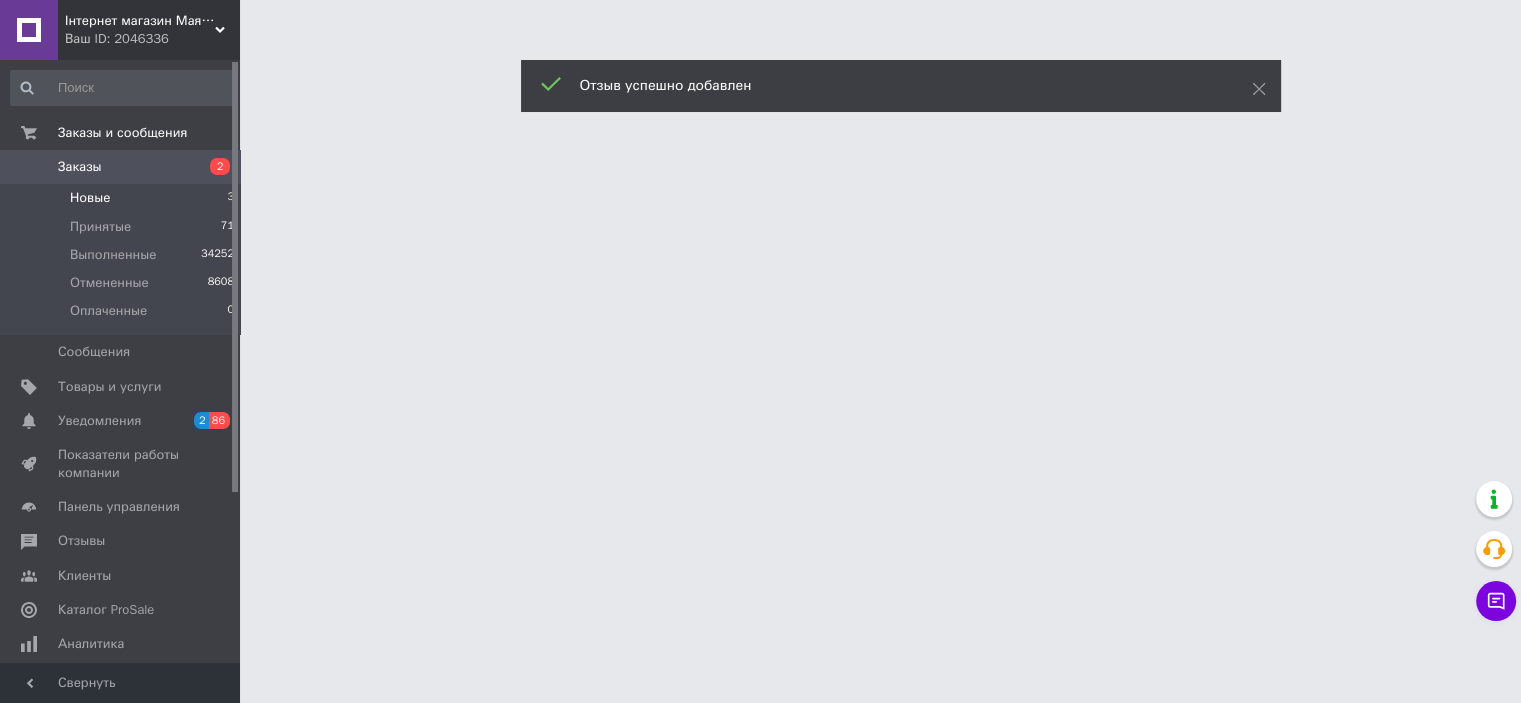 scroll, scrollTop: 0, scrollLeft: 0, axis: both 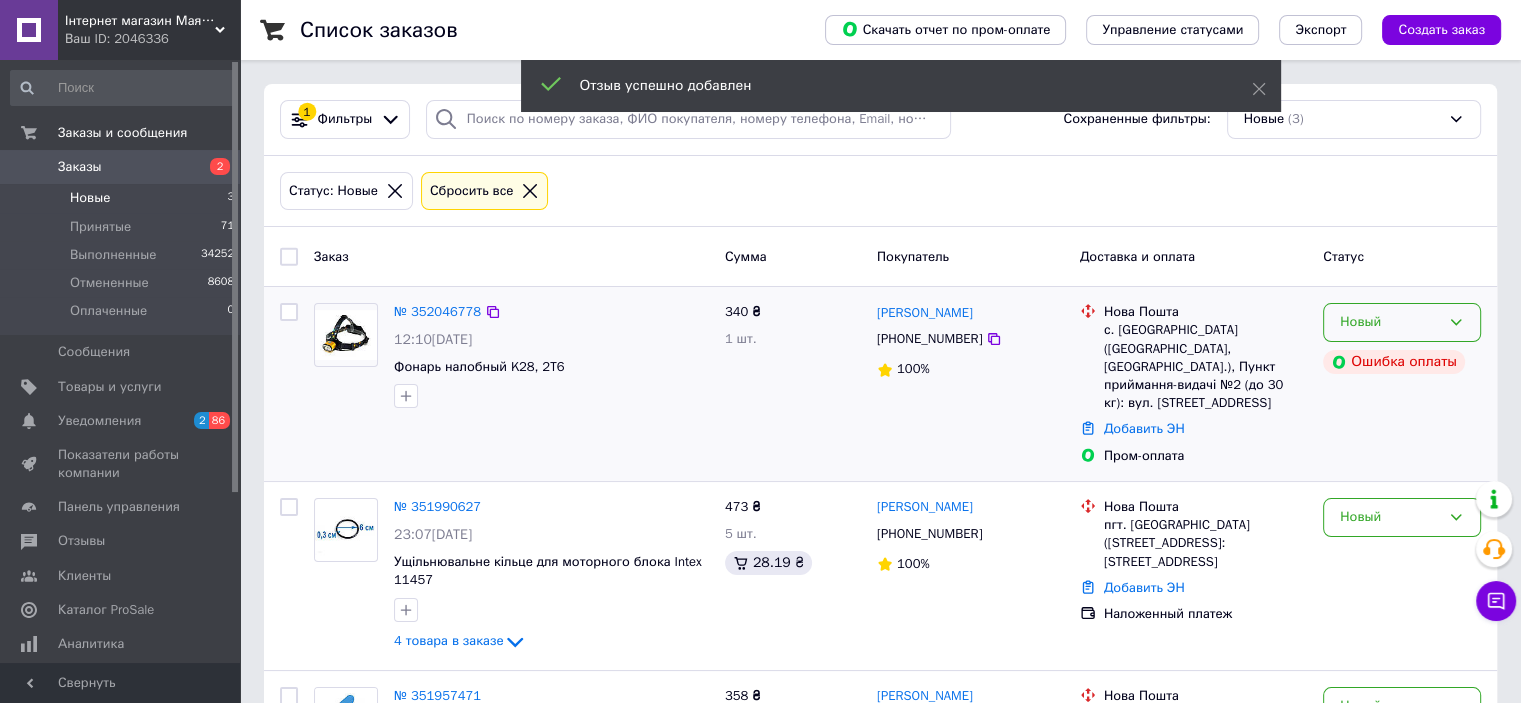 click 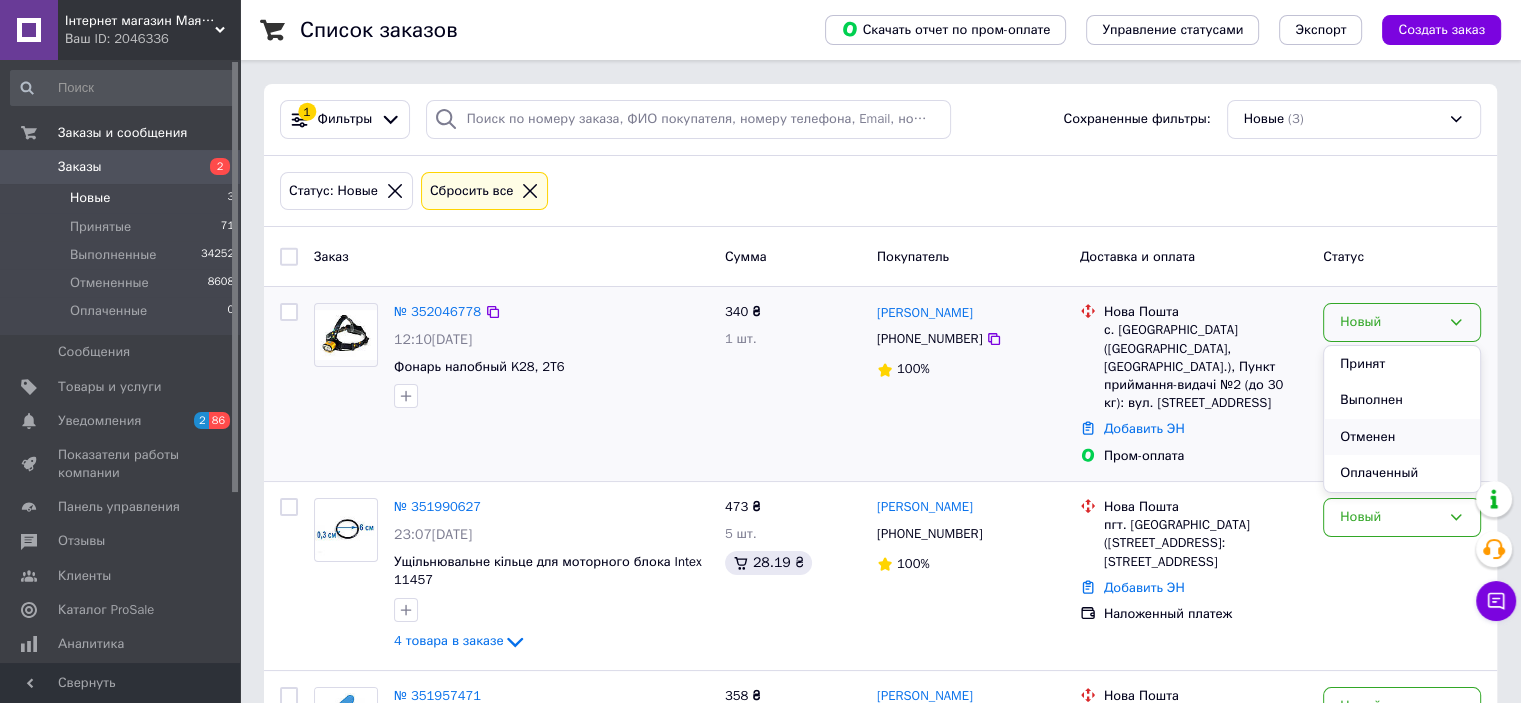 click on "Отменен" at bounding box center (1402, 437) 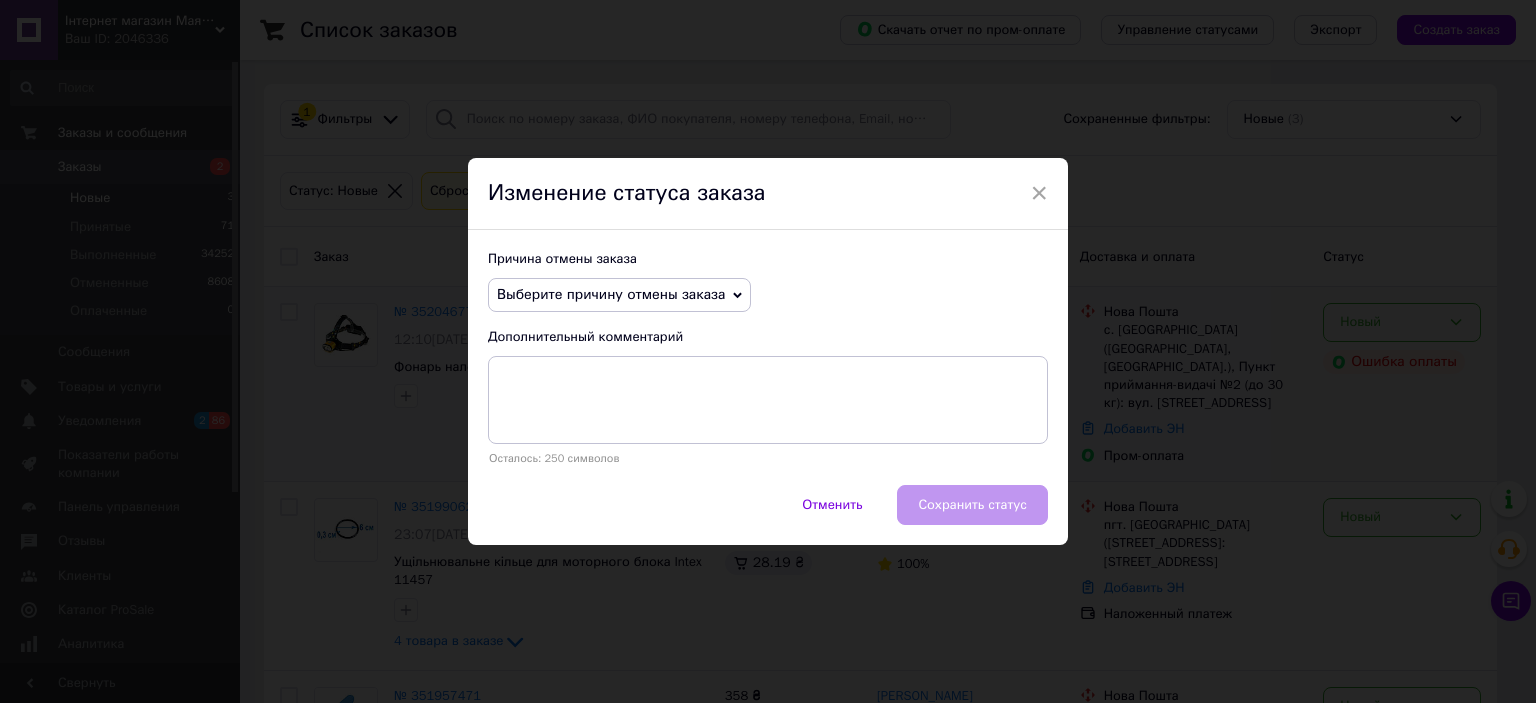 click on "Выберите причину отмены заказа" at bounding box center [611, 294] 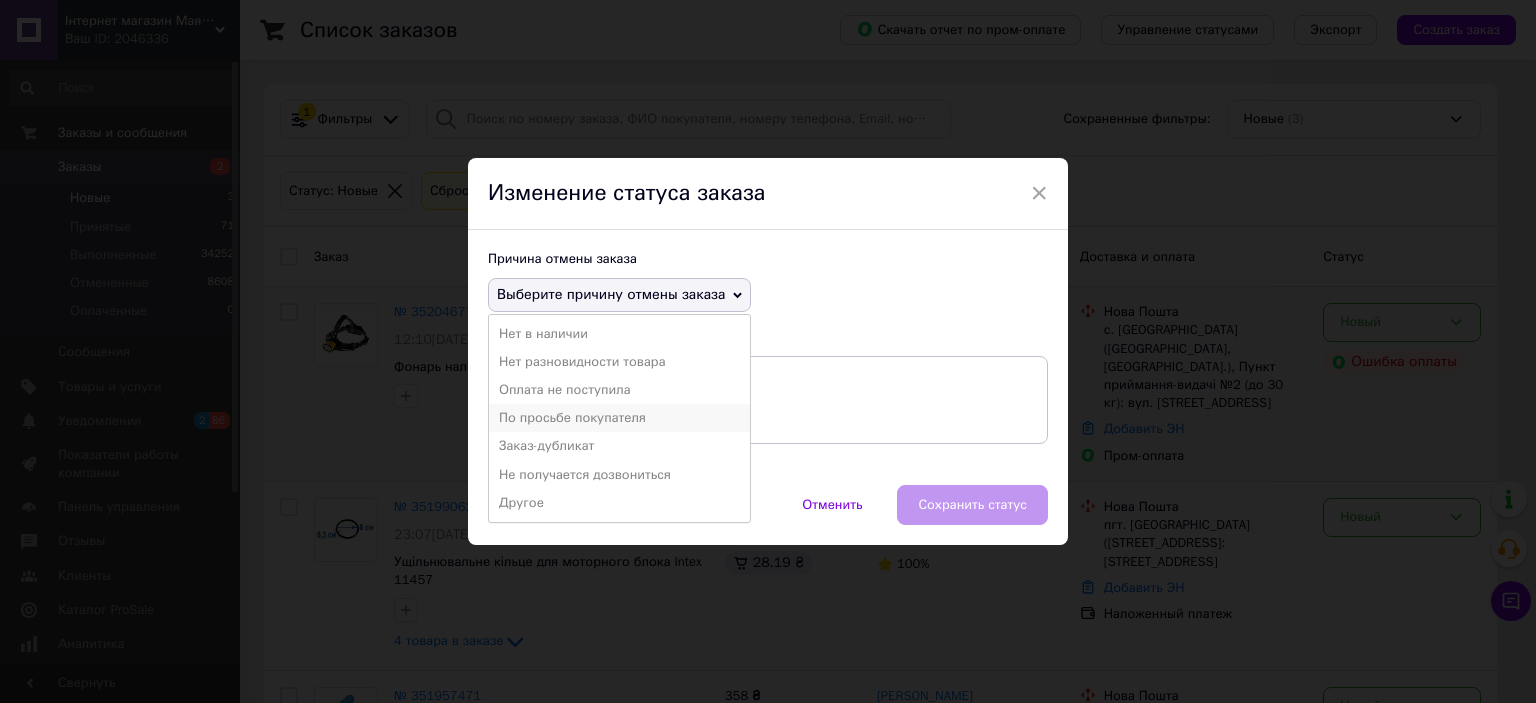 click on "По просьбе покупателя" at bounding box center (619, 418) 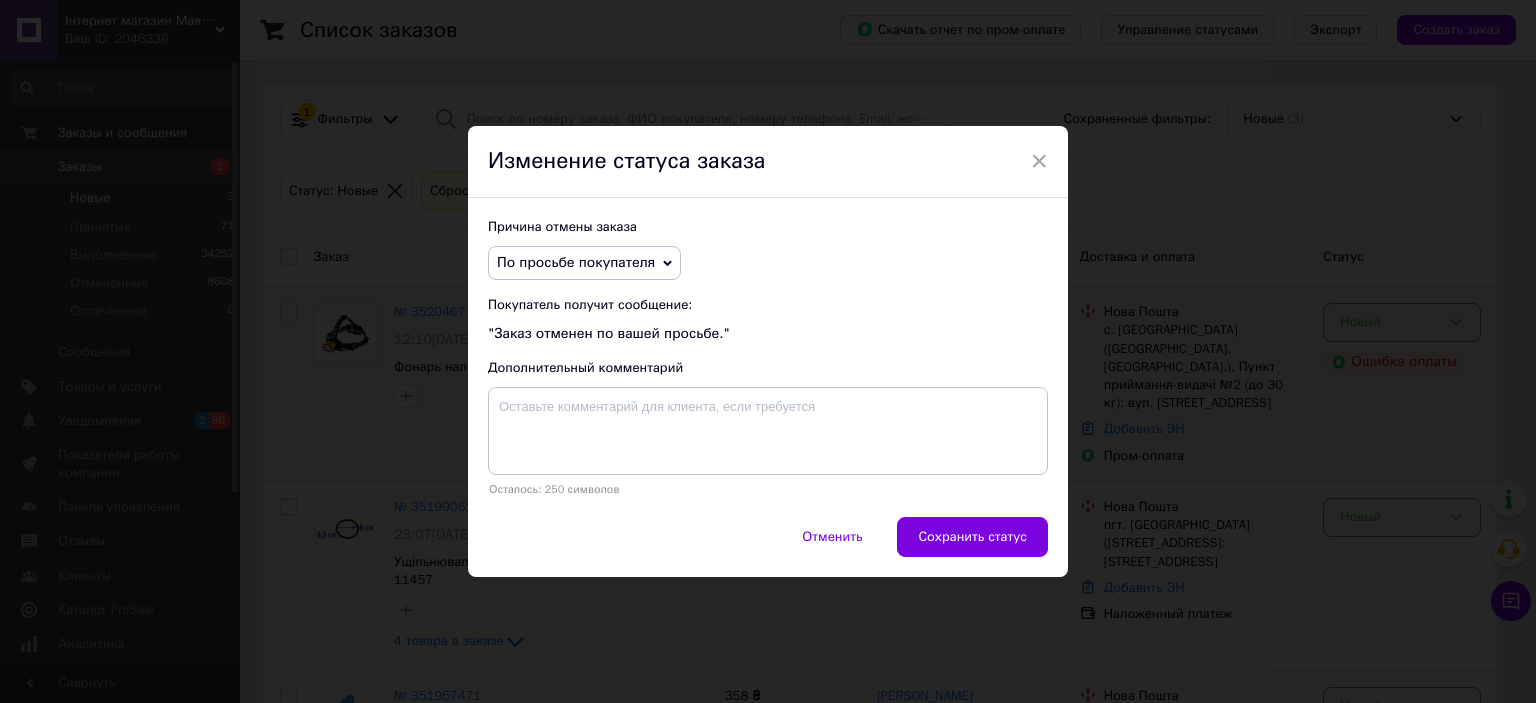 click on "По просьбе покупателя Нет в наличии Нет разновидности товара Оплата не поступила Заказ-дубликат Не получается дозвониться Другое" at bounding box center (584, 263) 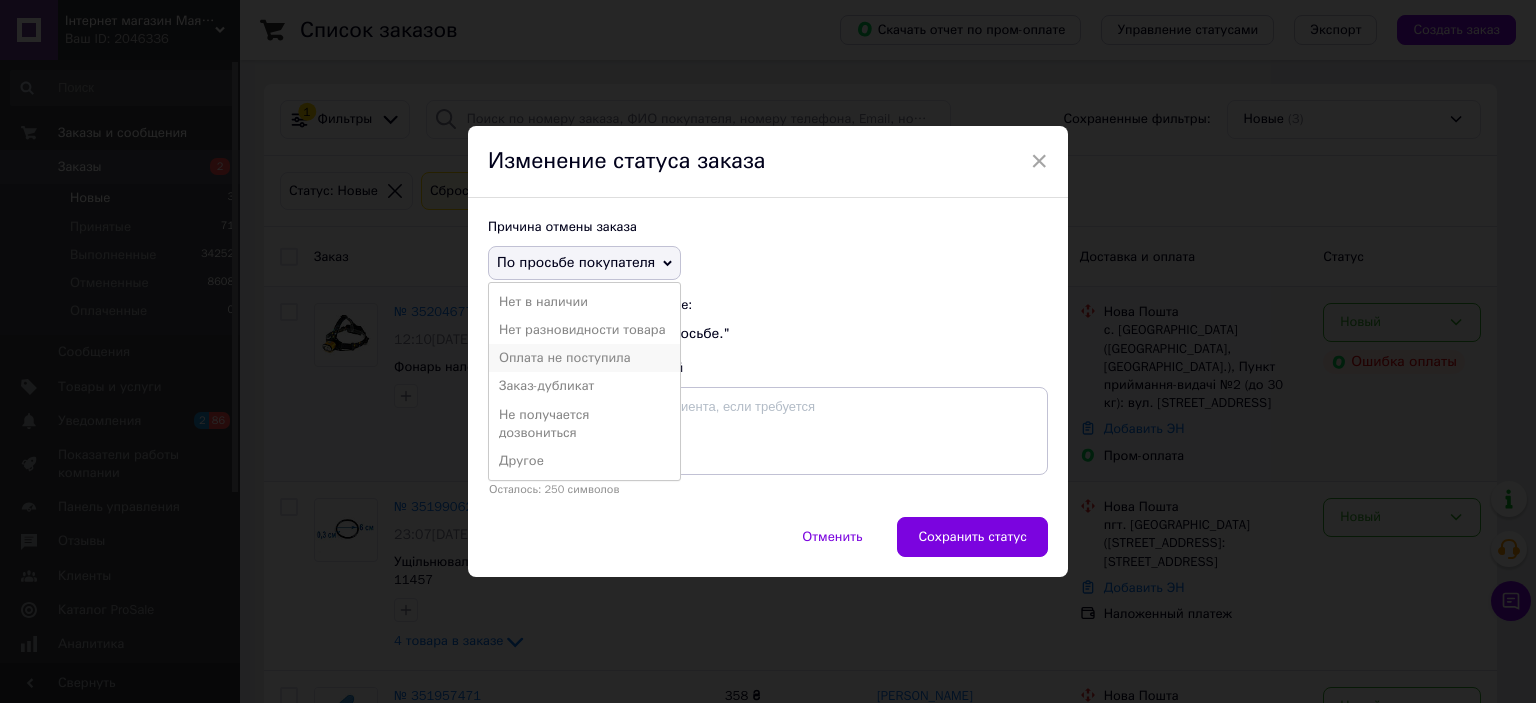 click on "Оплата не поступила" at bounding box center [584, 358] 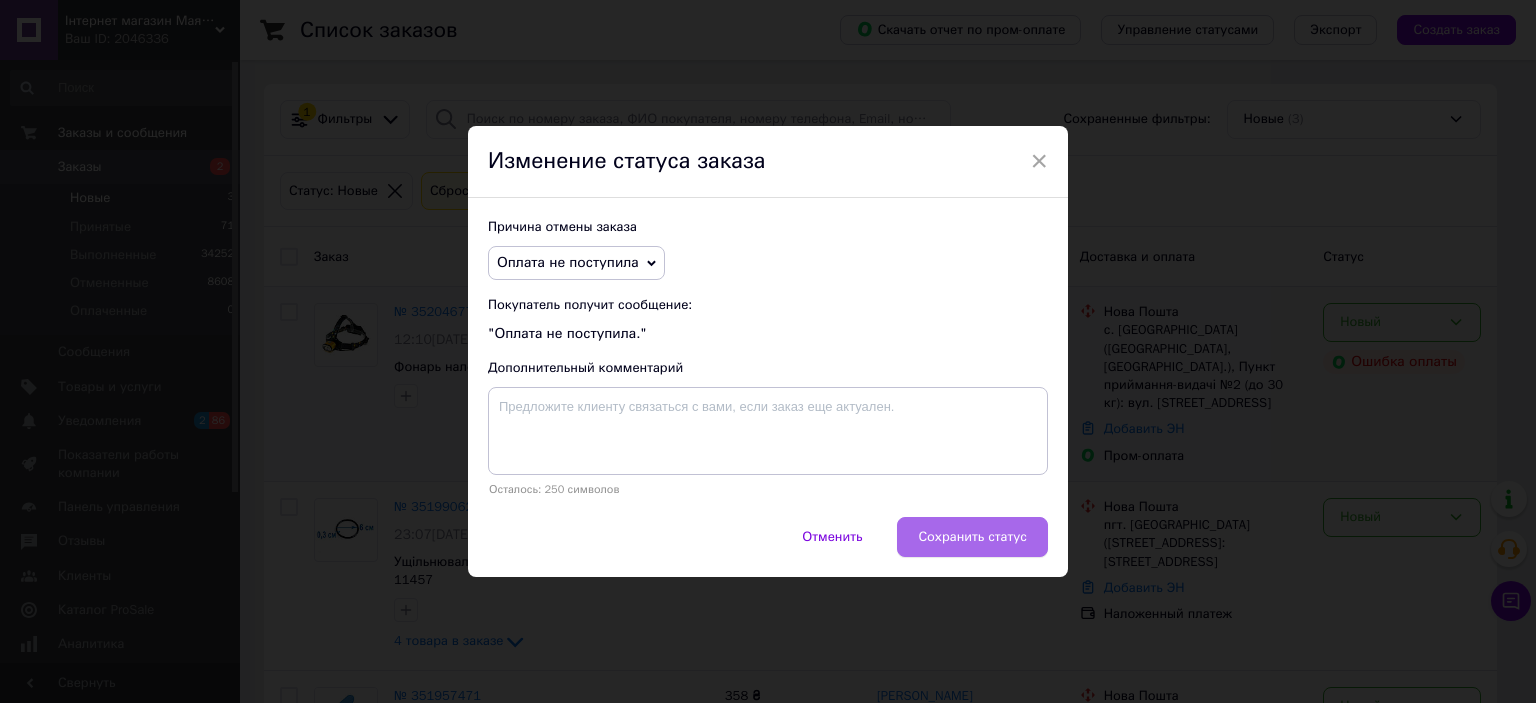 click on "Сохранить статус" at bounding box center (972, 537) 